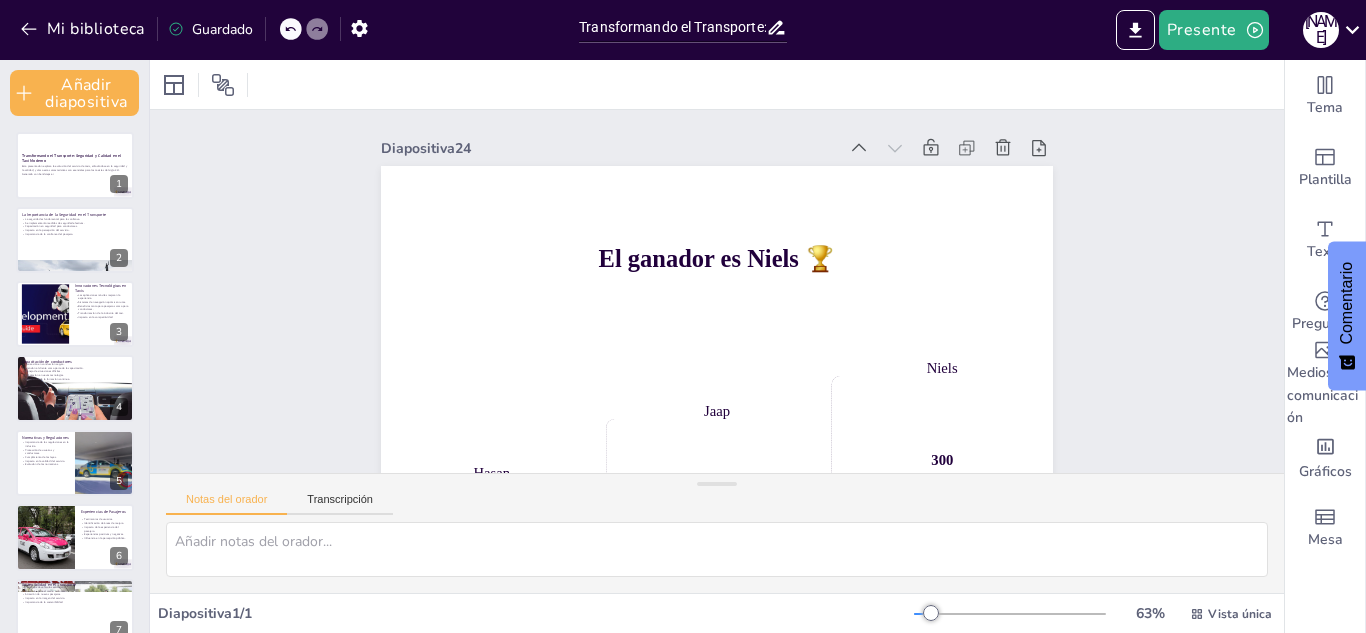 scroll, scrollTop: 0, scrollLeft: 0, axis: both 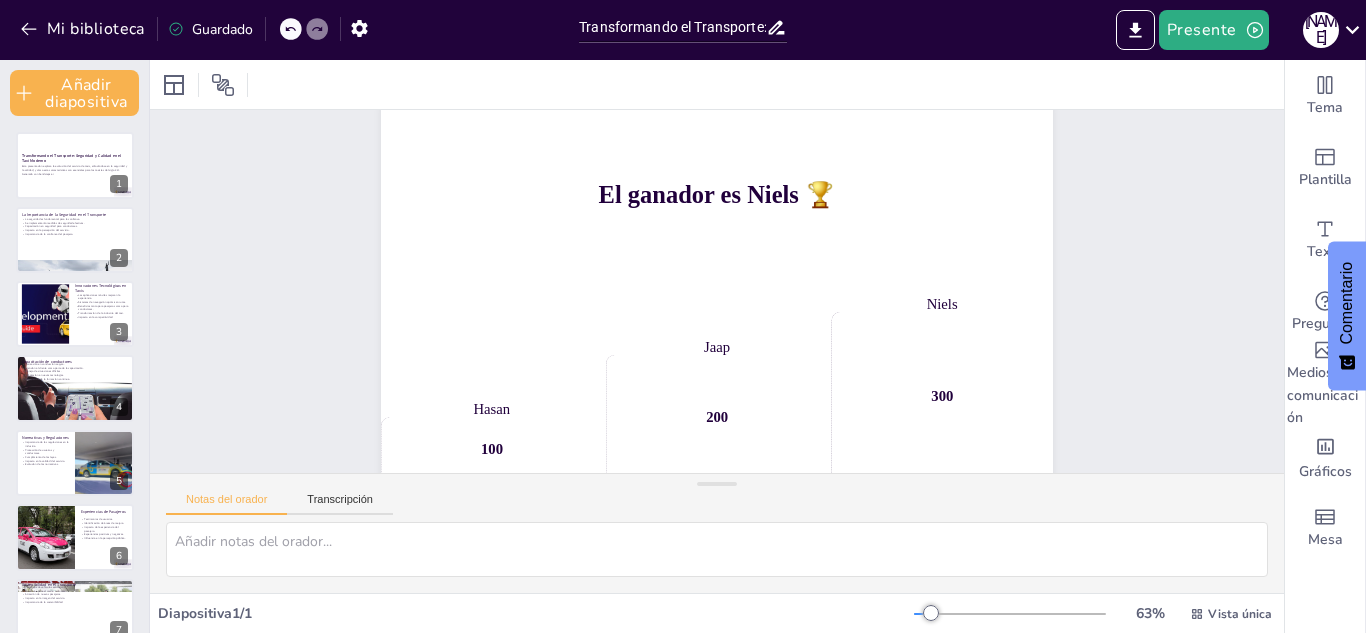 checkbox on "true" 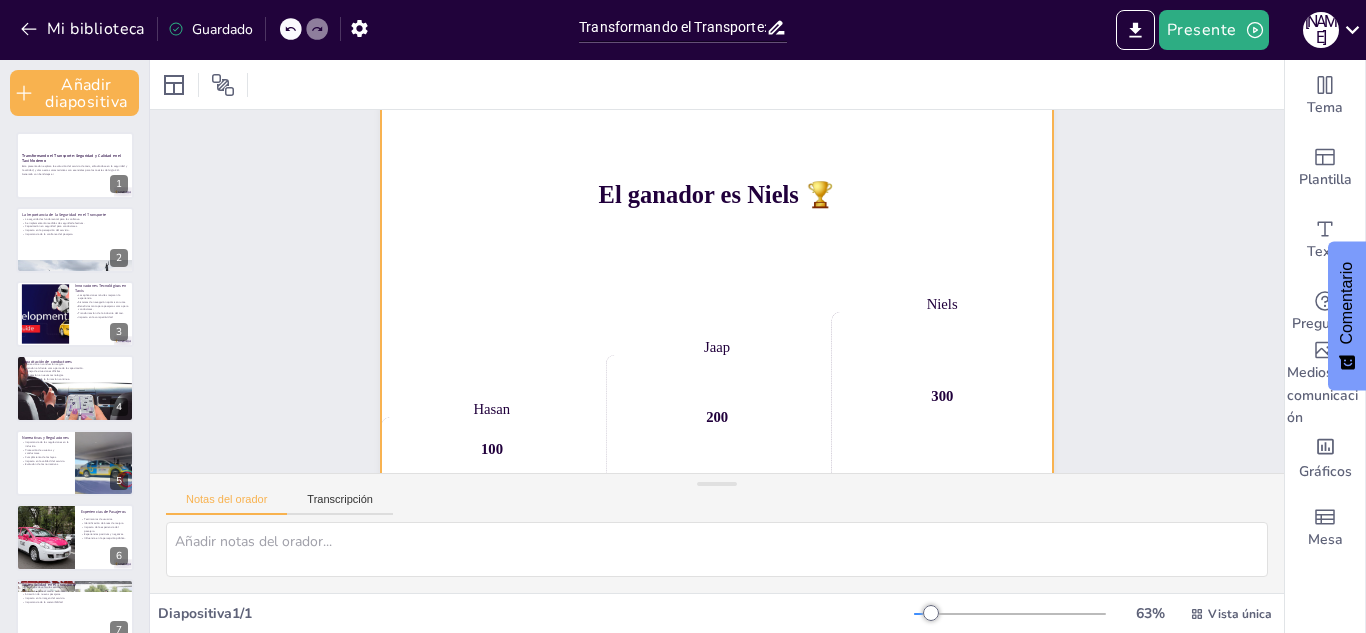 checkbox on "true" 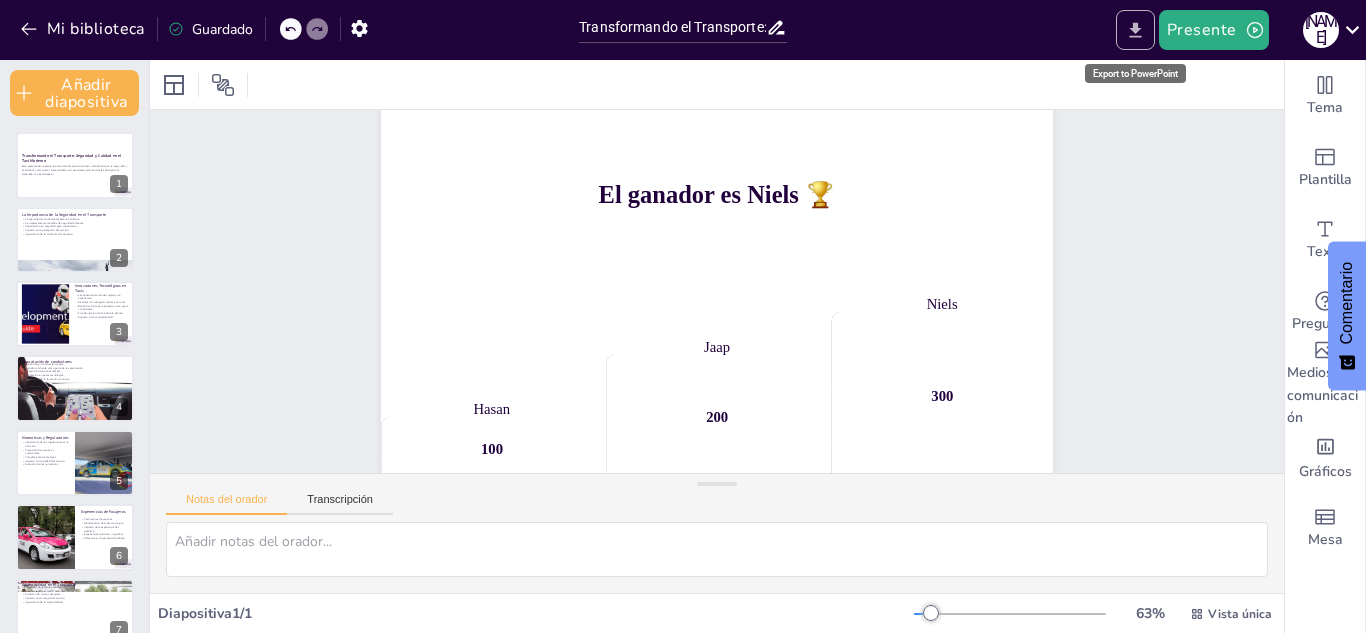 click 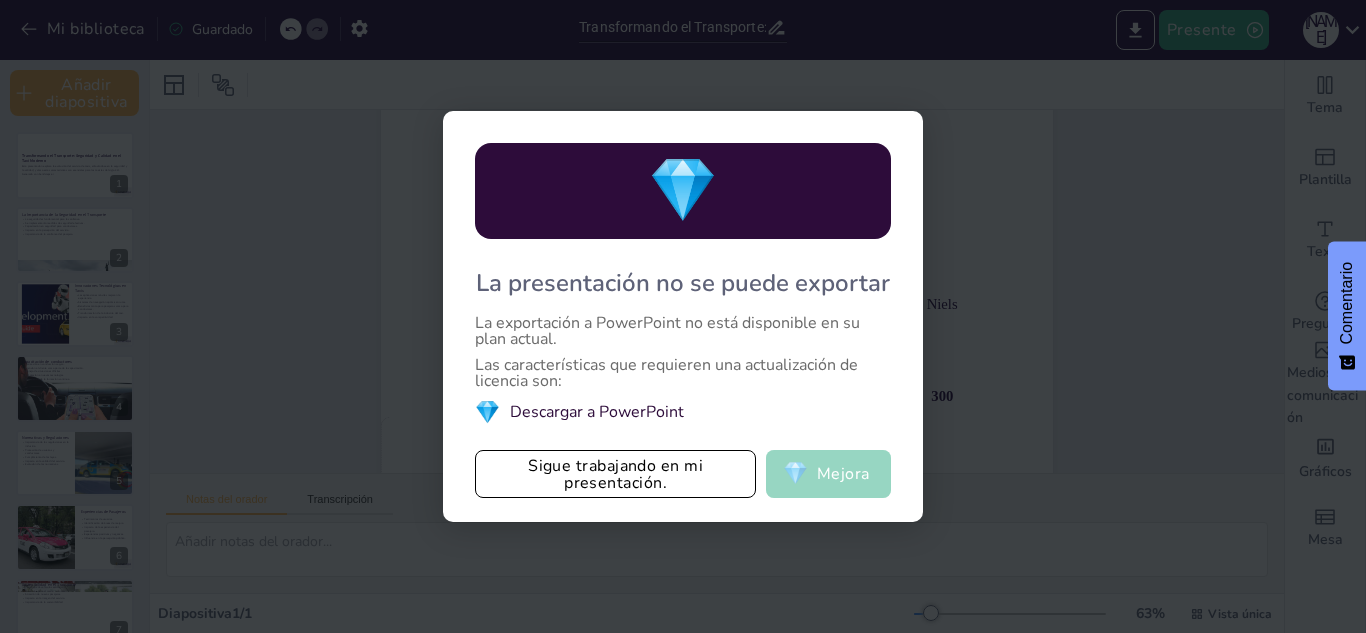 click on "💎 Mejora" at bounding box center [828, 474] 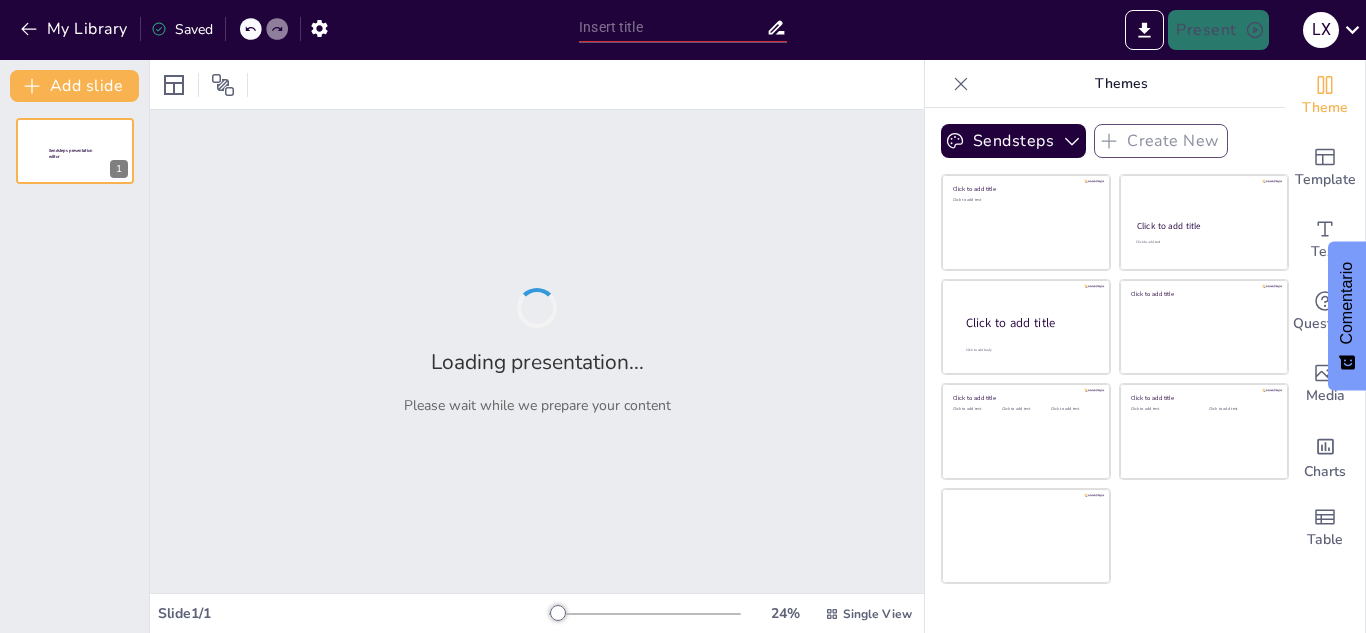 type on "Transformando el Transporte: Seguridad y Calidad en el Taxi Moderno" 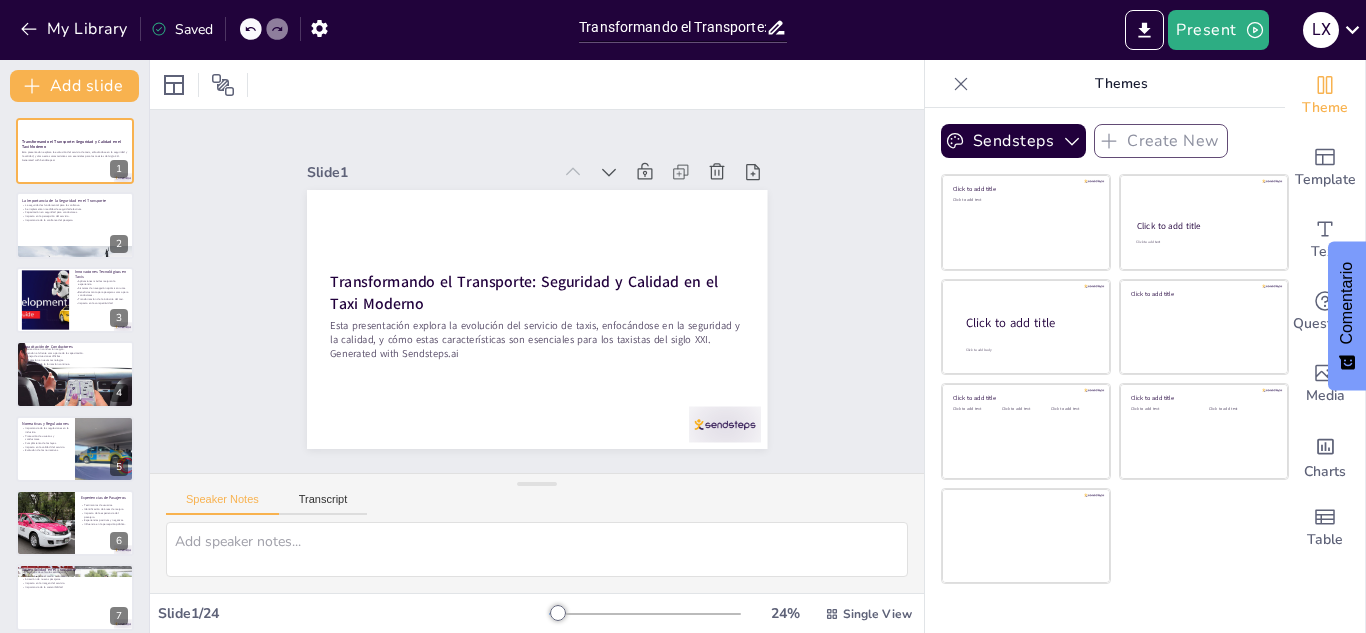 checkbox on "true" 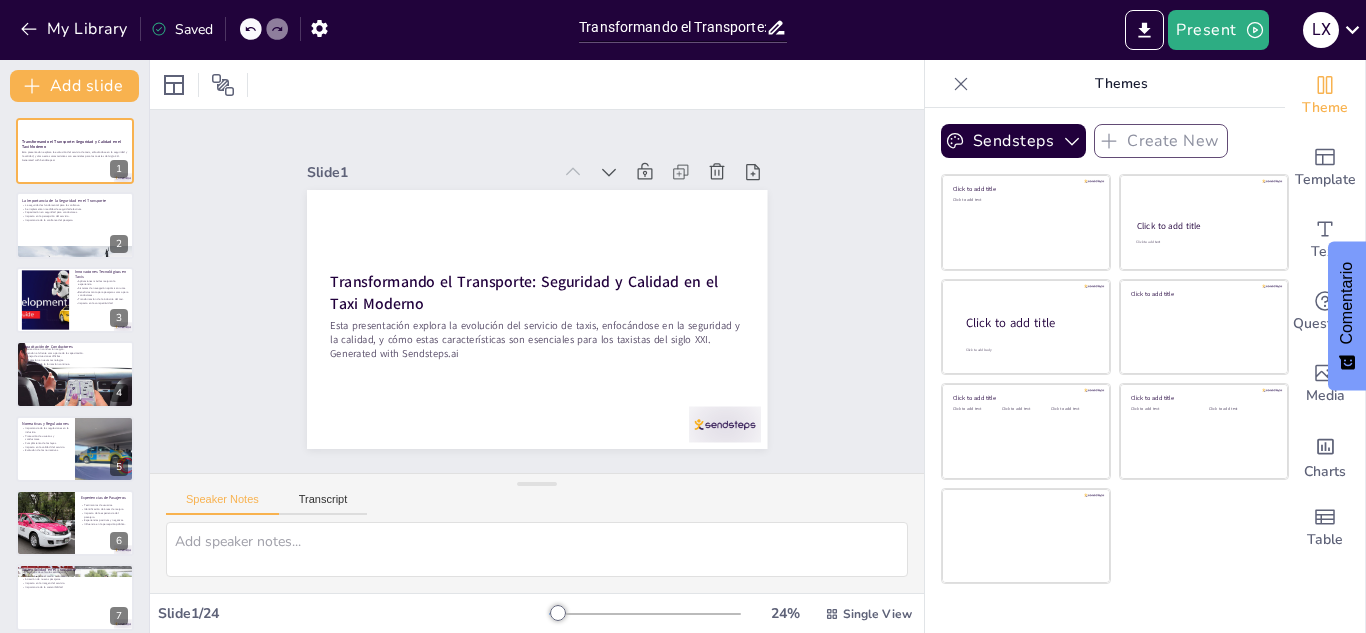 checkbox on "true" 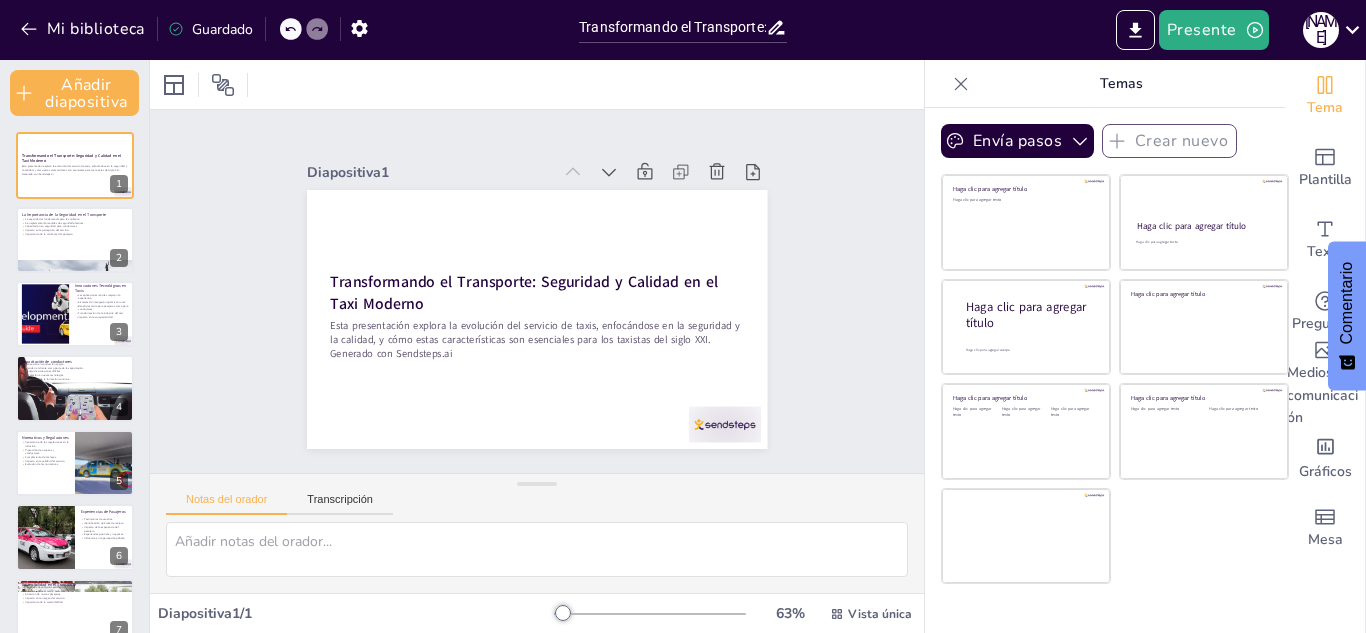 click 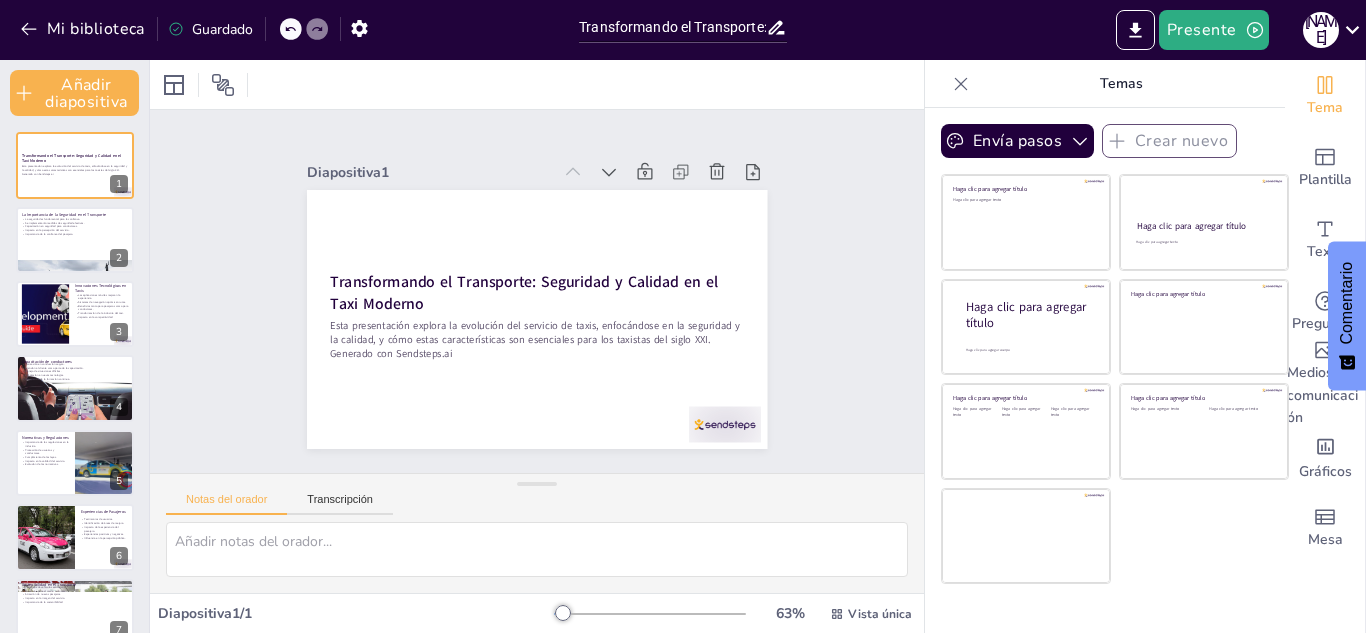 checkbox on "true" 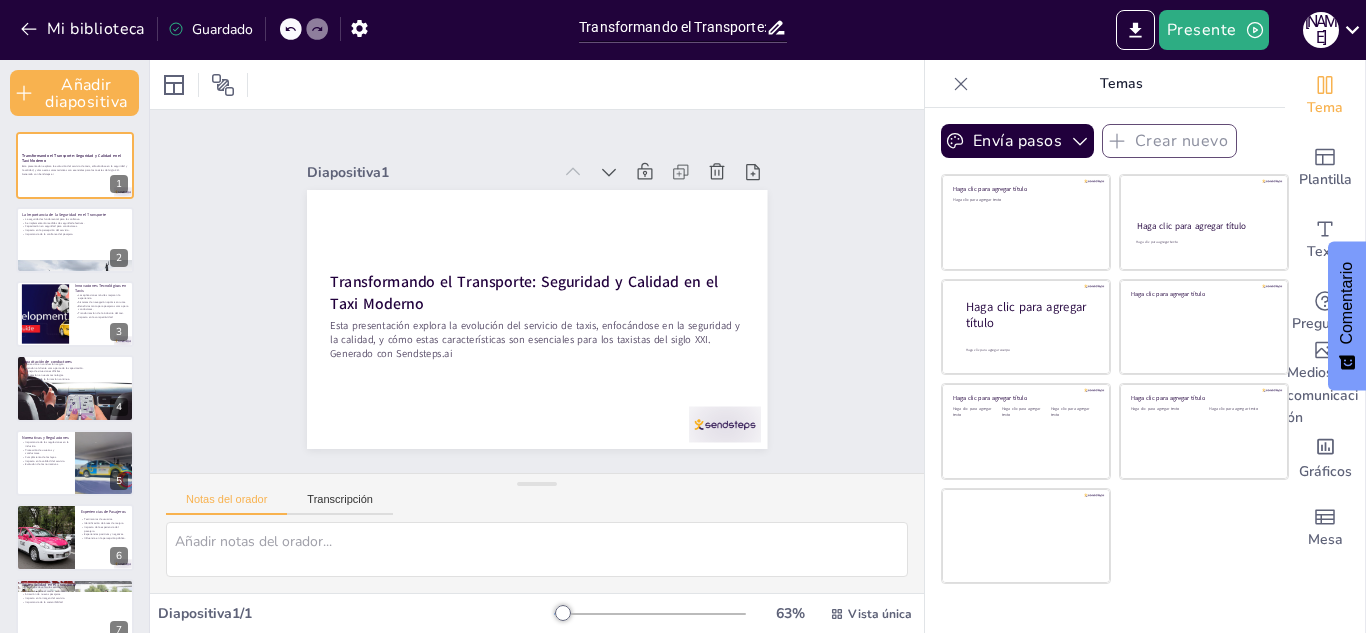 checkbox on "true" 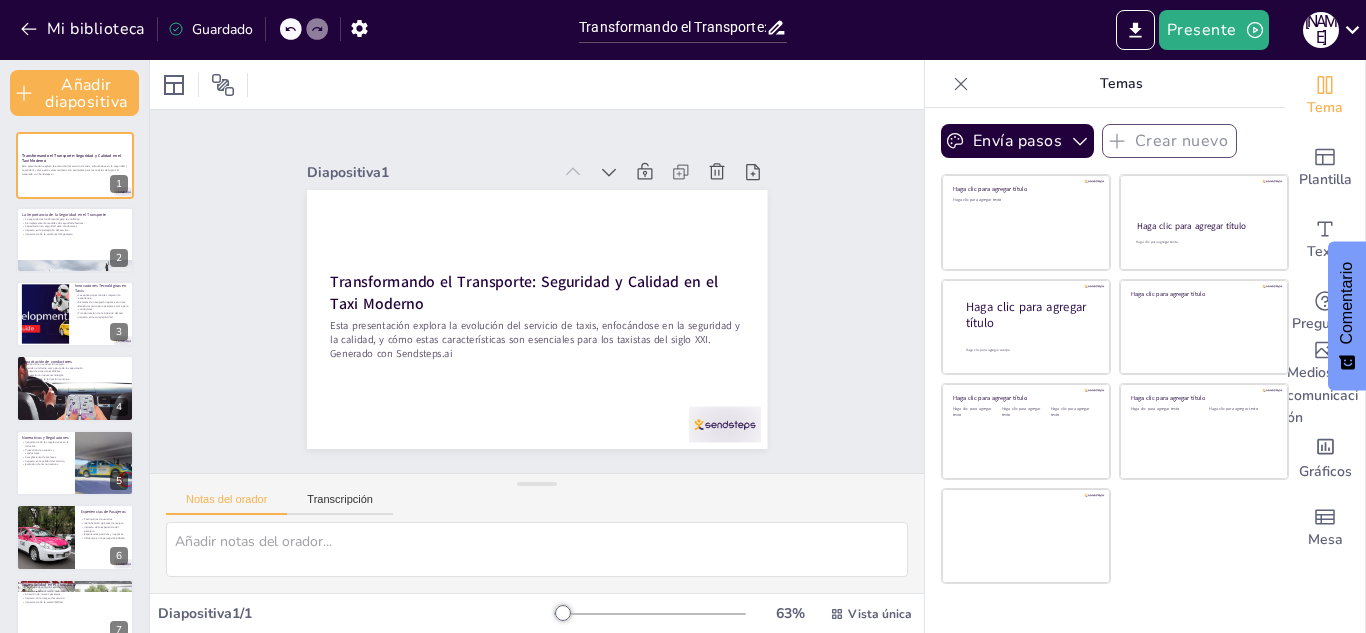 checkbox on "true" 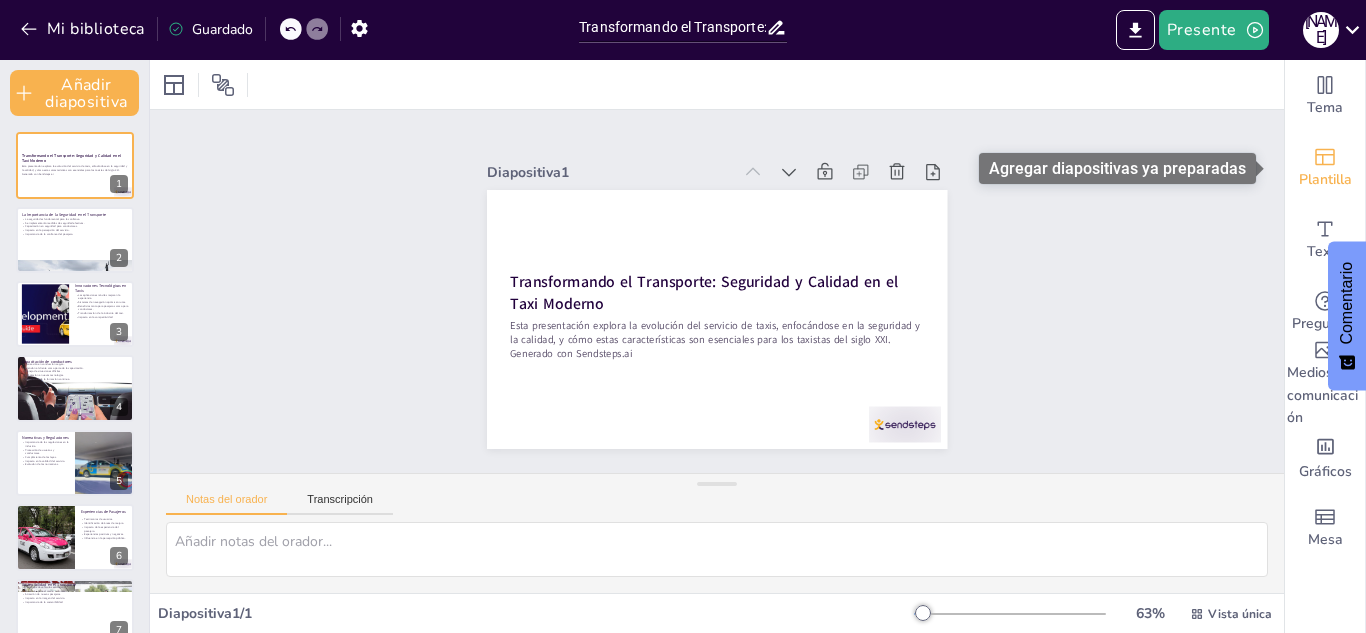click 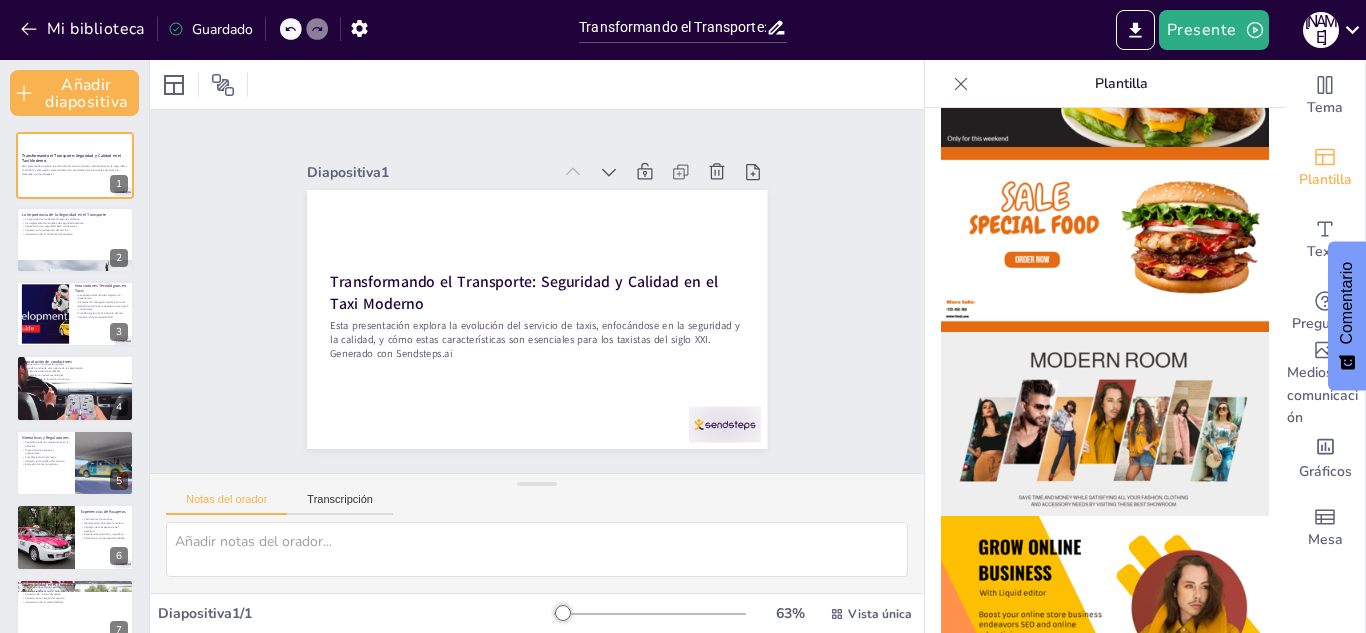 scroll, scrollTop: 0, scrollLeft: 0, axis: both 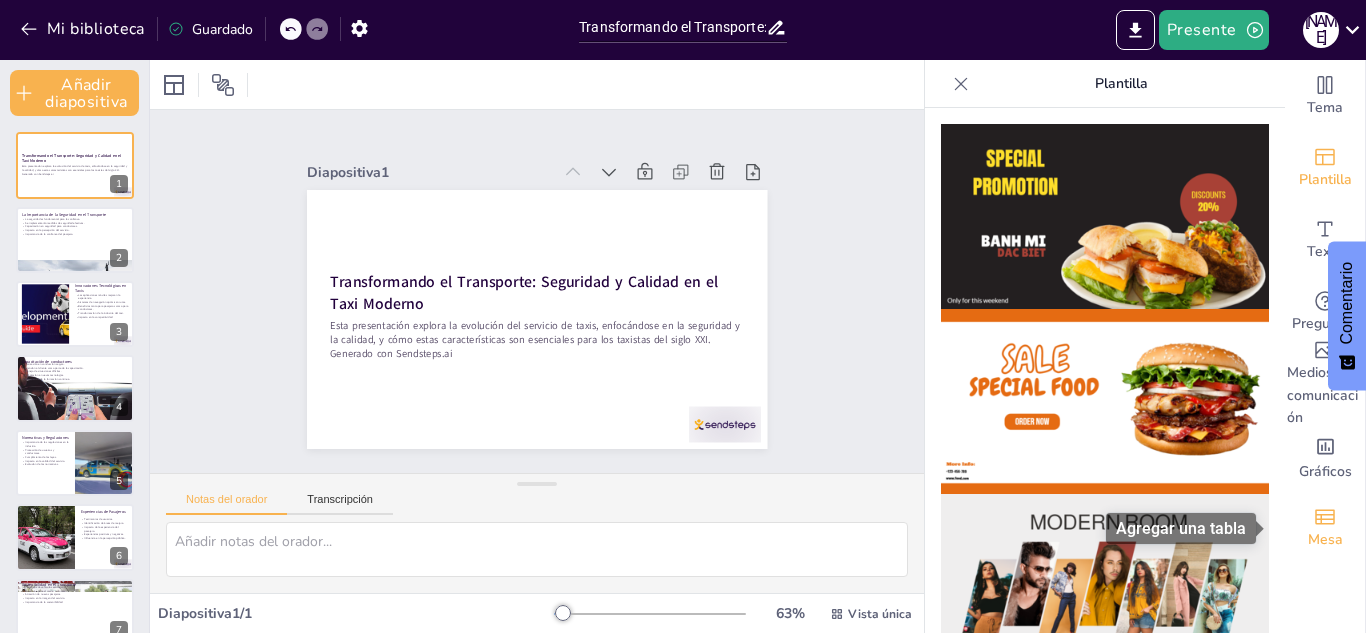 click on "Mesa" at bounding box center (1325, 539) 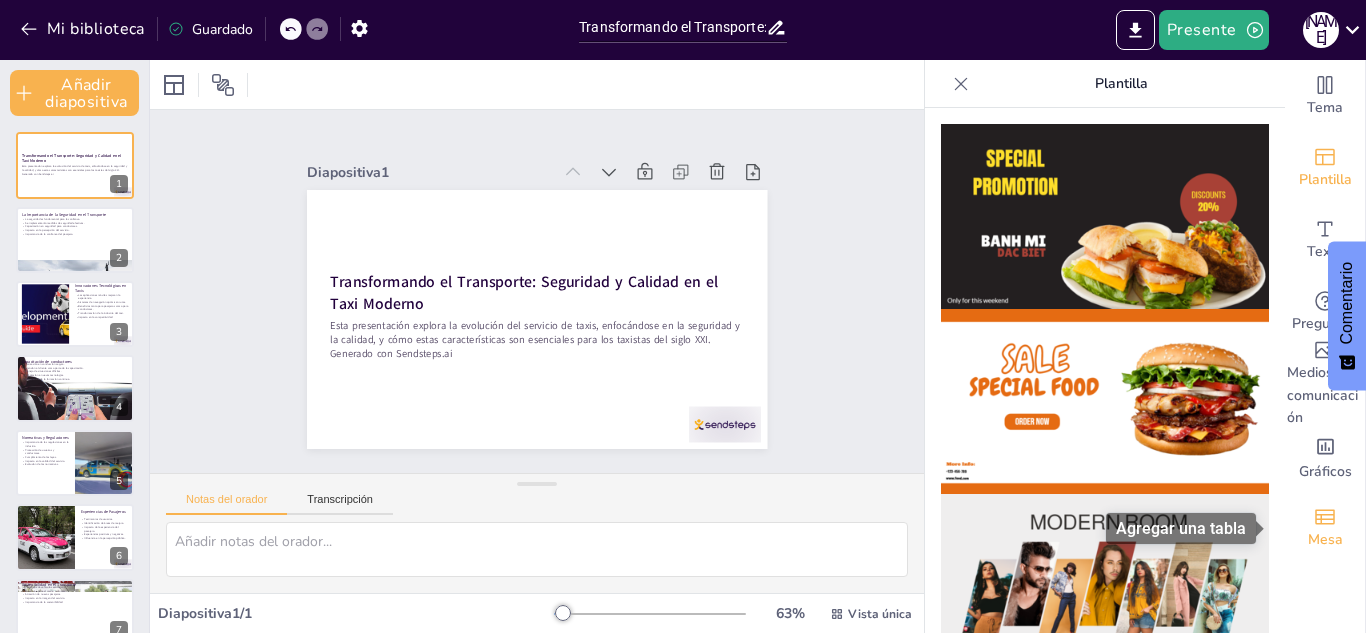 checkbox on "true" 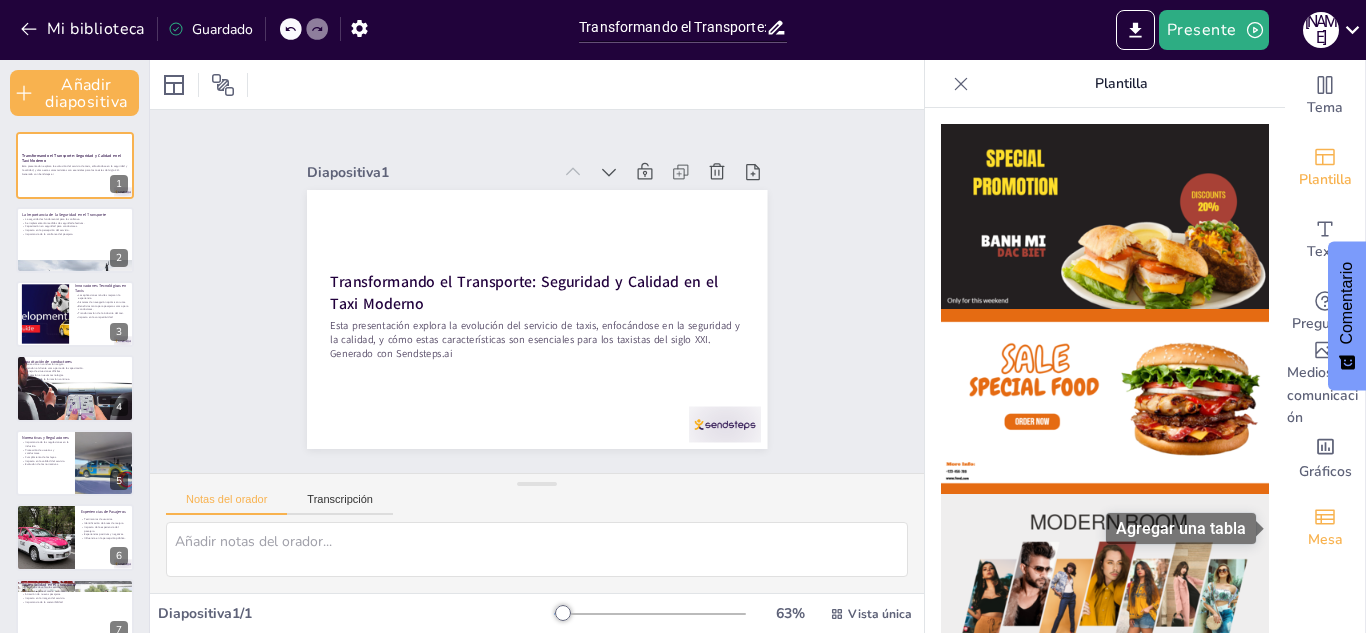checkbox on "true" 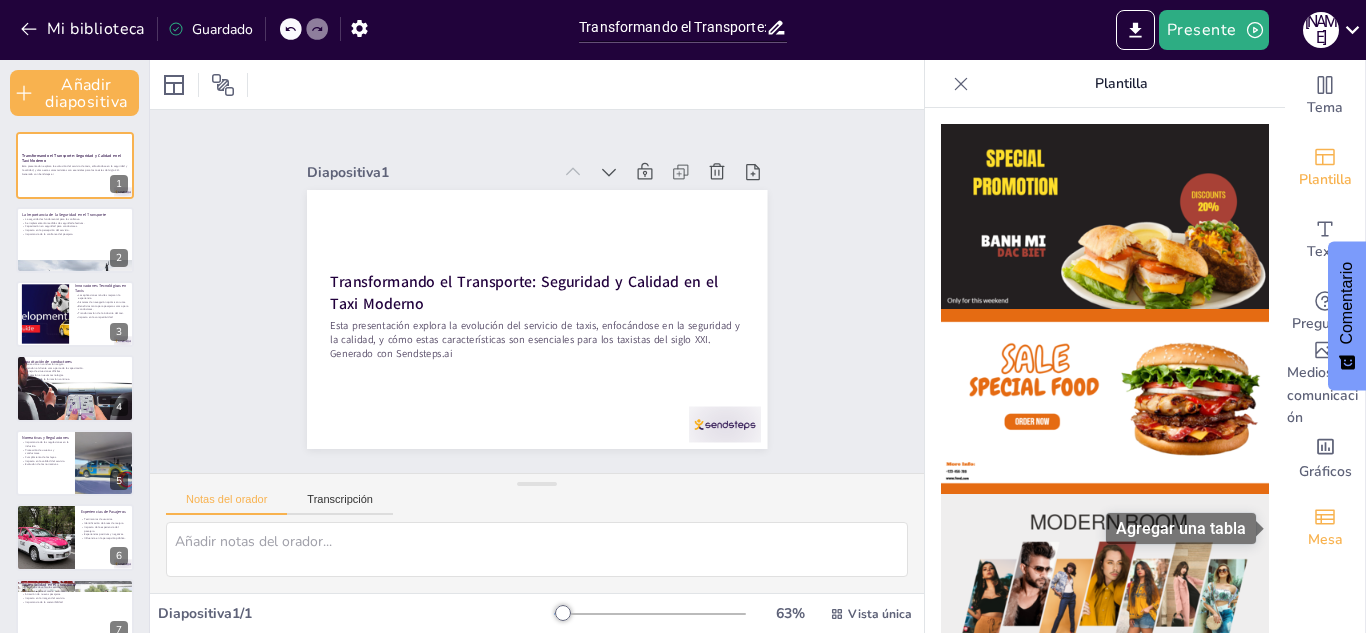 checkbox on "true" 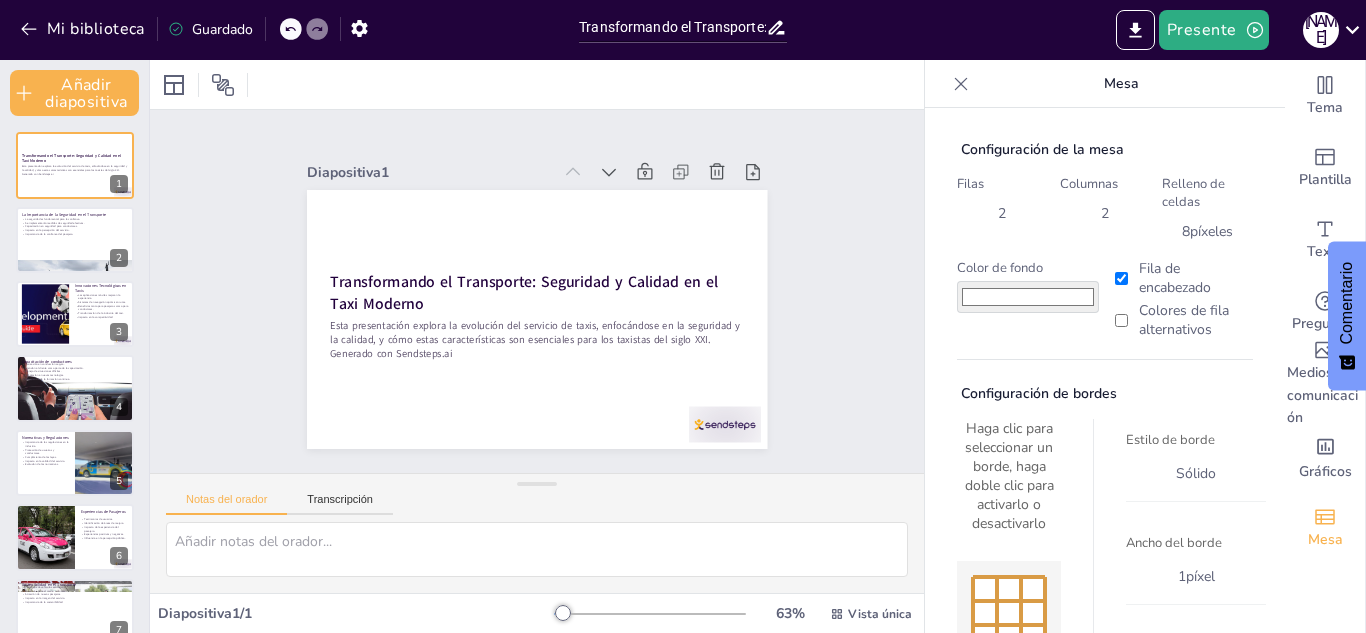 click 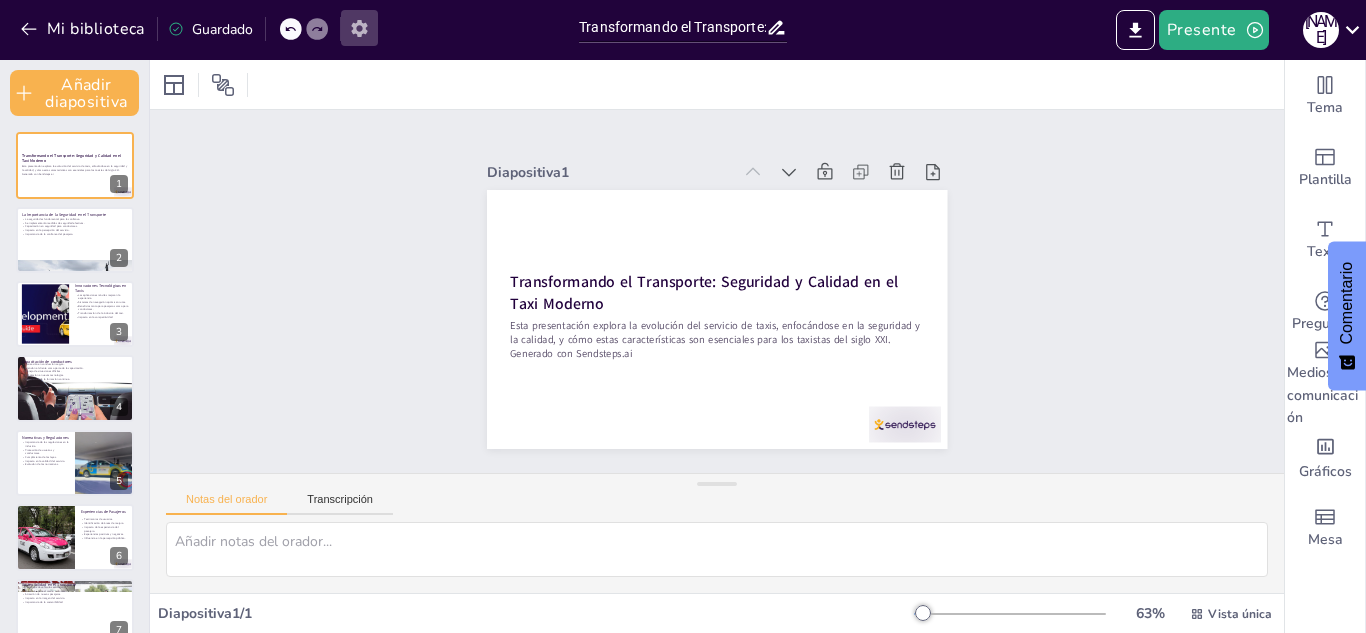click 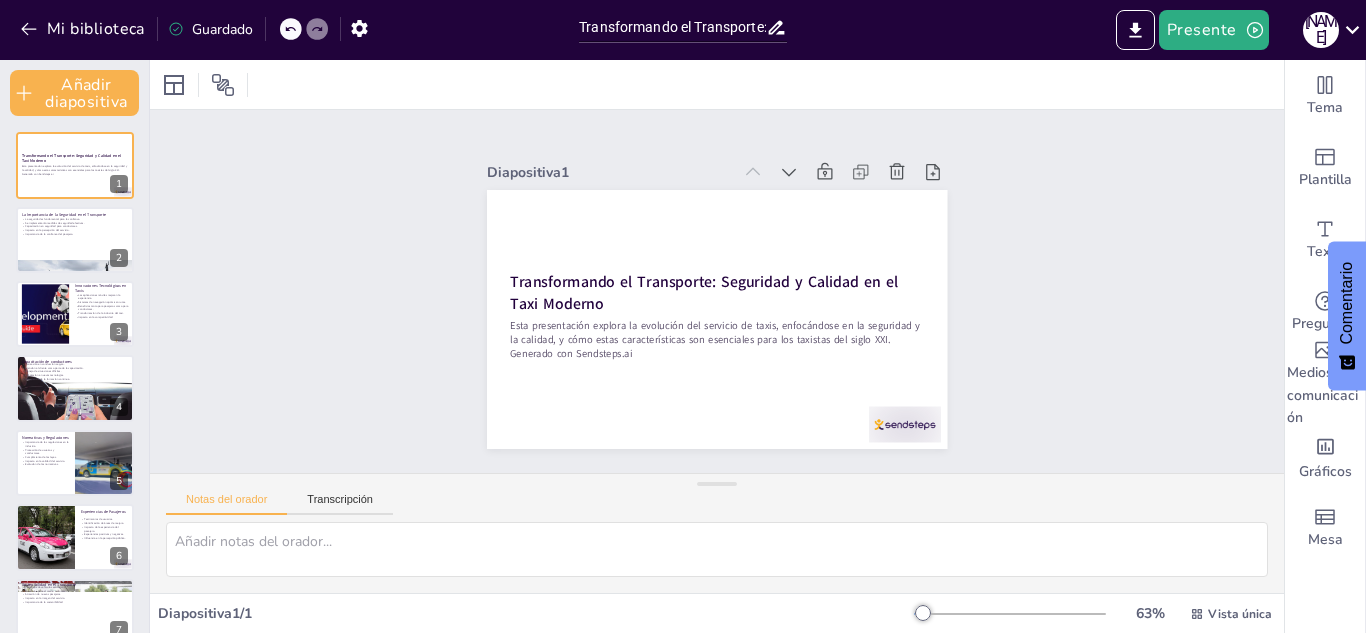 checkbox on "true" 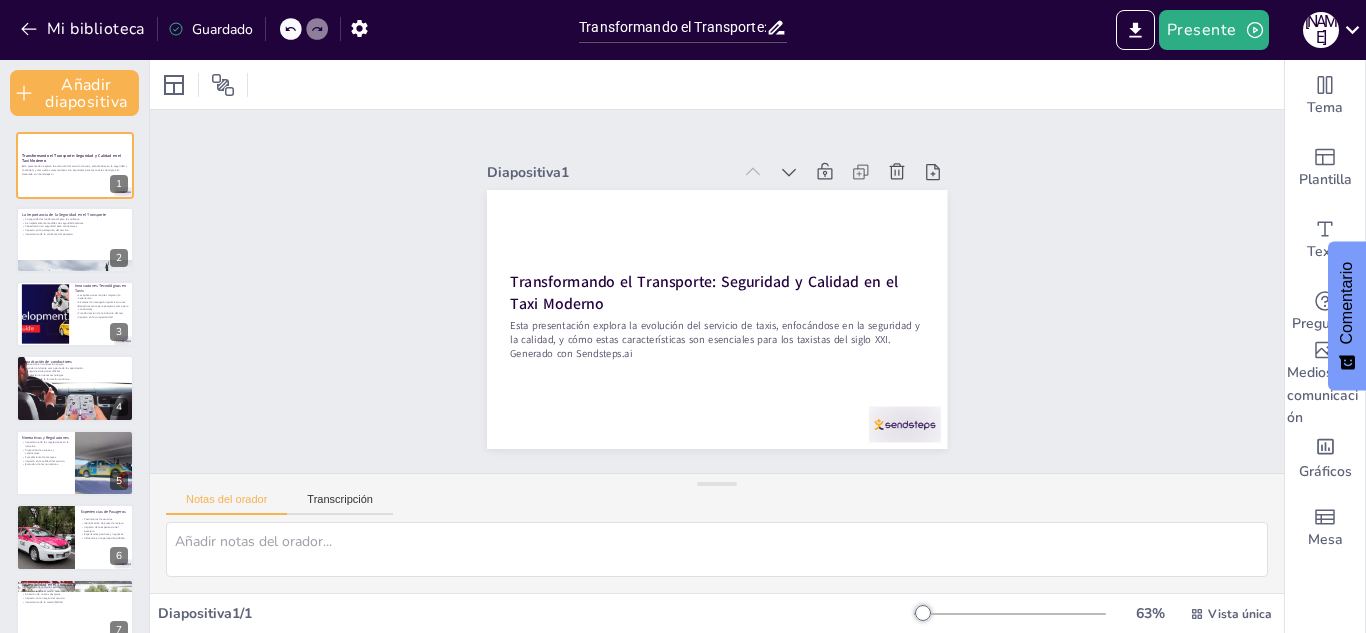 checkbox on "true" 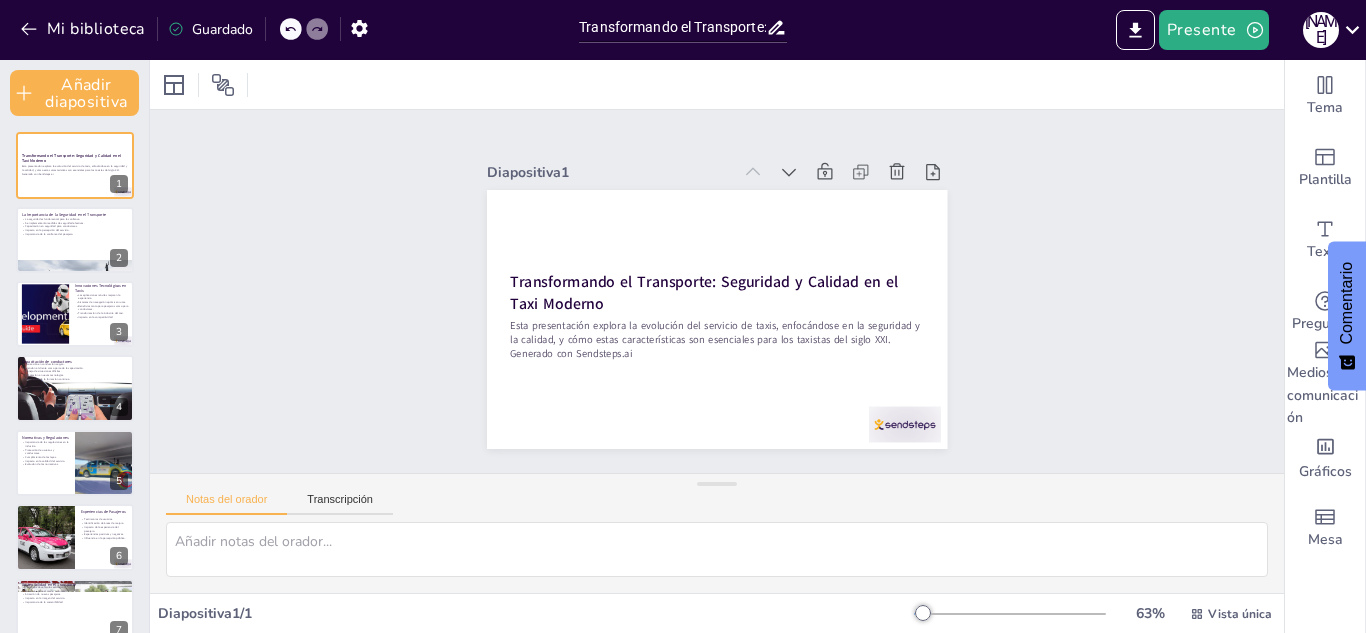 checkbox on "true" 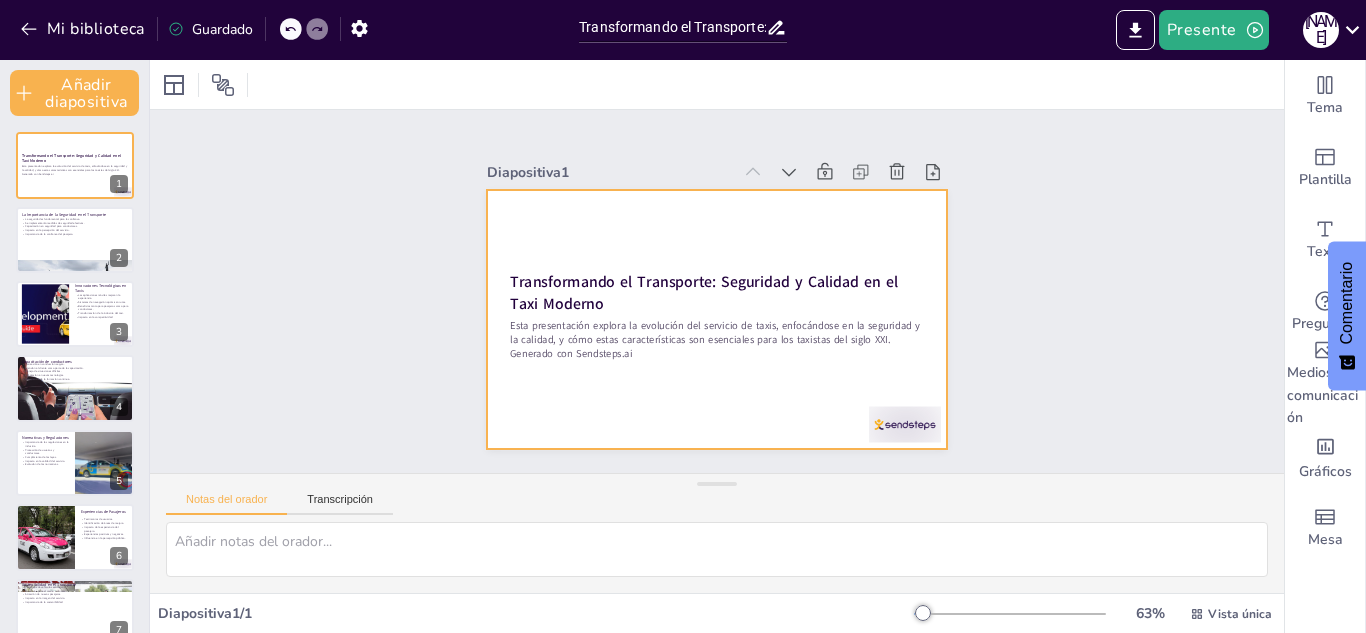 checkbox on "true" 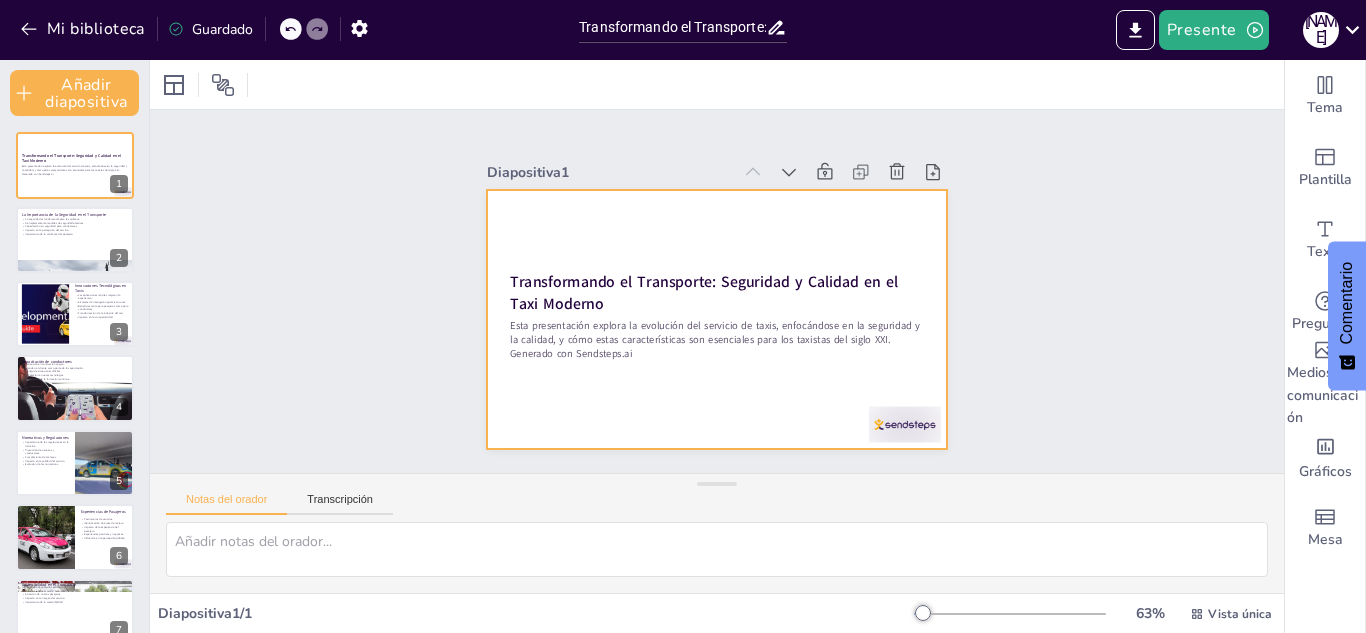 checkbox on "true" 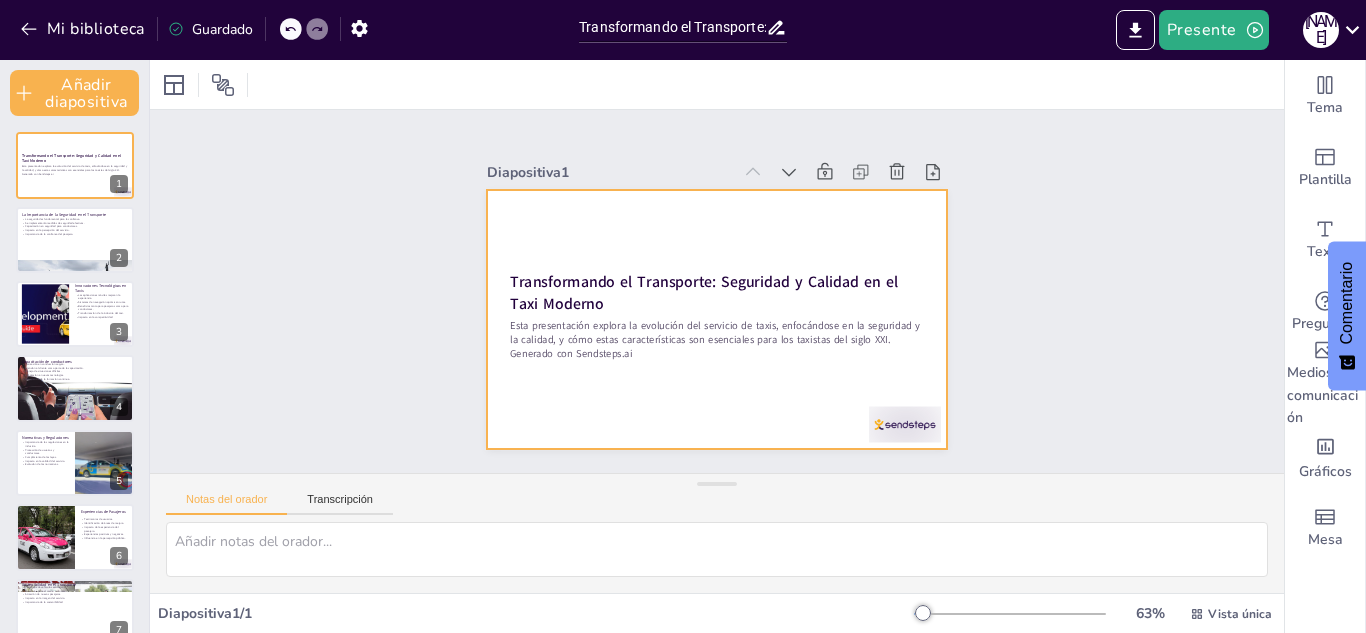 checkbox on "true" 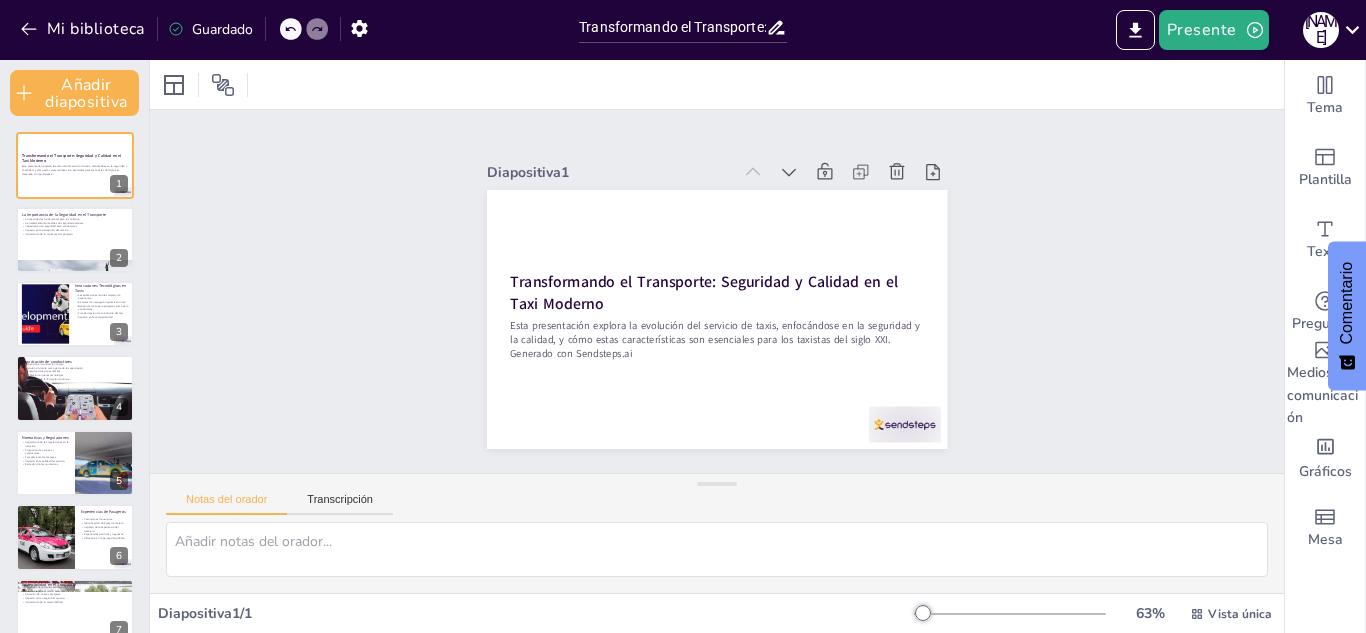 checkbox on "true" 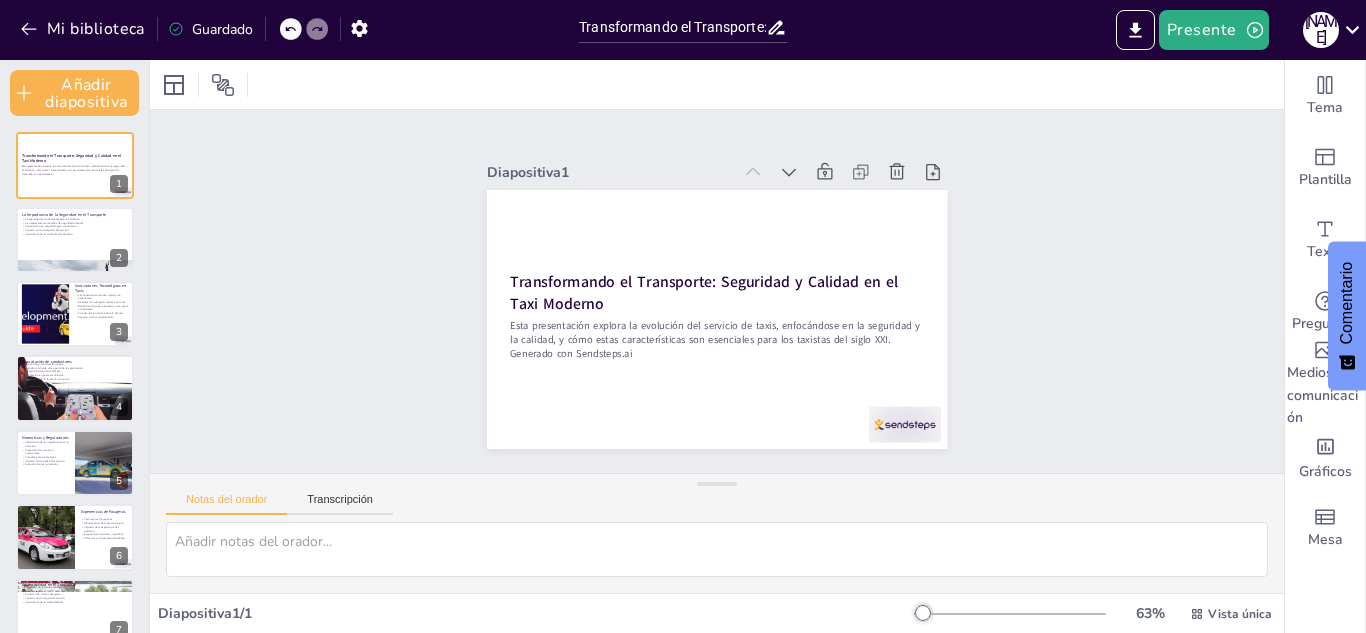 checkbox on "true" 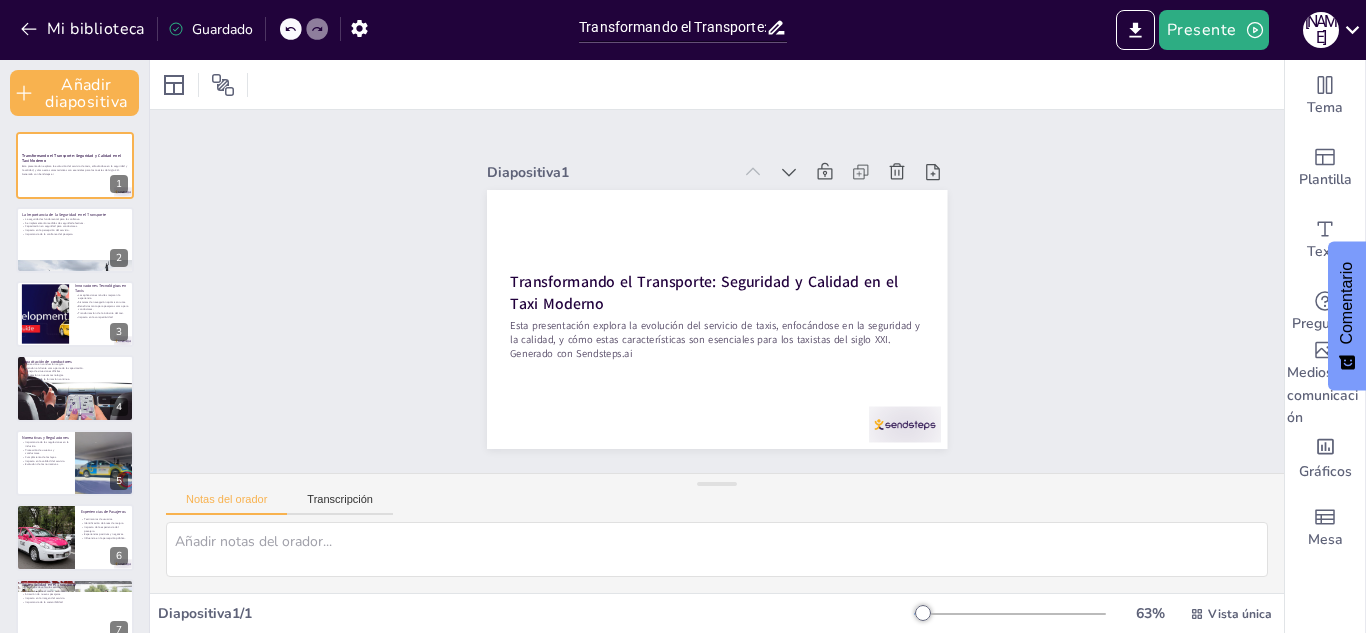 checkbox on "true" 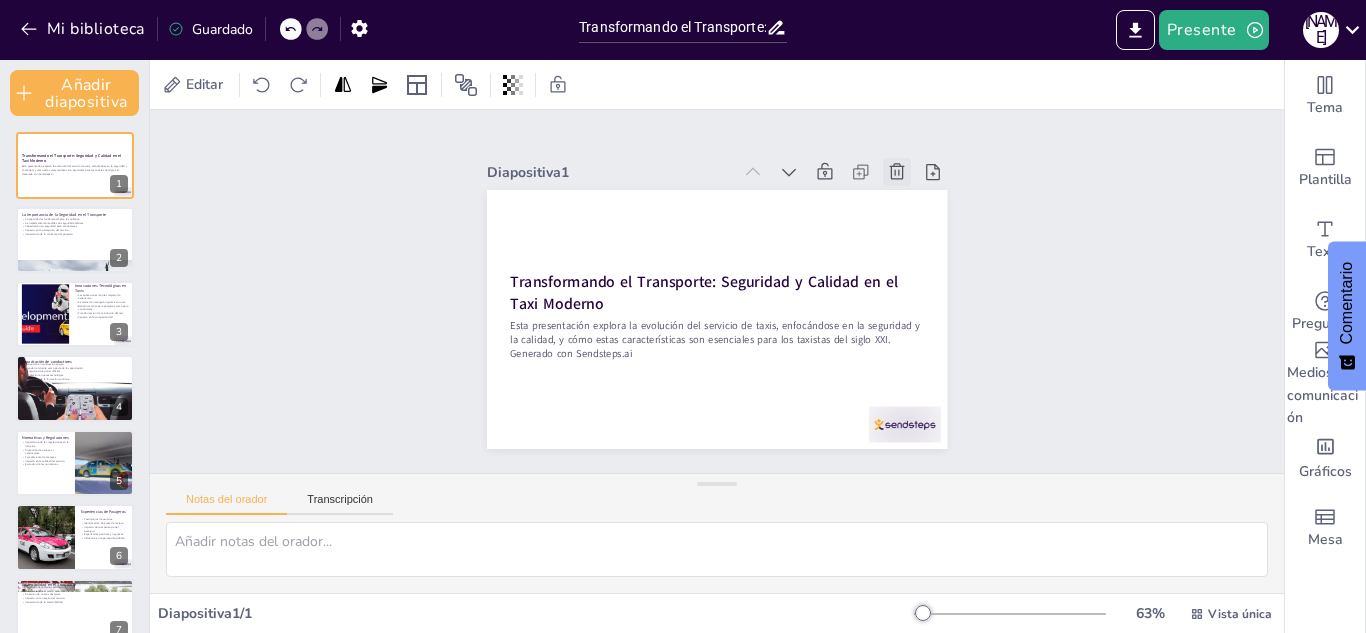 checkbox on "true" 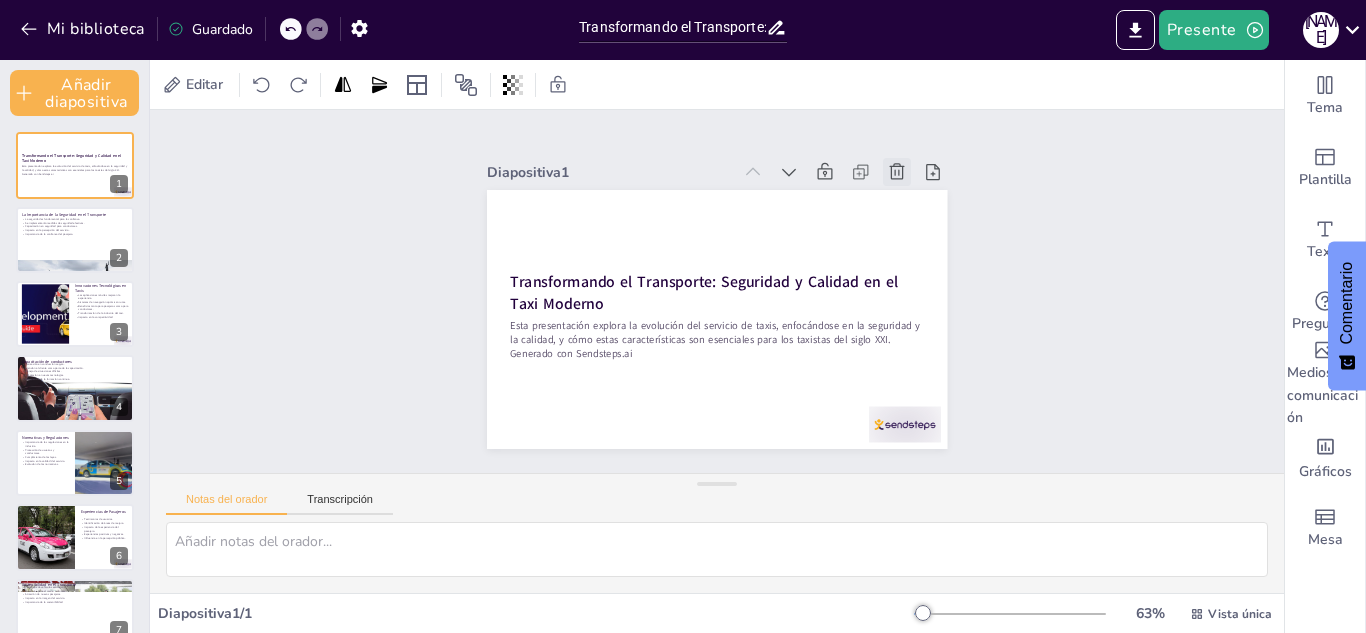checkbox on "true" 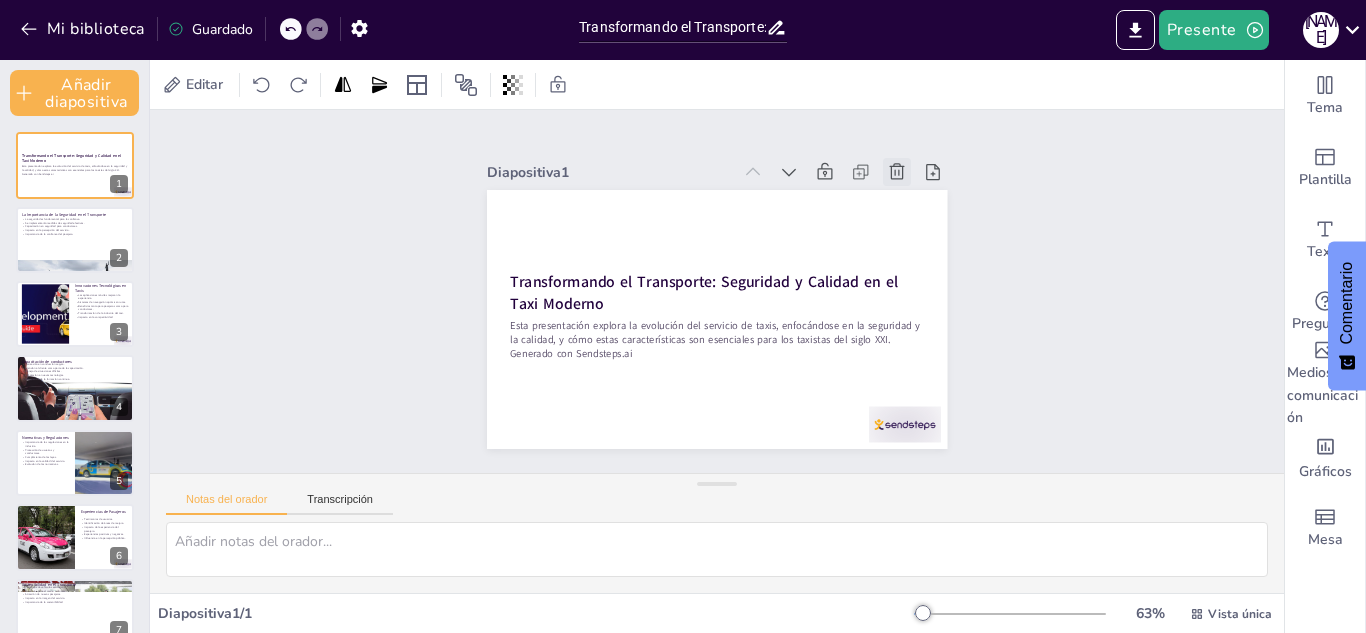 checkbox on "true" 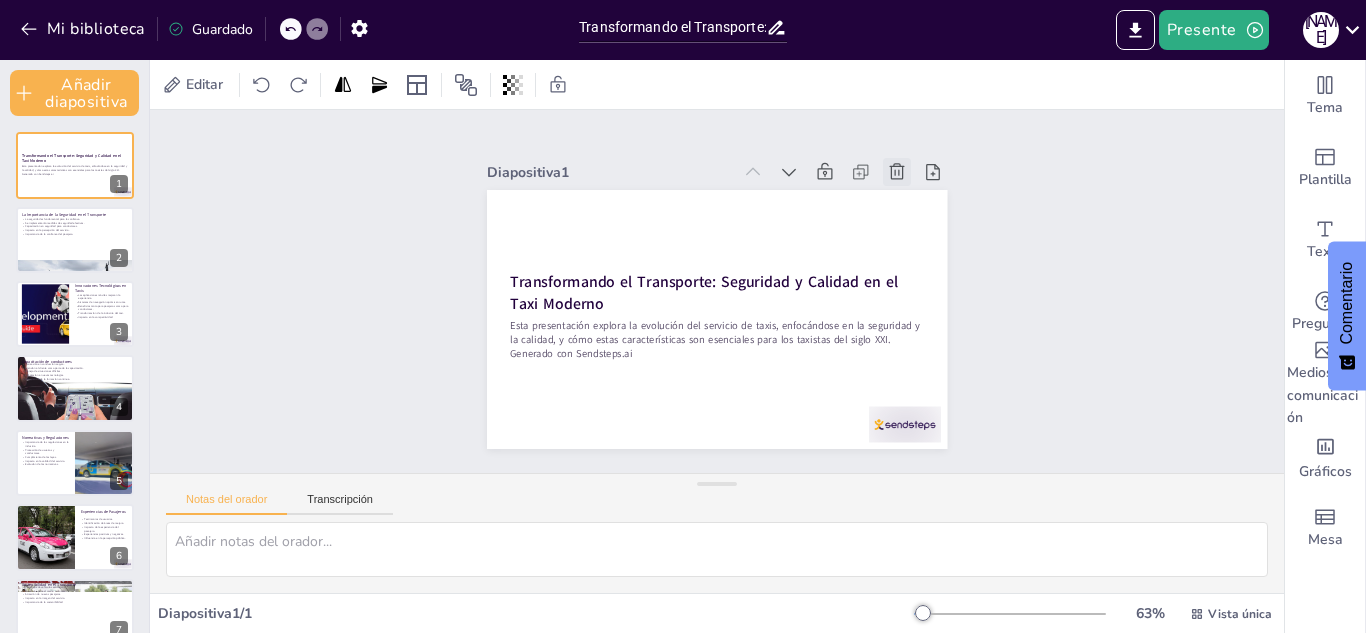 checkbox on "true" 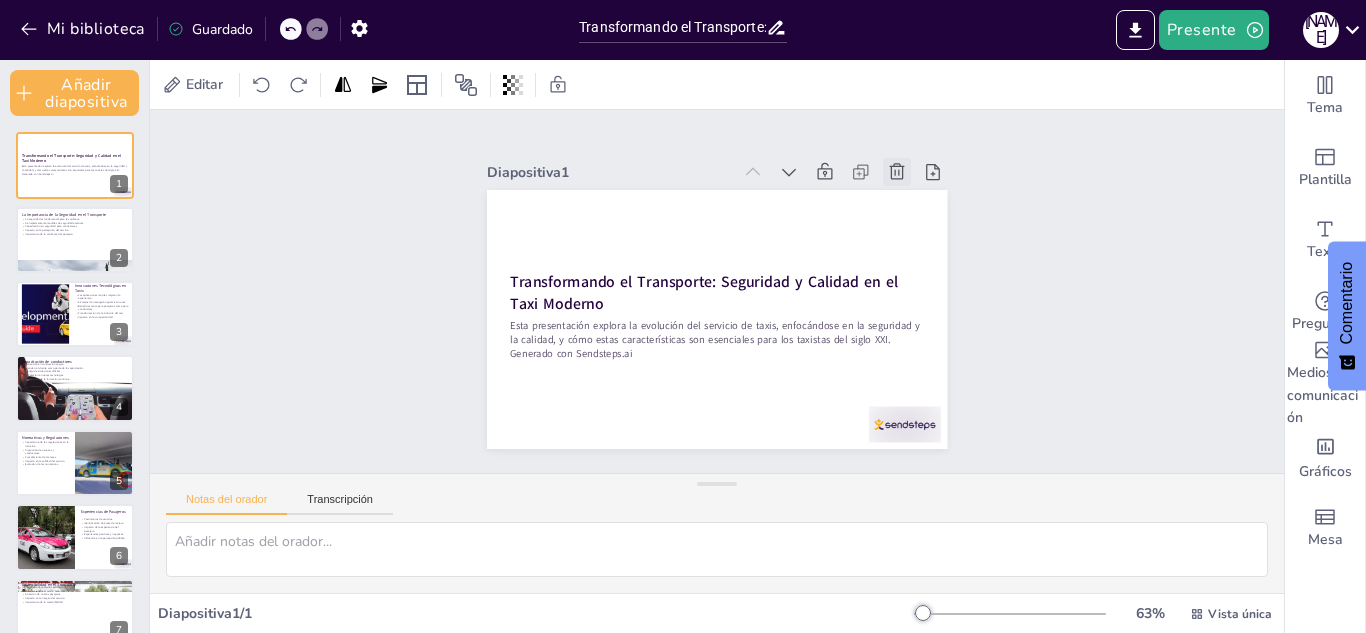 checkbox on "true" 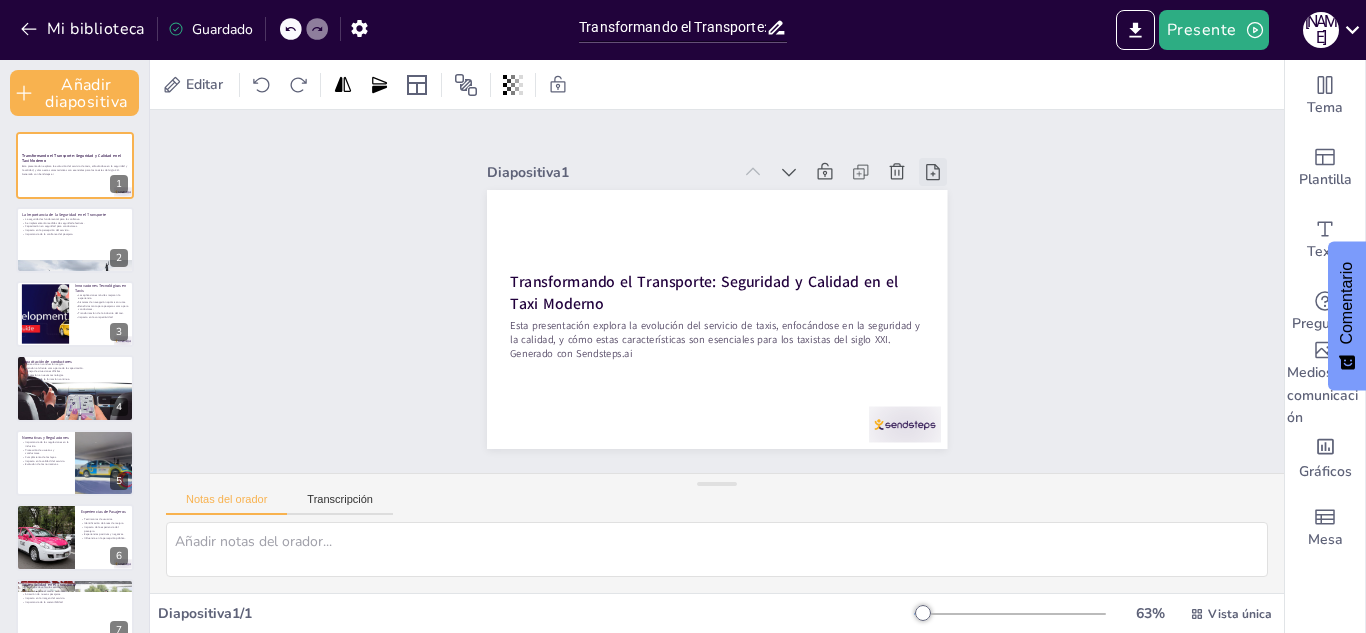 click 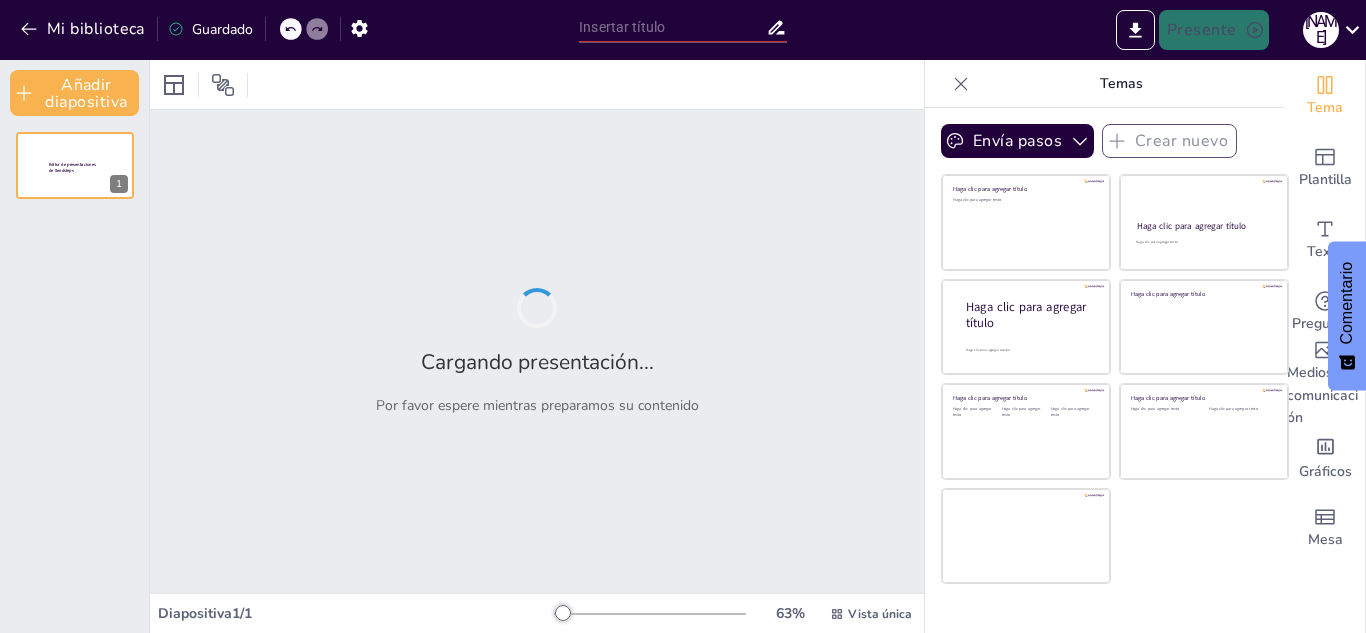 type on "Transformando el Transporte: Seguridad y Calidad en el Taxi Moderno" 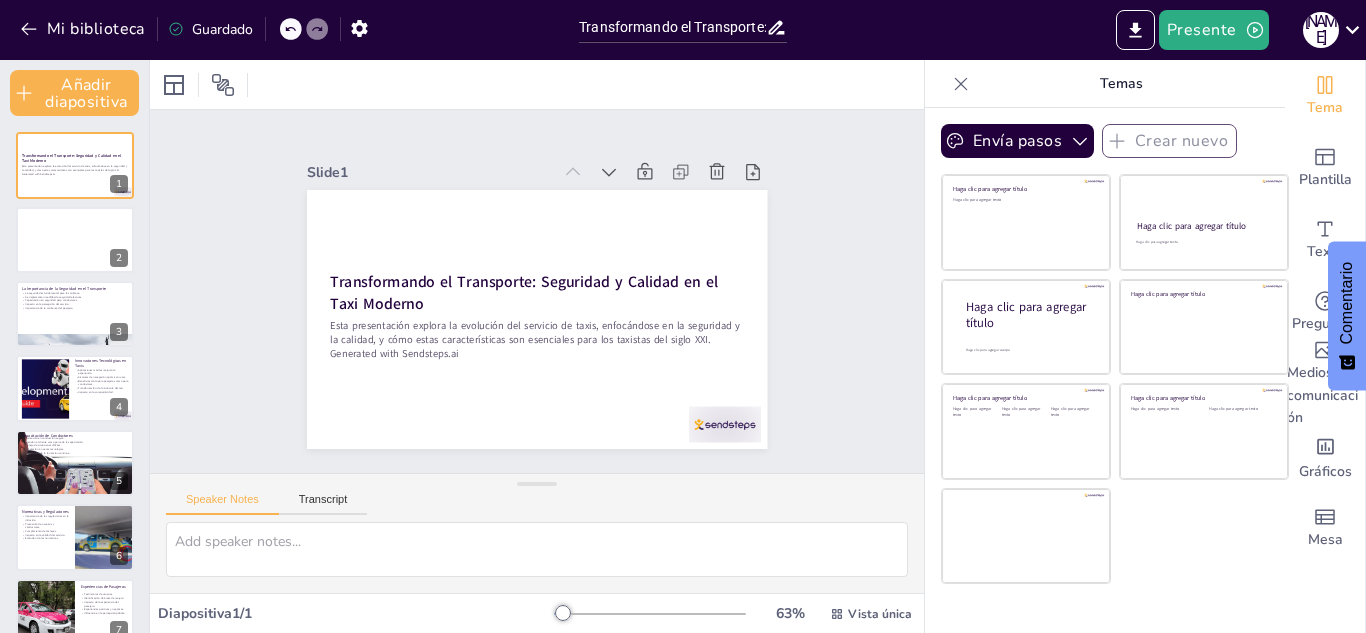 checkbox on "true" 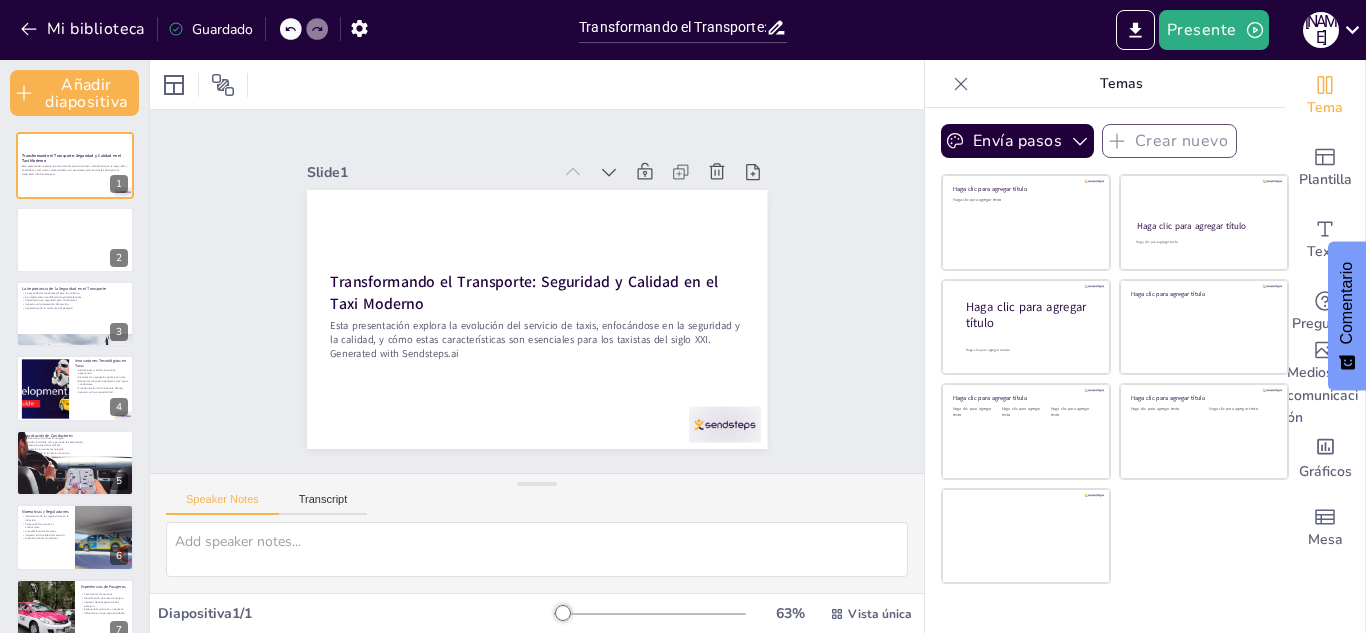 checkbox on "true" 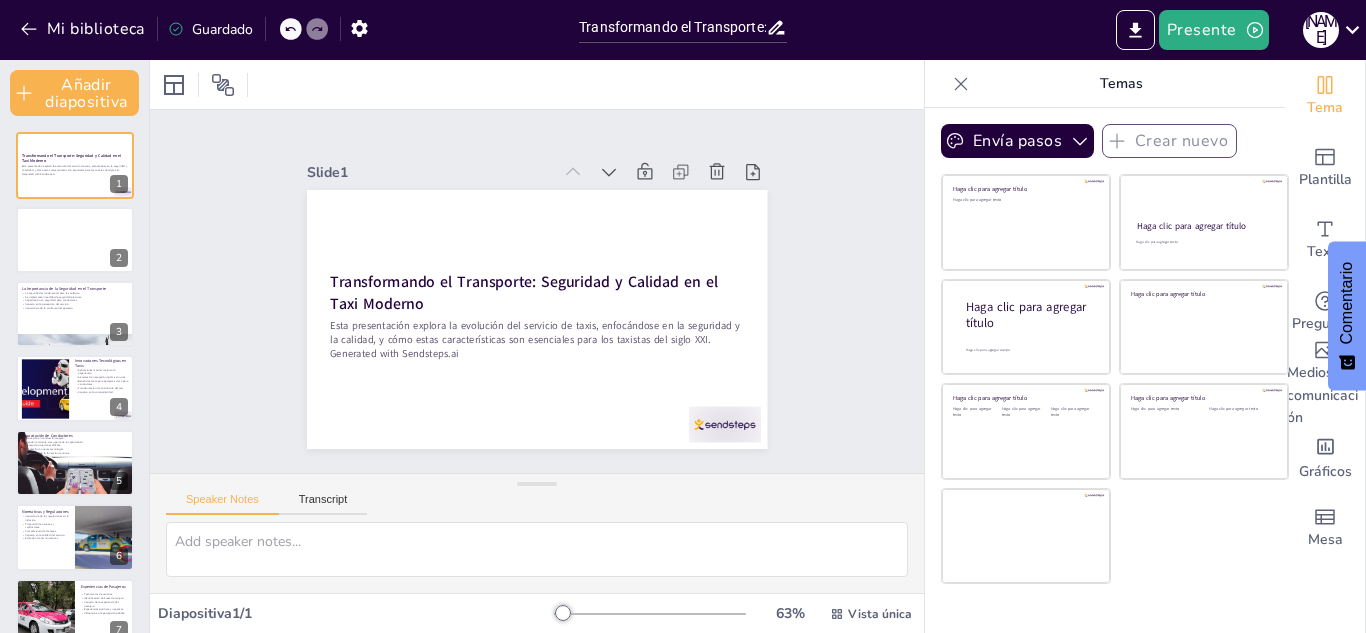 checkbox on "true" 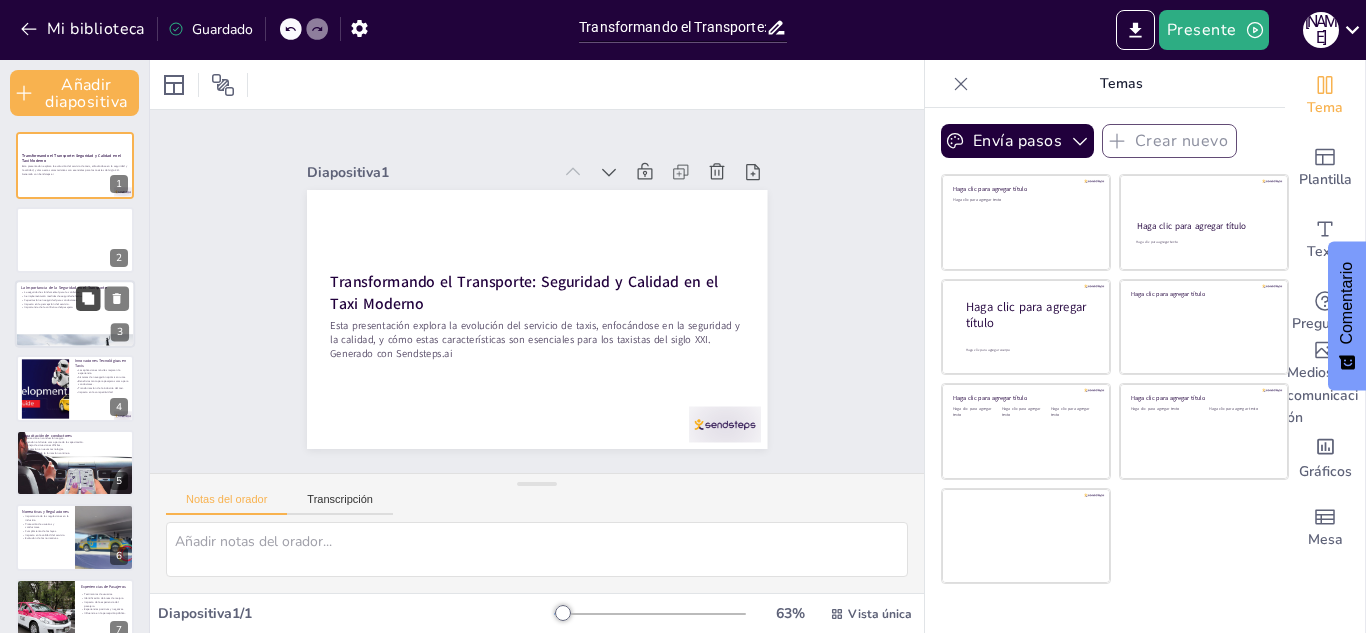checkbox on "true" 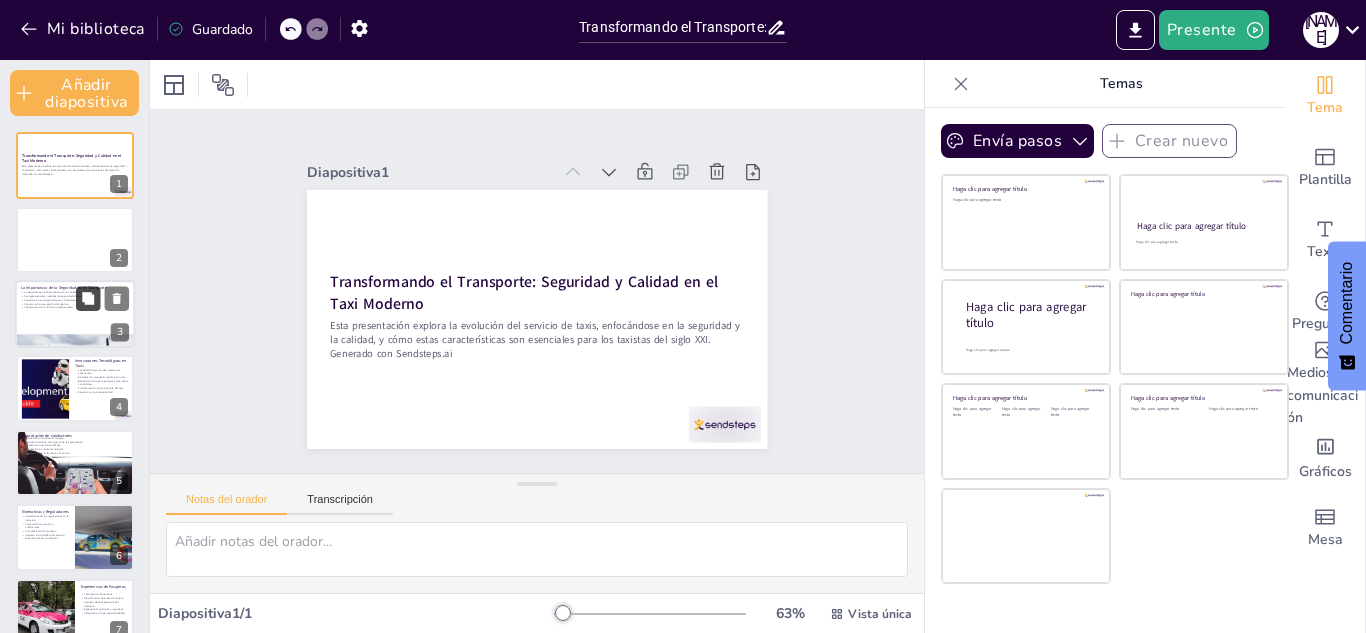 checkbox on "true" 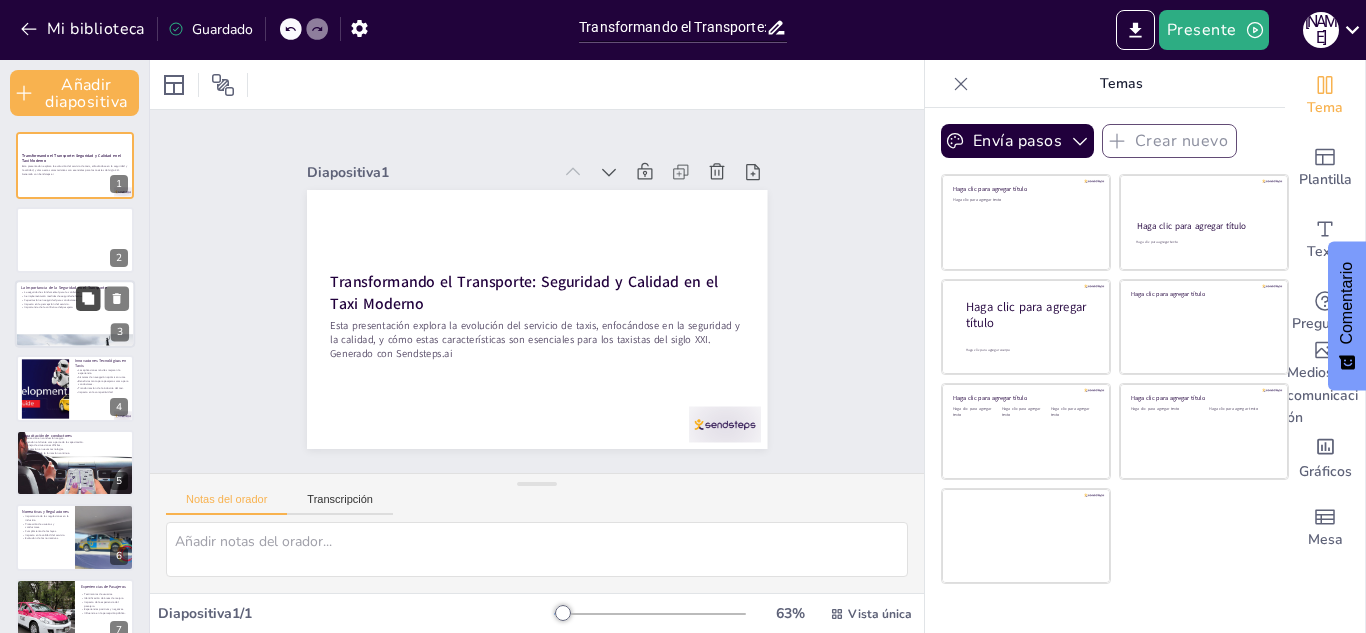 checkbox on "true" 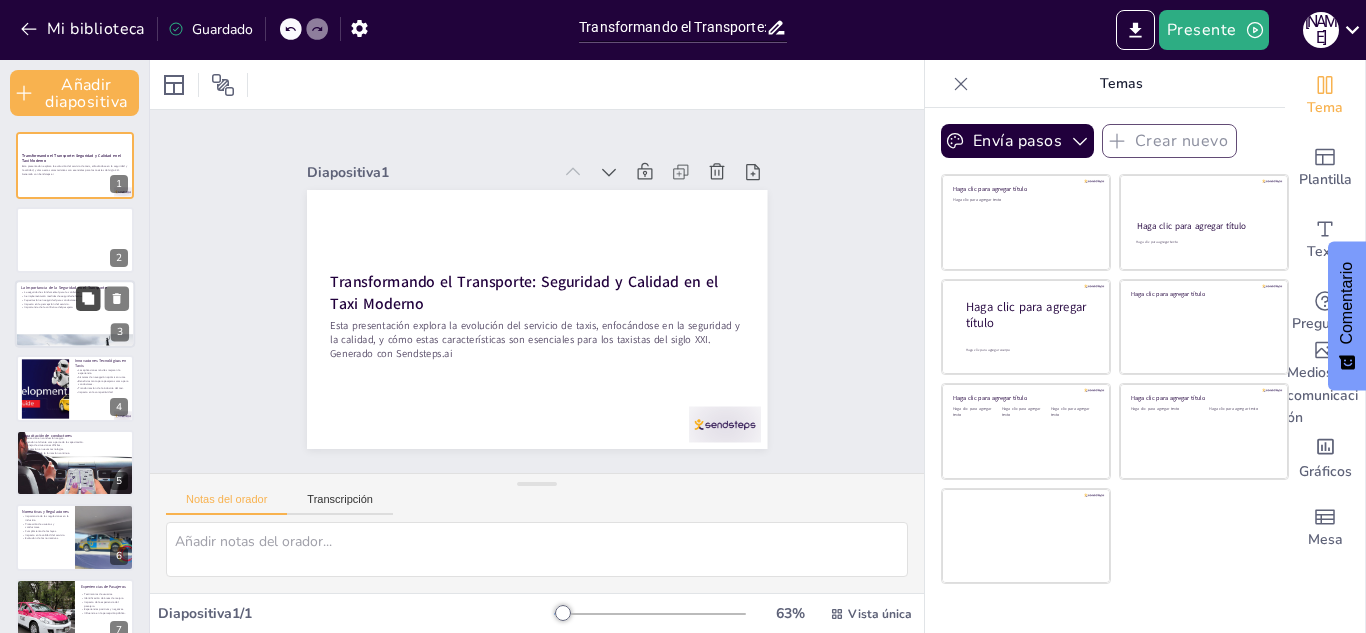 checkbox on "true" 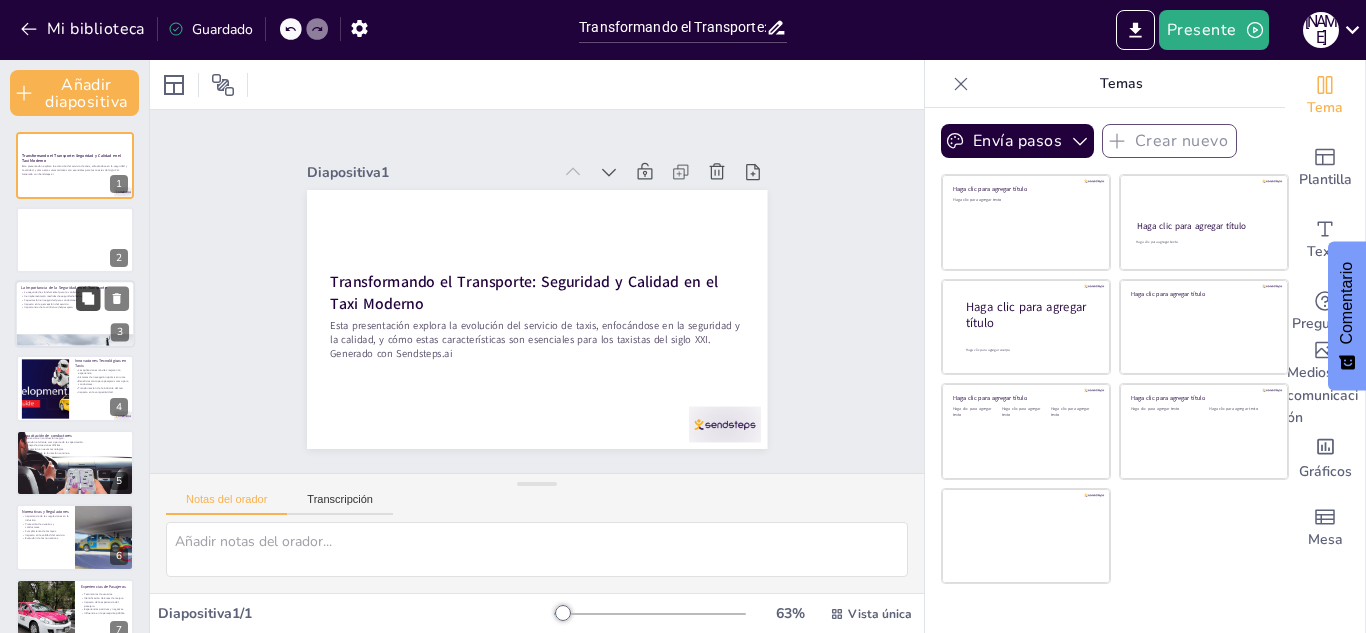 checkbox on "true" 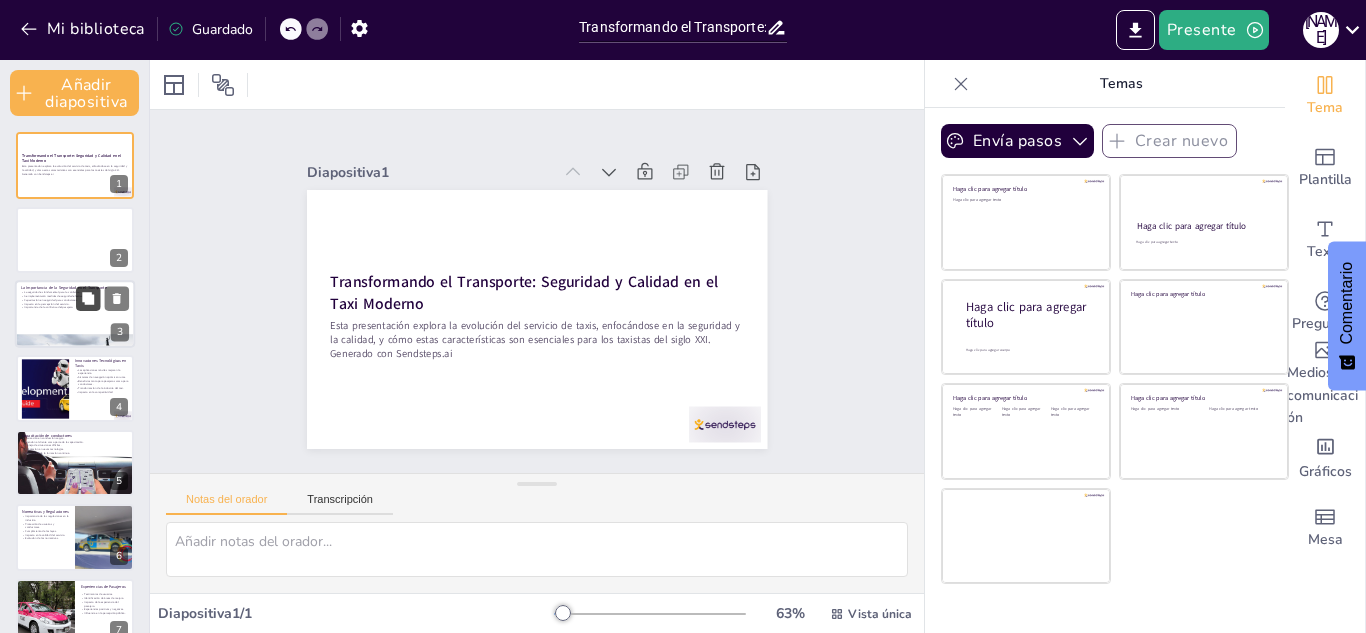 checkbox on "true" 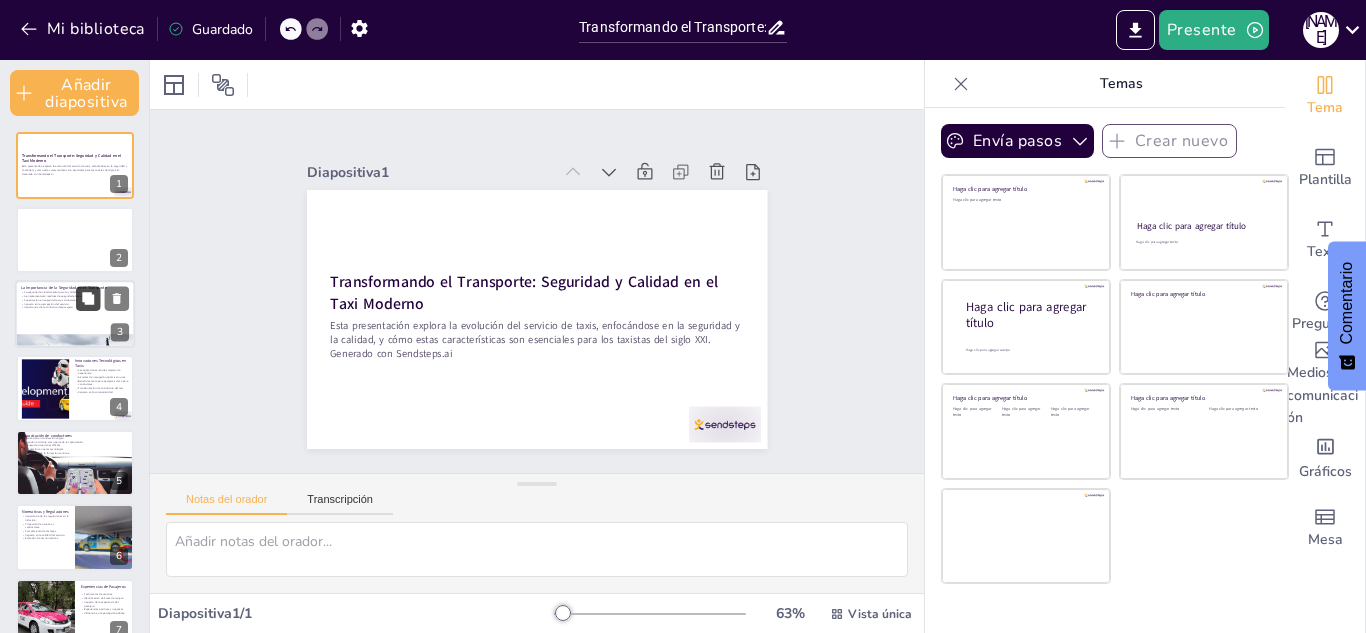 checkbox on "true" 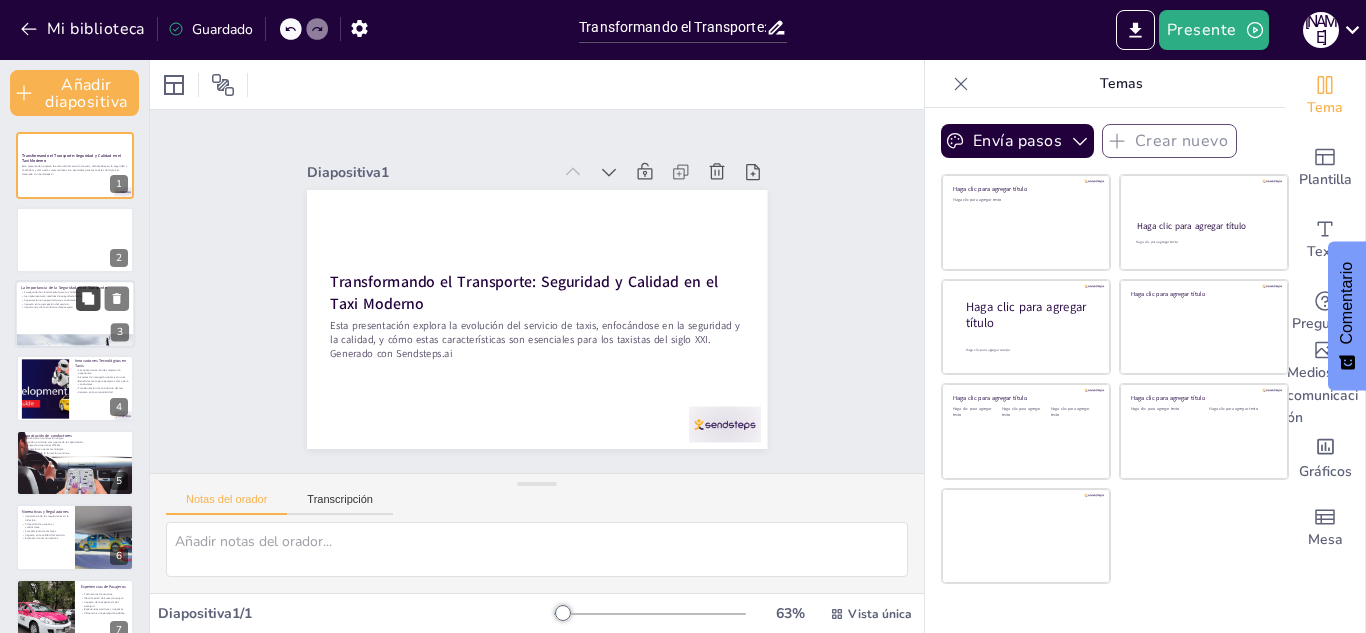 checkbox on "true" 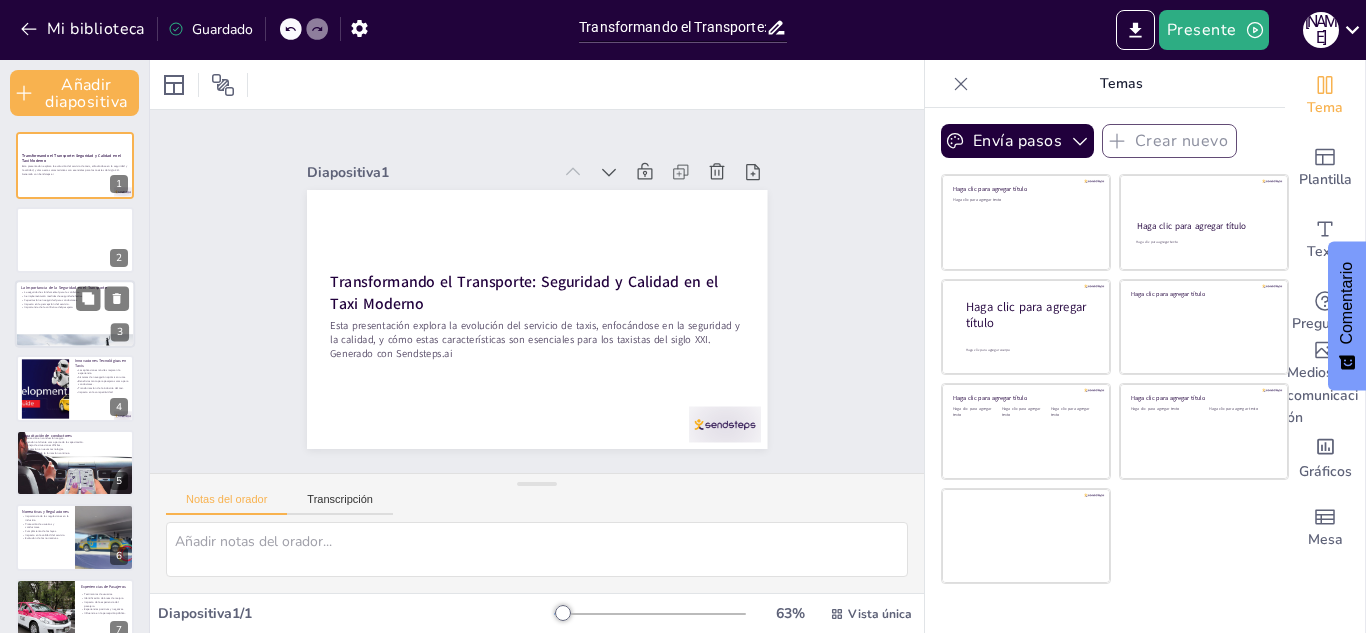 checkbox on "true" 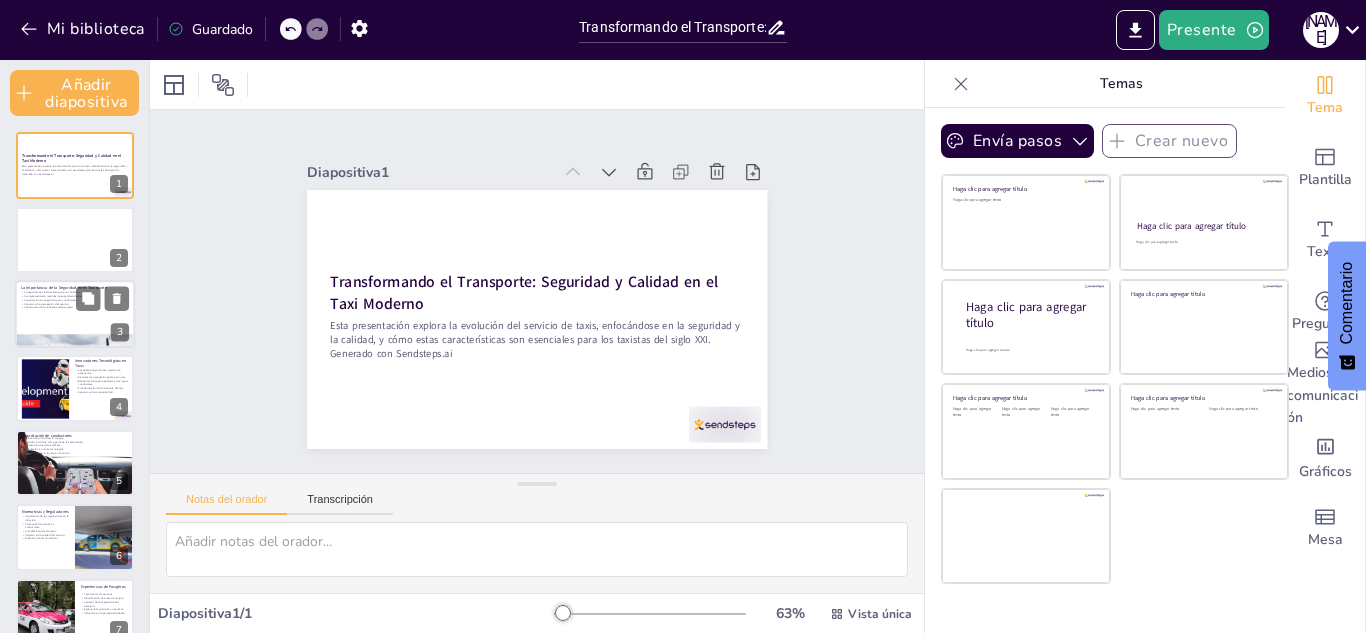 checkbox on "true" 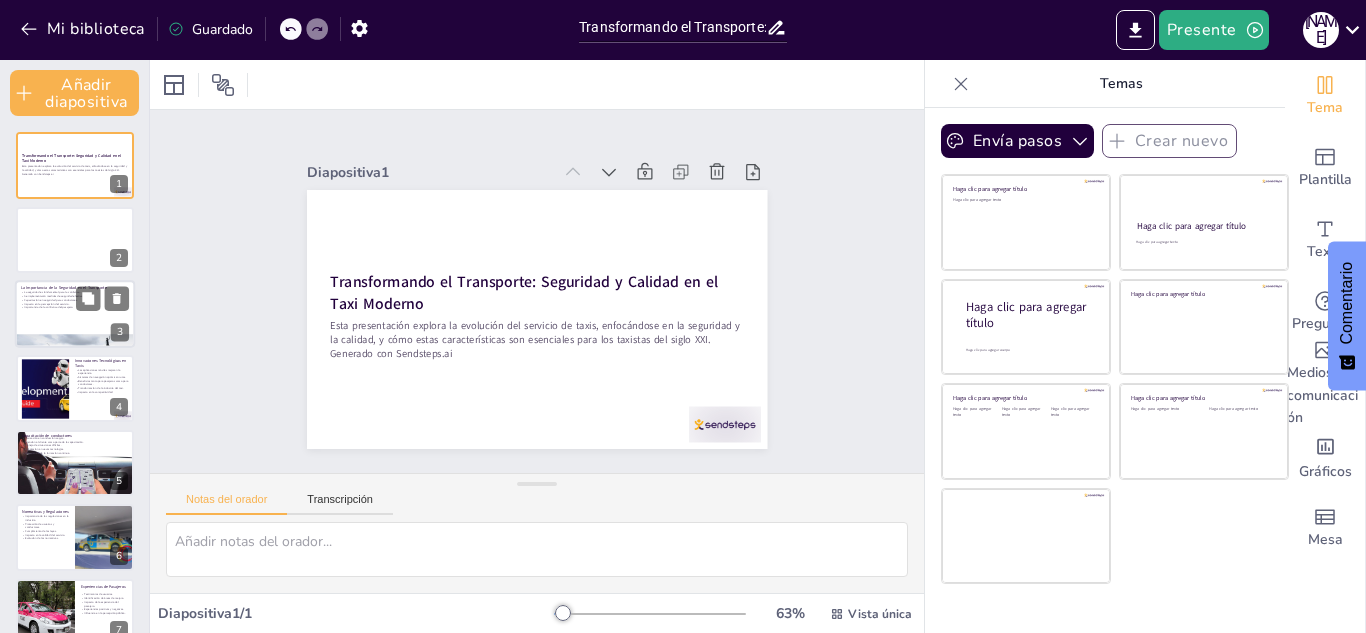 checkbox on "true" 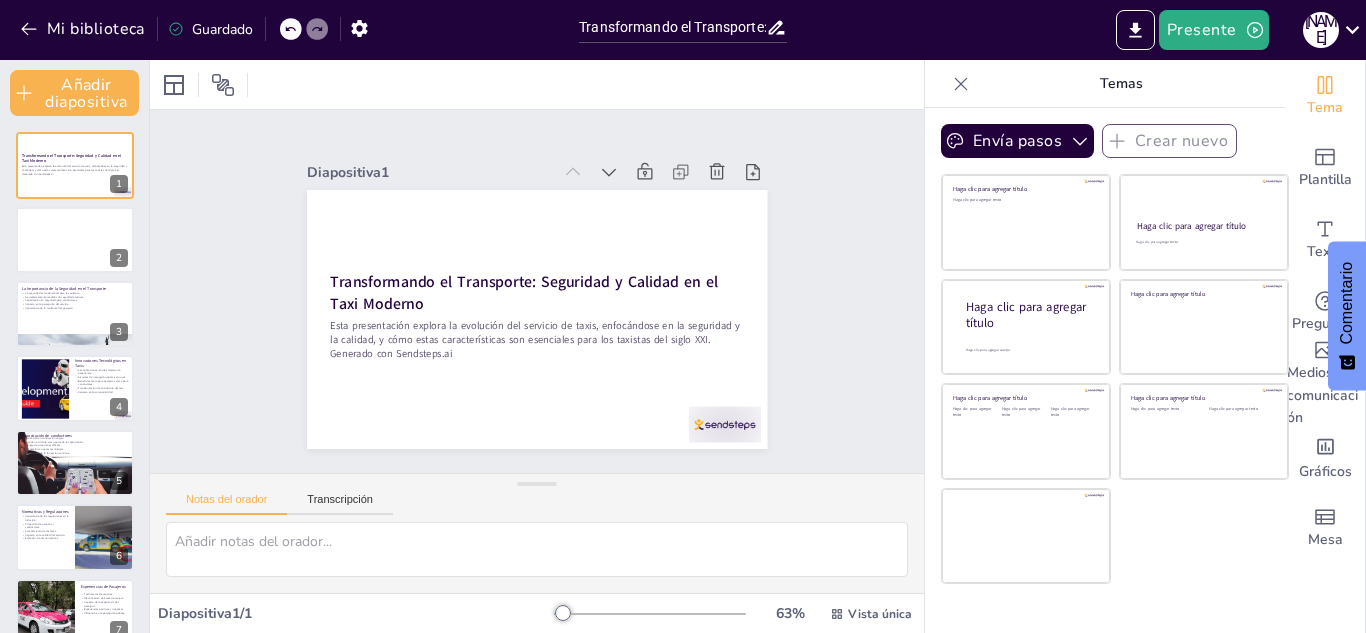 checkbox on "true" 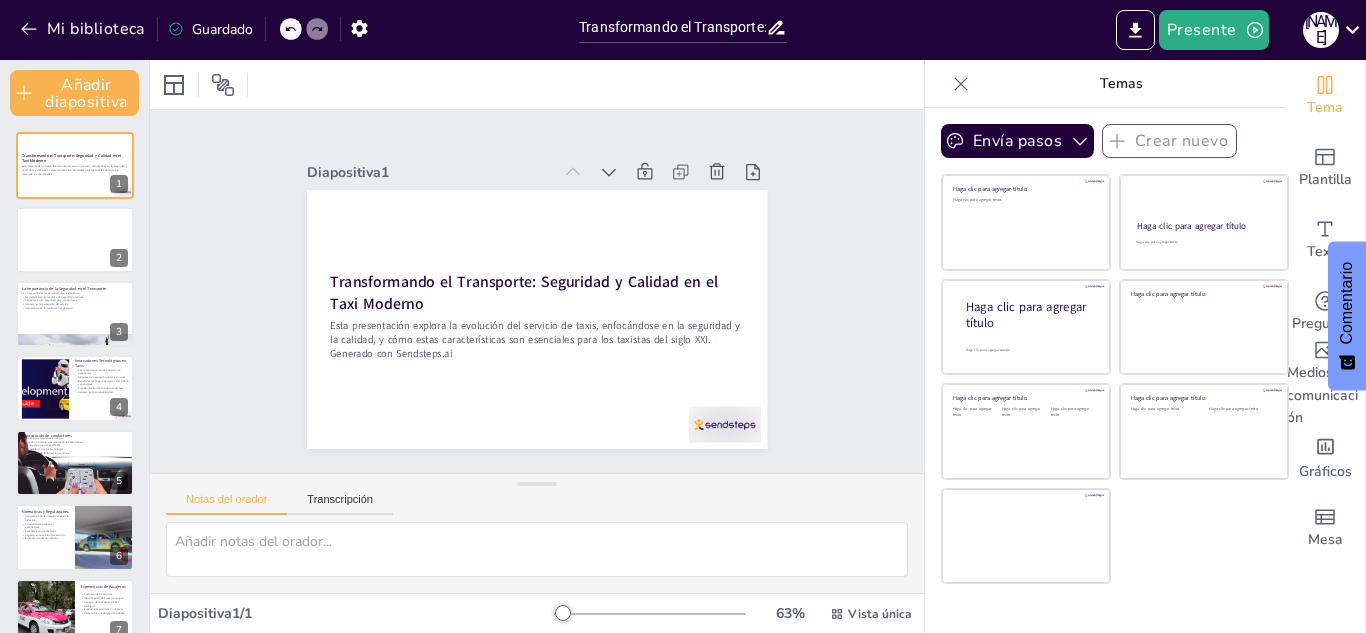 checkbox on "true" 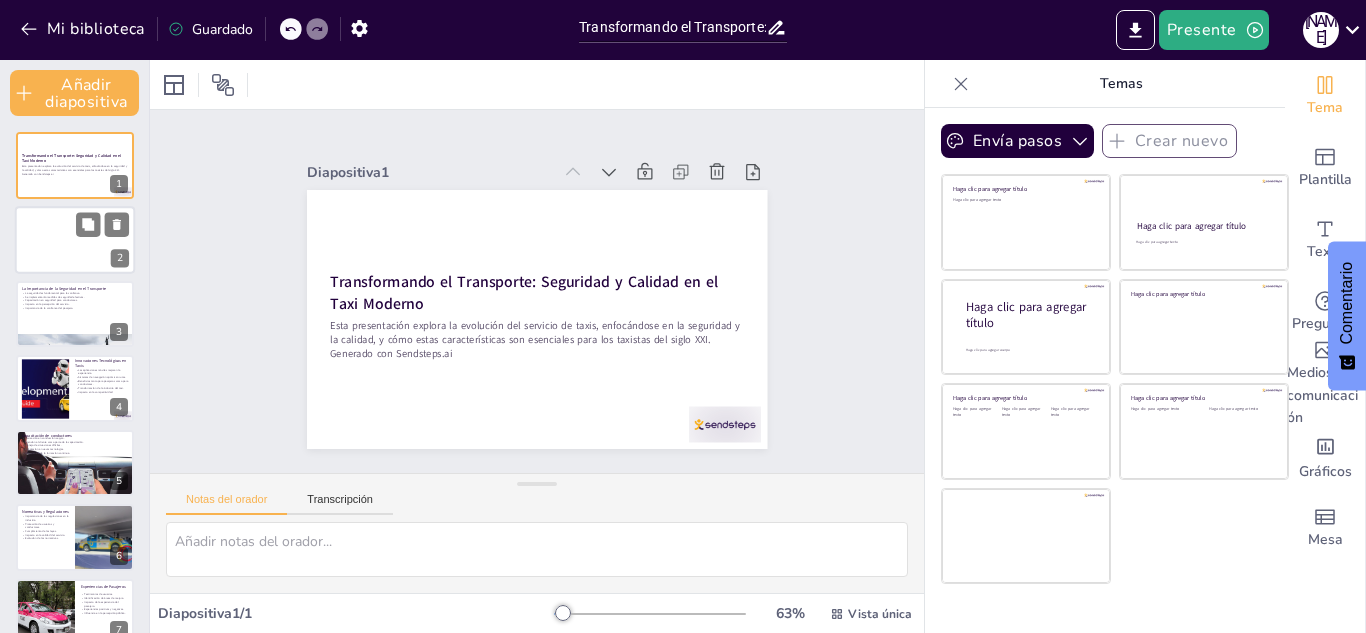 checkbox on "true" 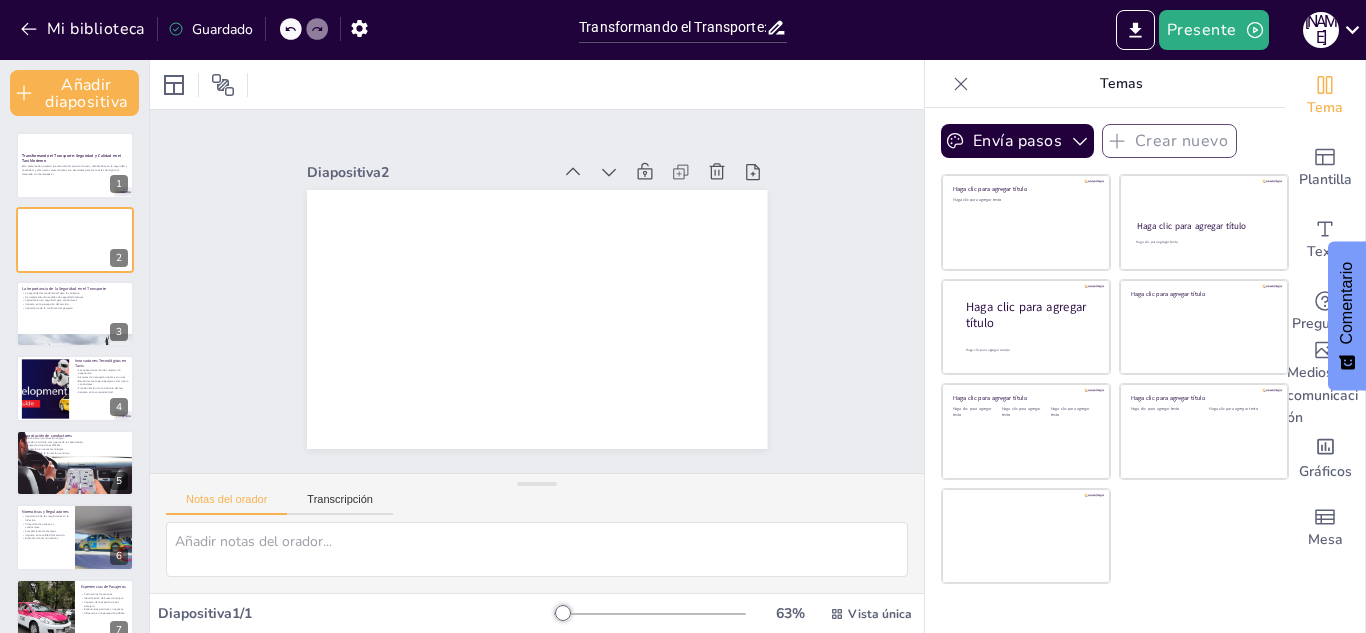 checkbox on "true" 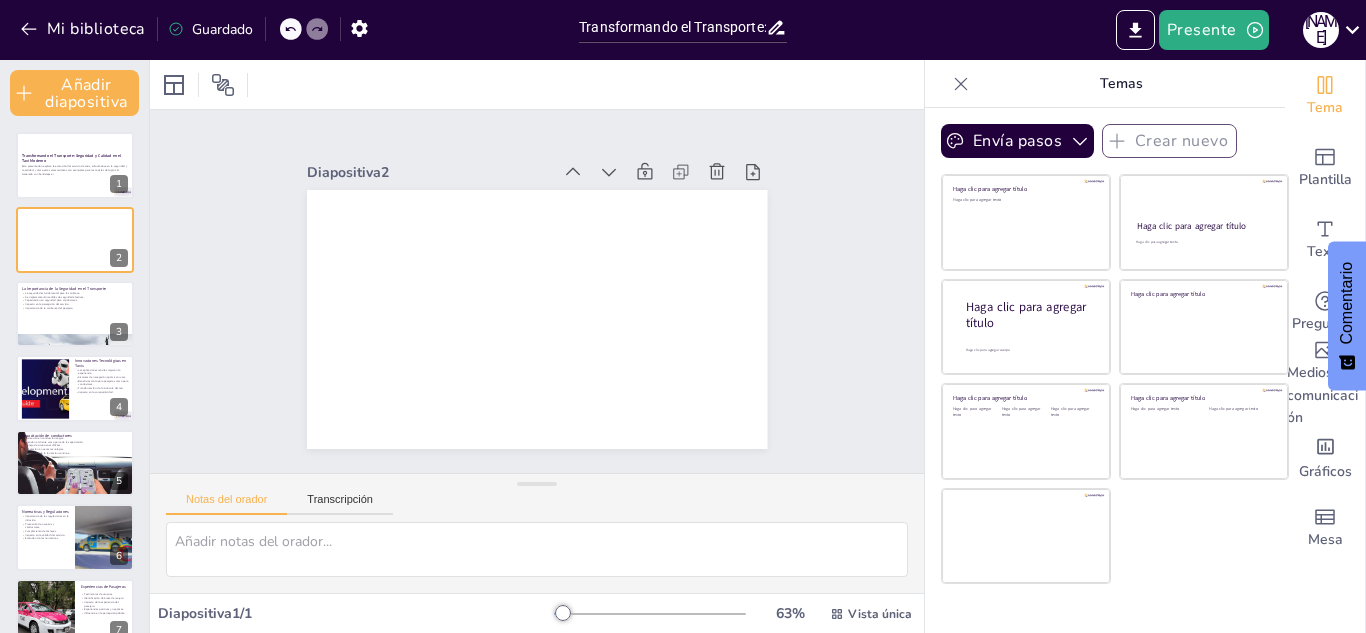 checkbox on "true" 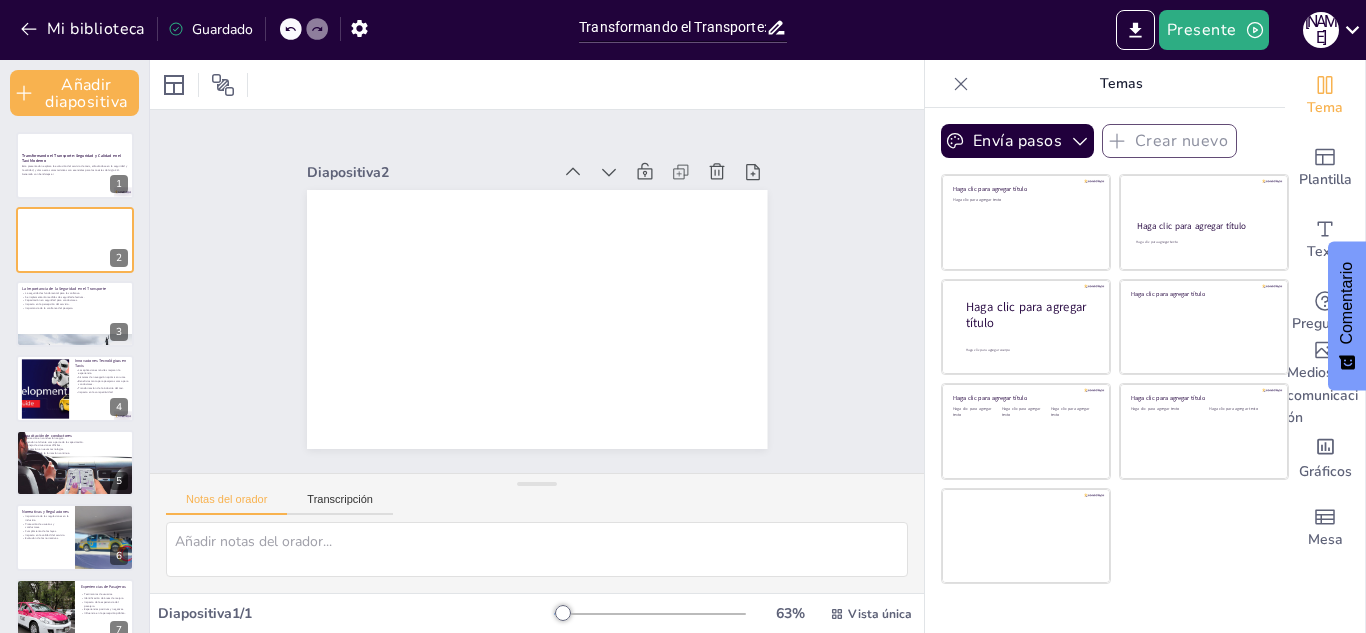 checkbox on "true" 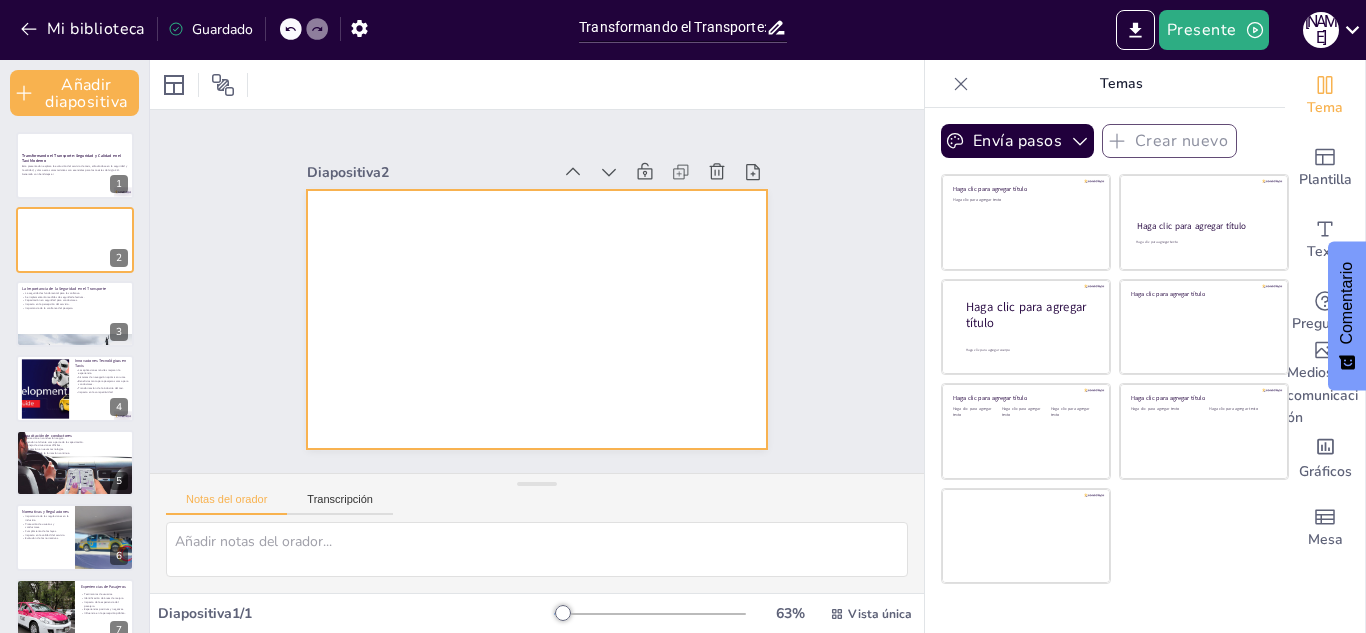 checkbox on "true" 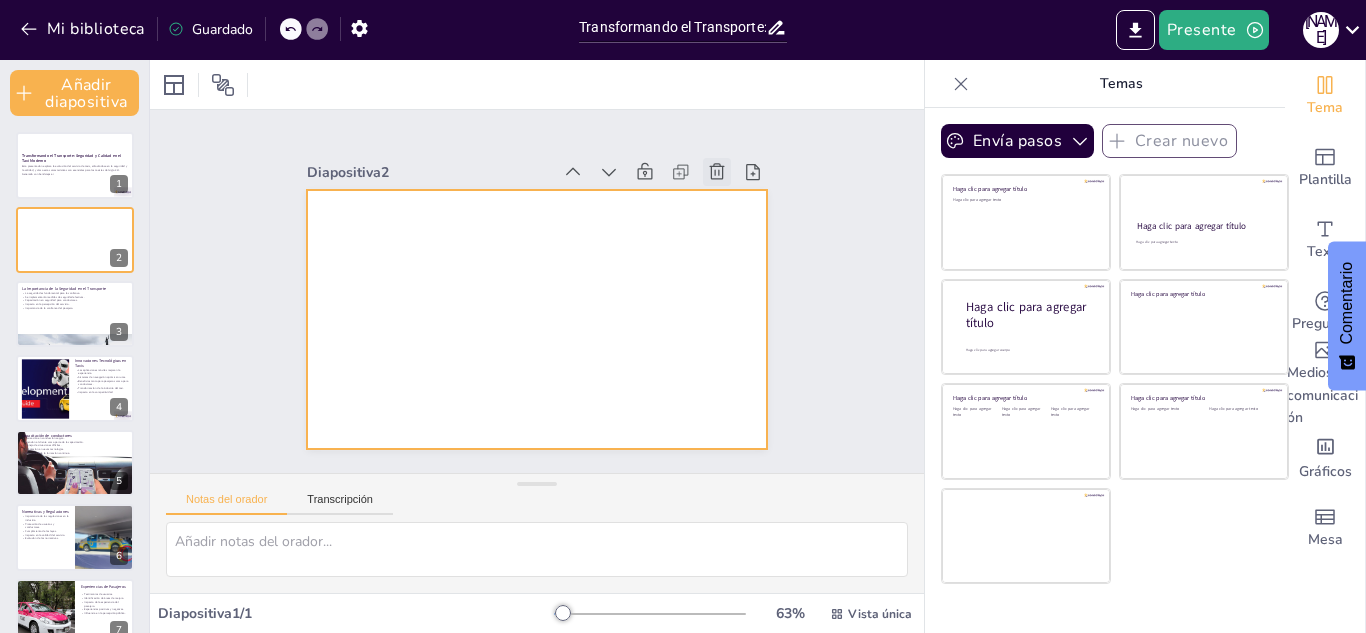 checkbox on "true" 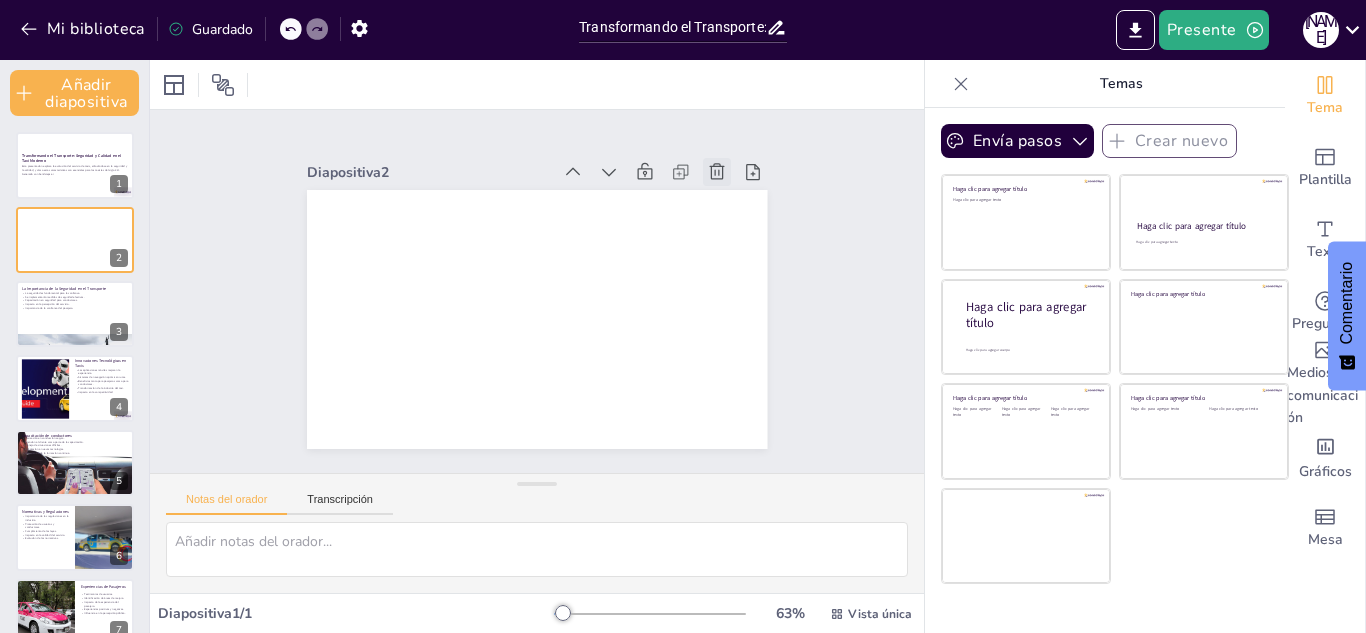 click 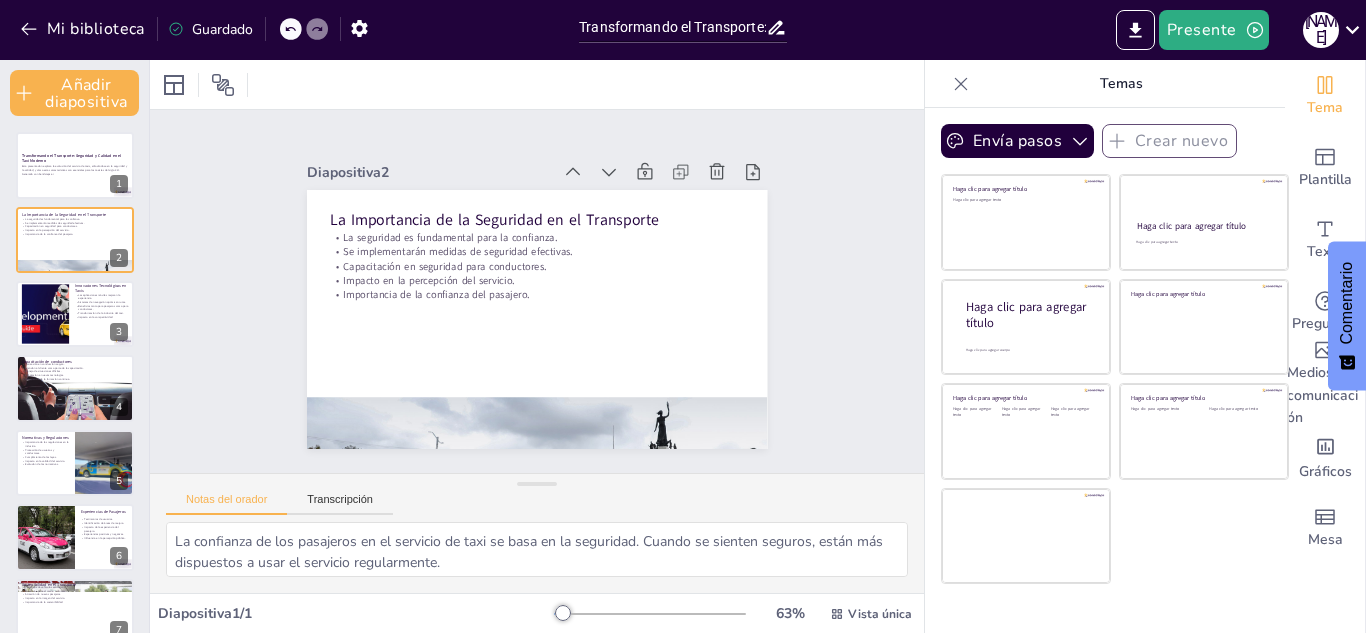 checkbox on "true" 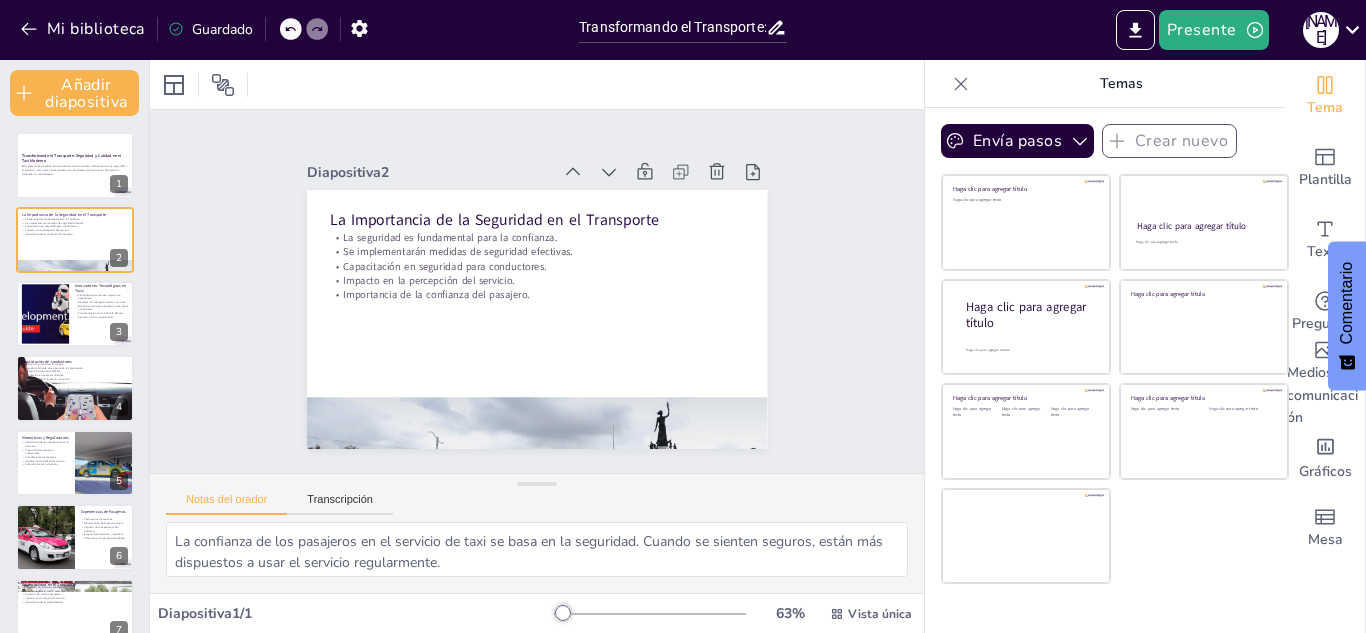 checkbox on "true" 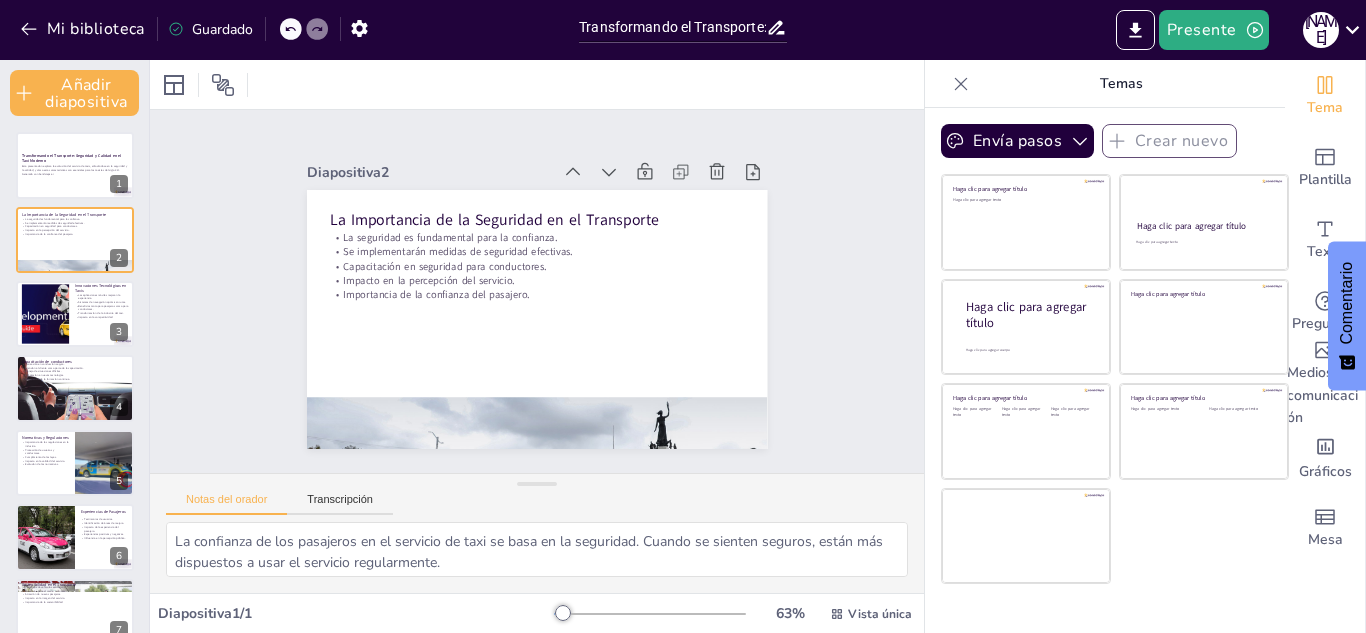 checkbox on "true" 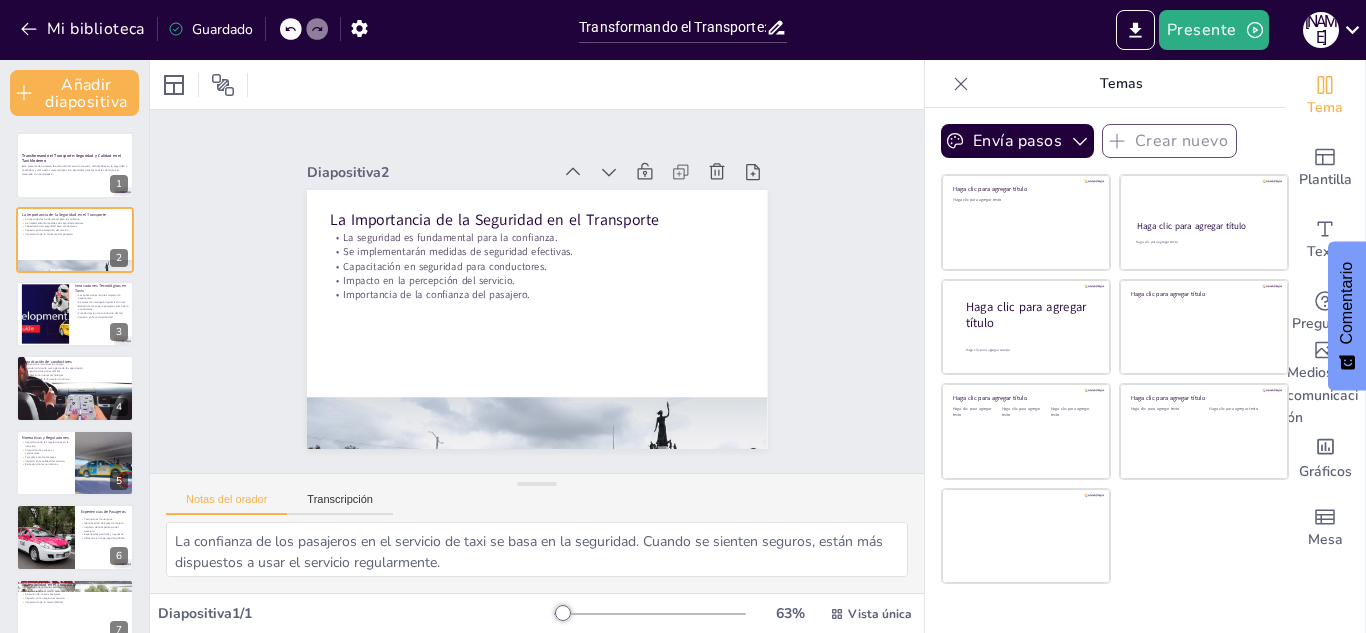 checkbox on "true" 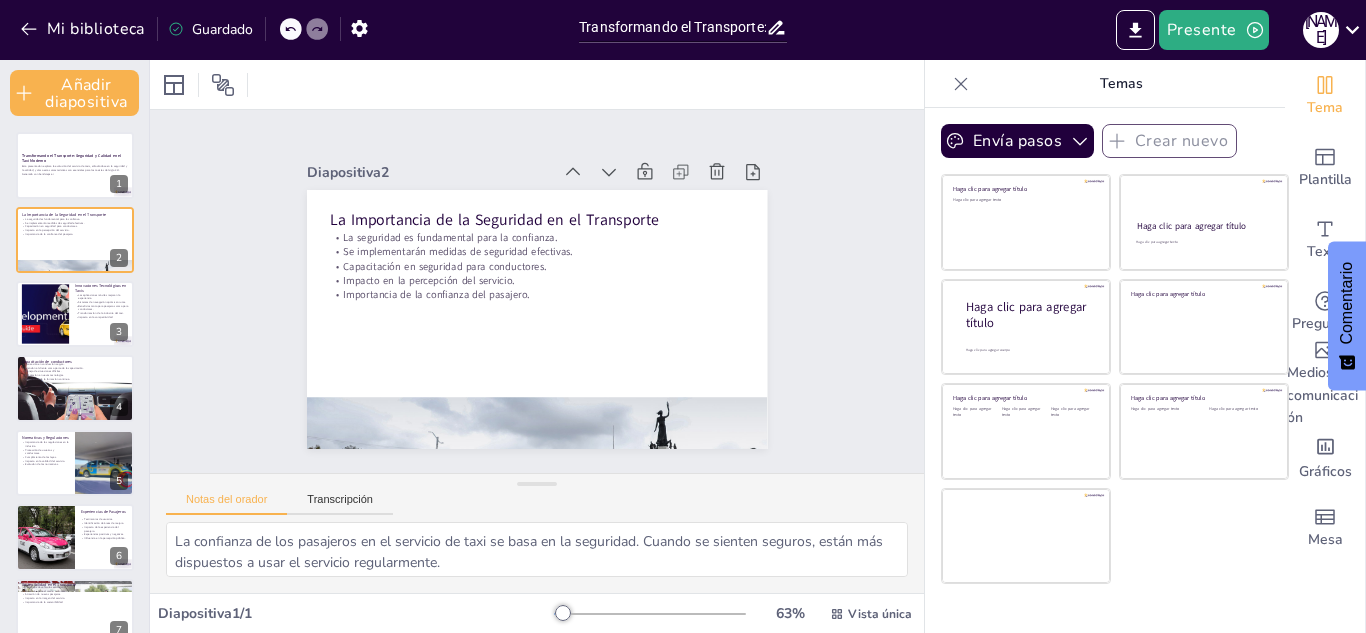 checkbox on "true" 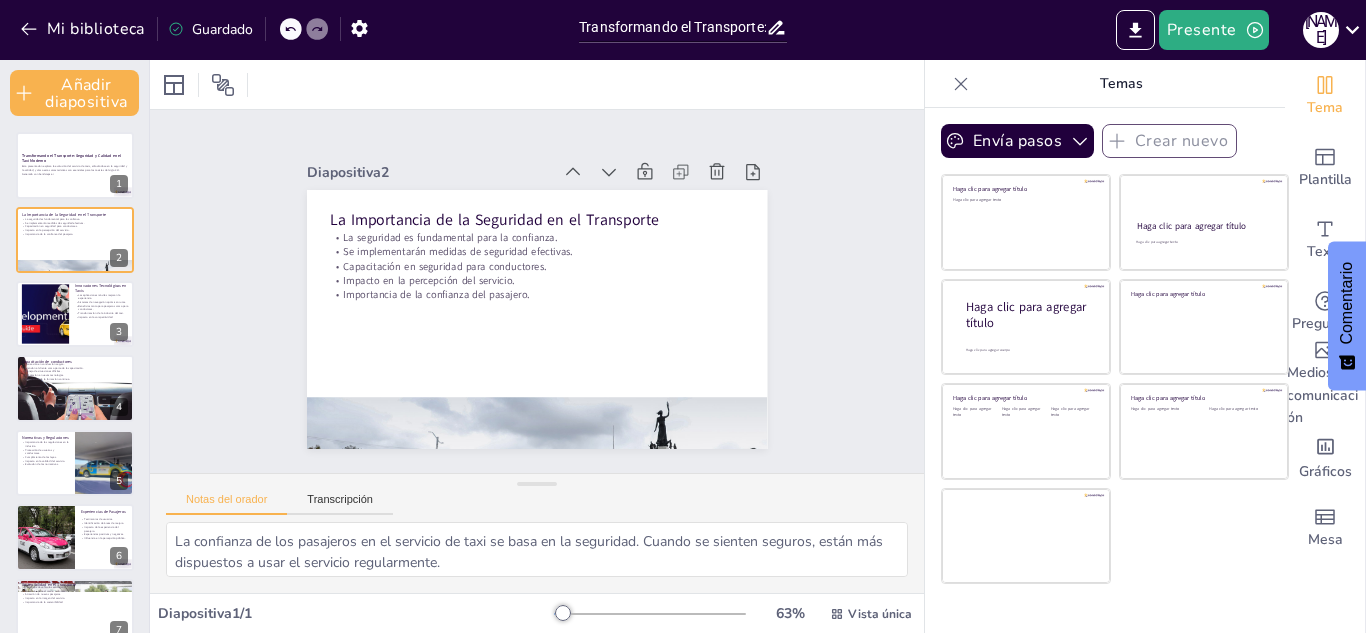 checkbox on "true" 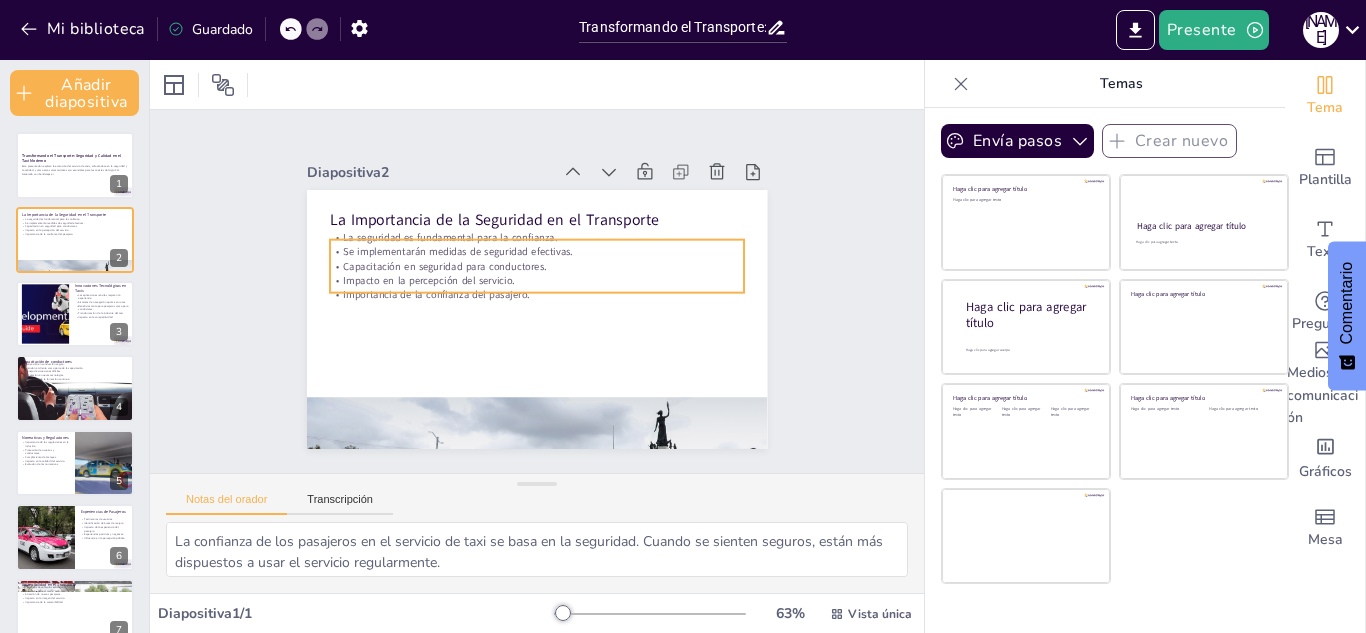 checkbox on "true" 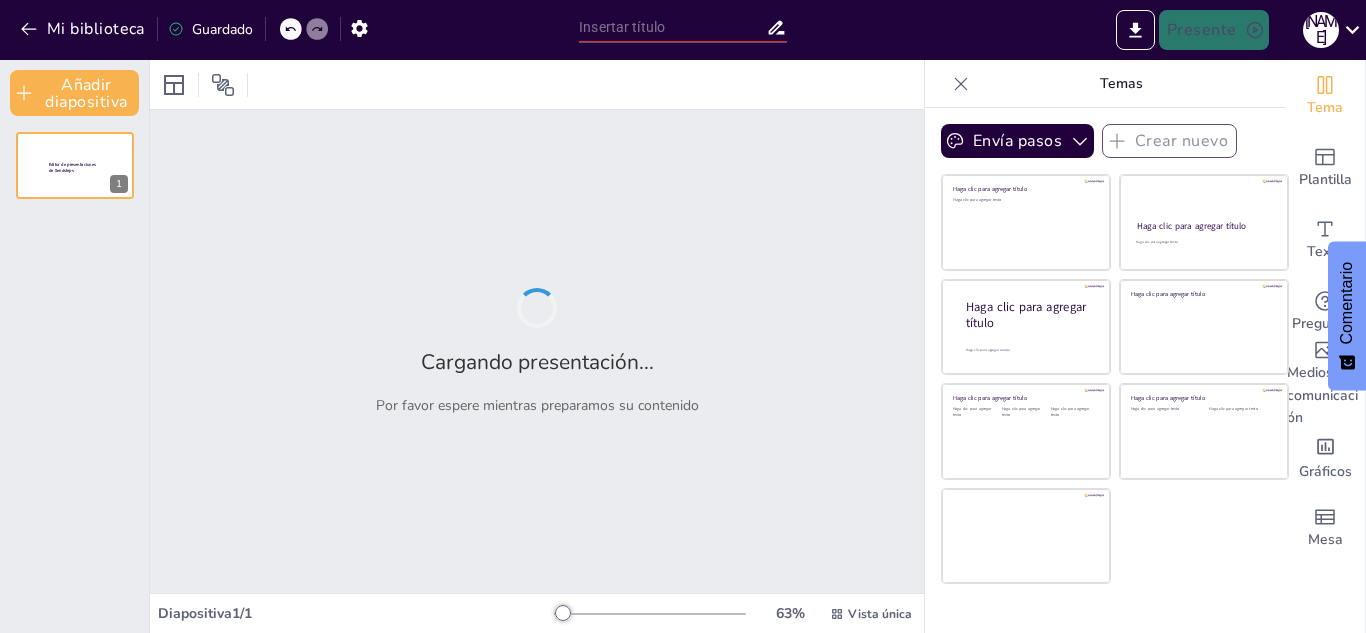 type on "Transformando el Transporte: Seguridad y Calidad en el Taxi Moderno" 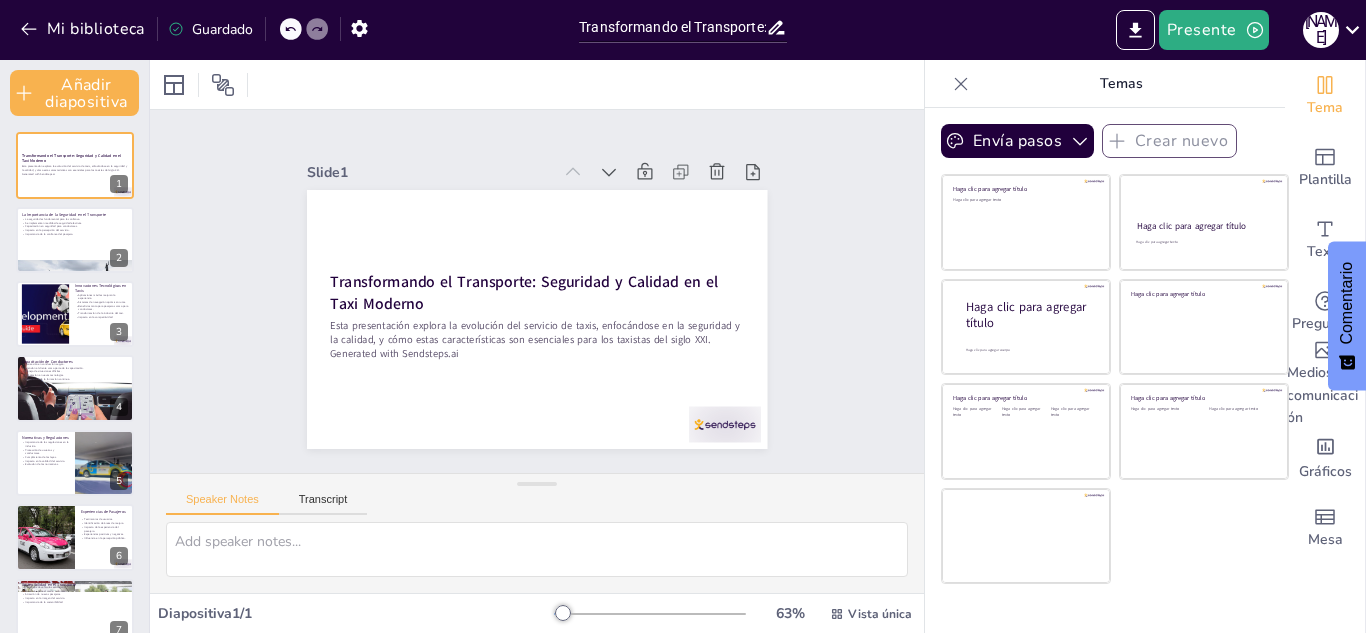 checkbox on "true" 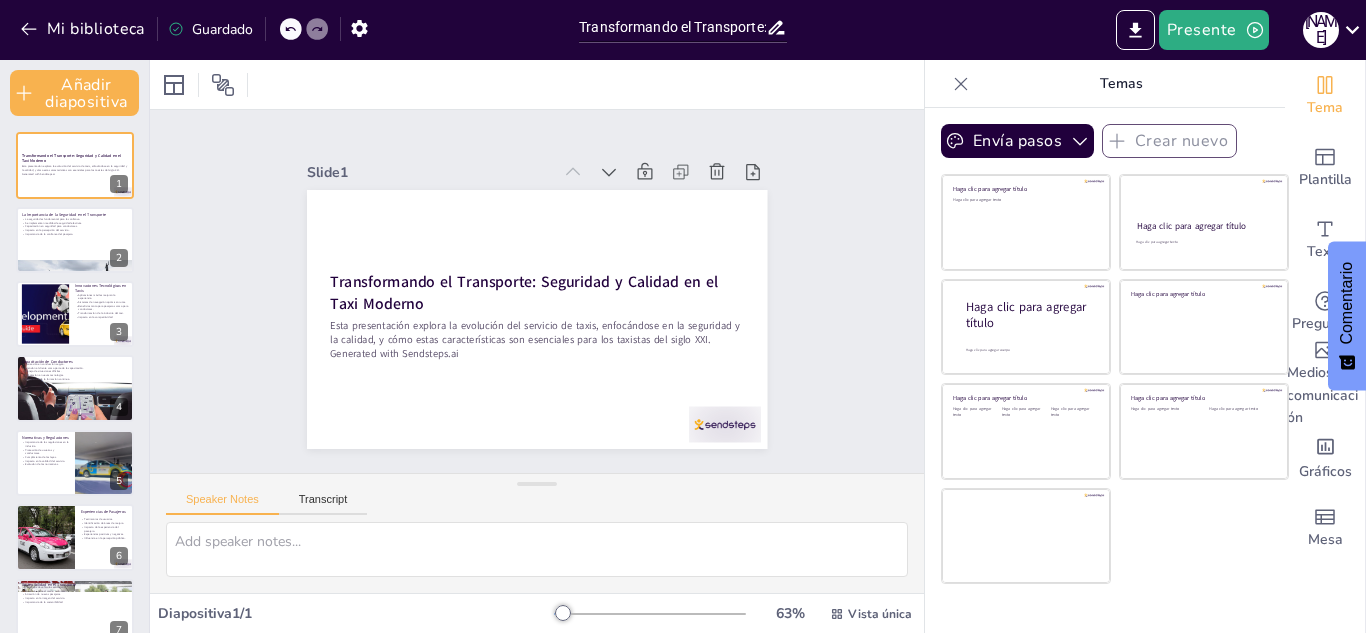 checkbox on "true" 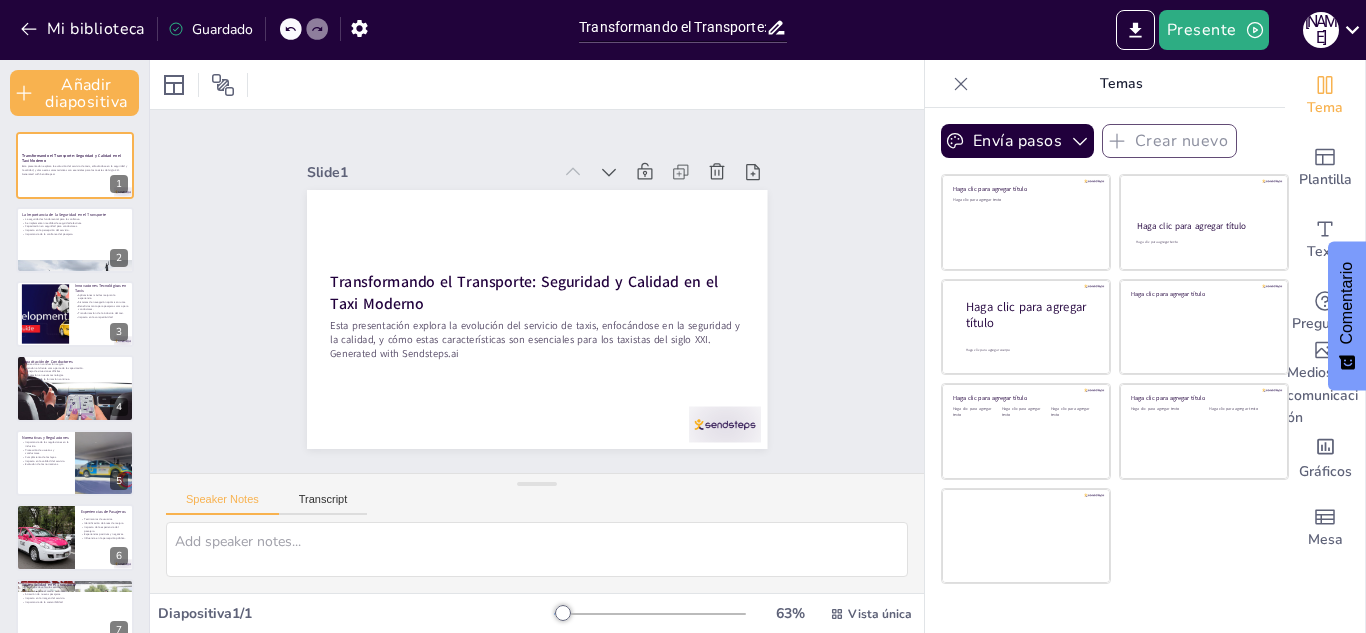 checkbox on "true" 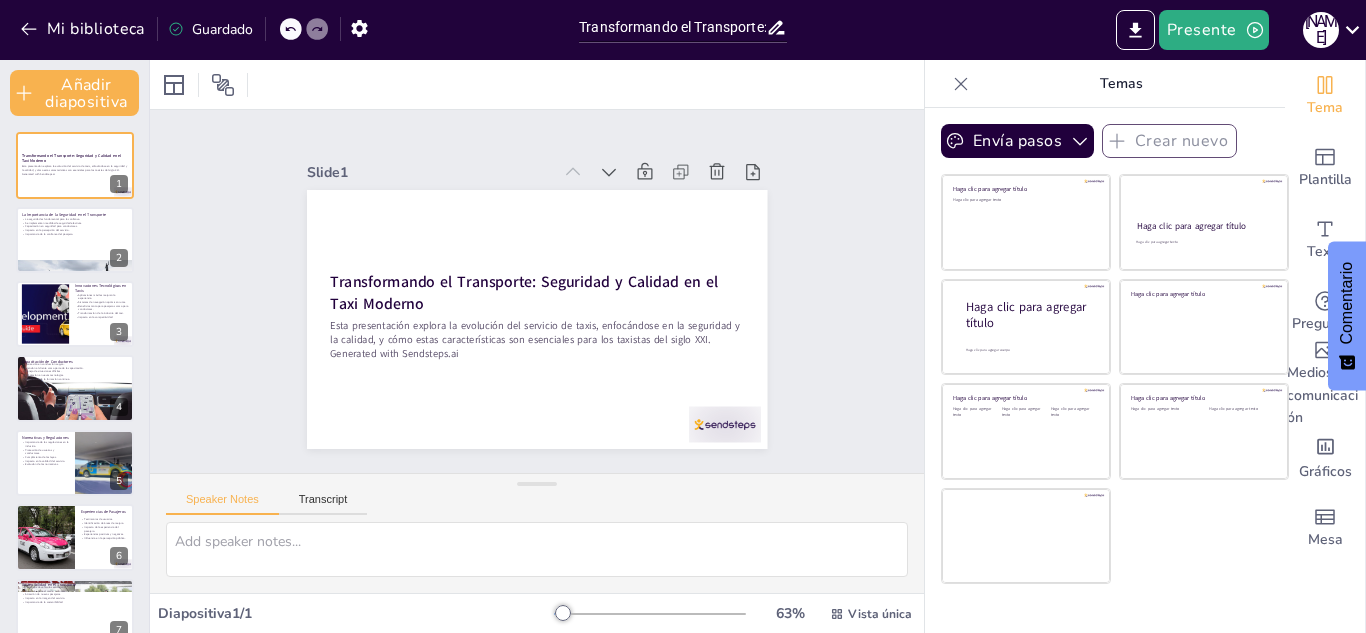 checkbox on "true" 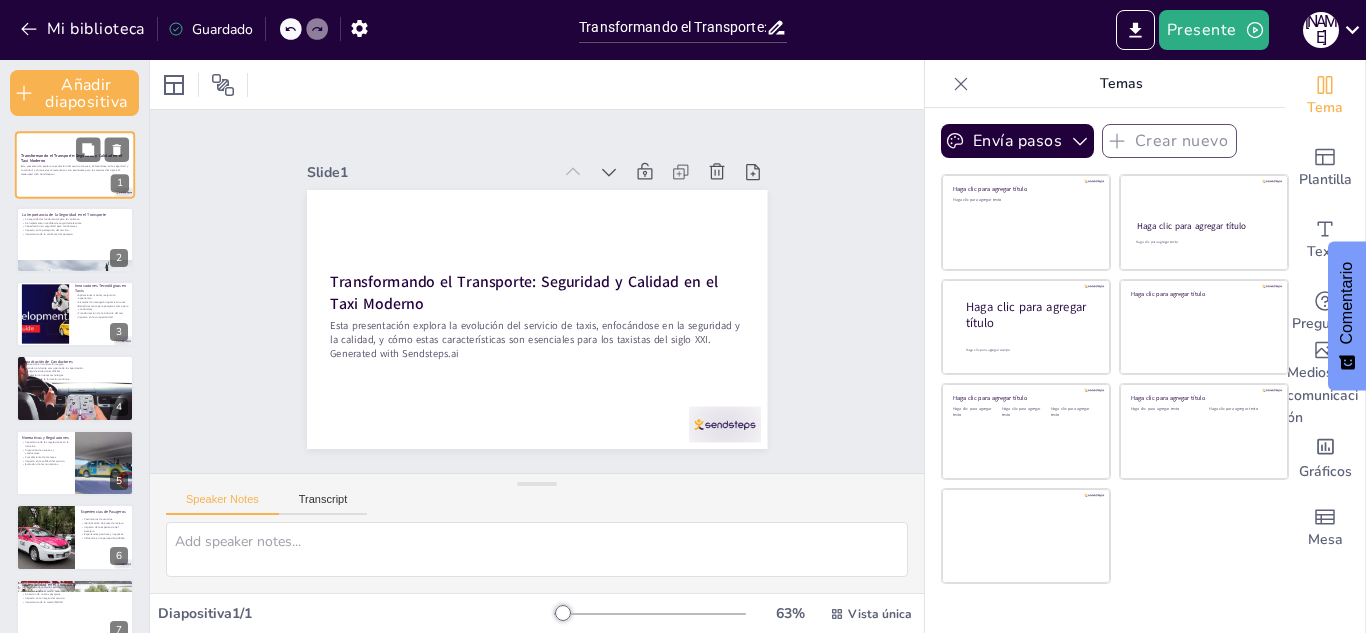 checkbox on "true" 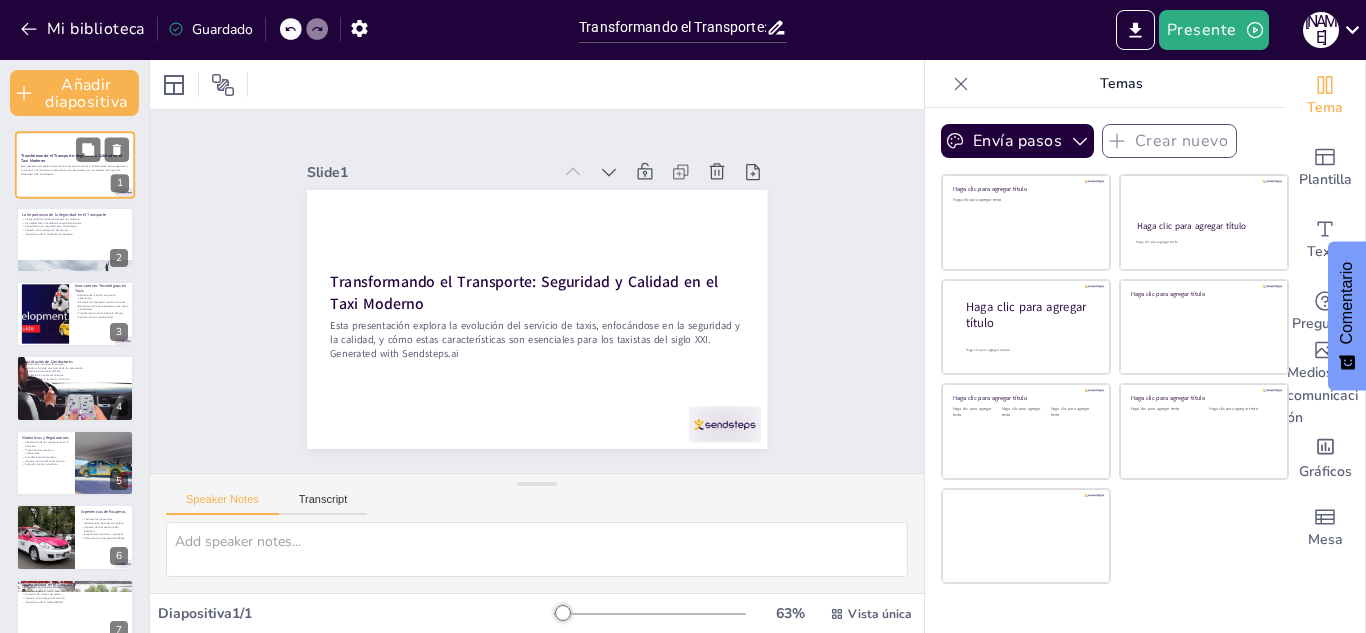 checkbox on "true" 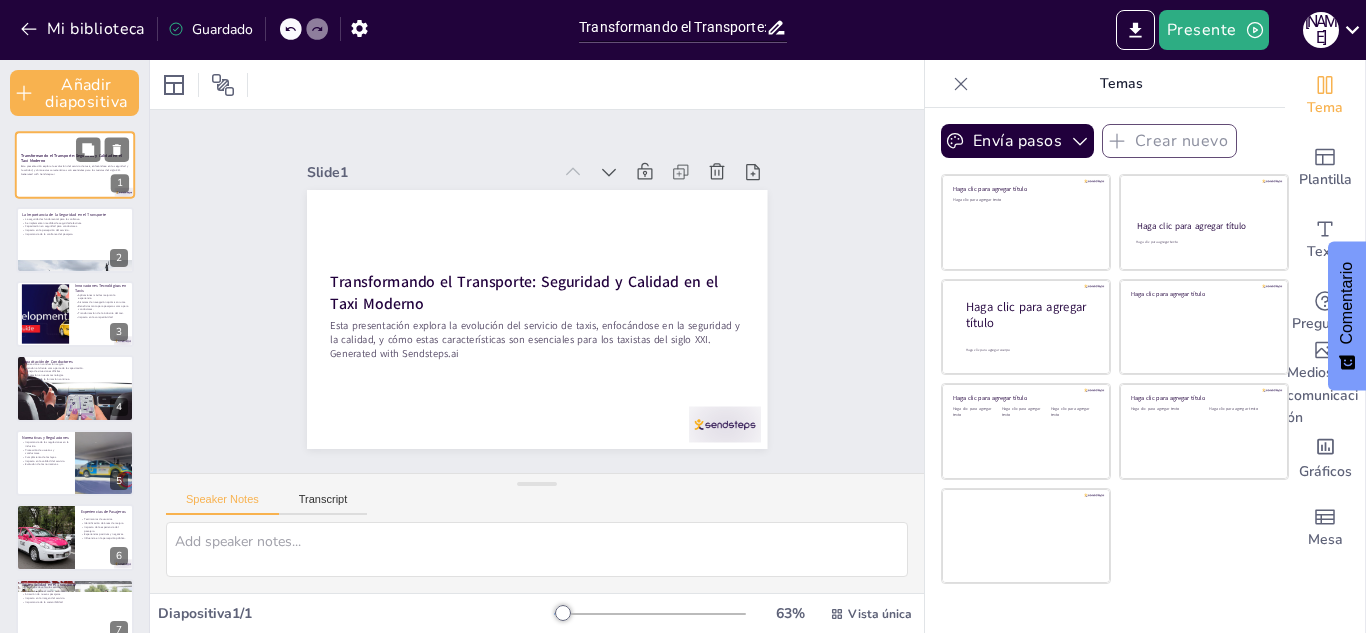 checkbox on "true" 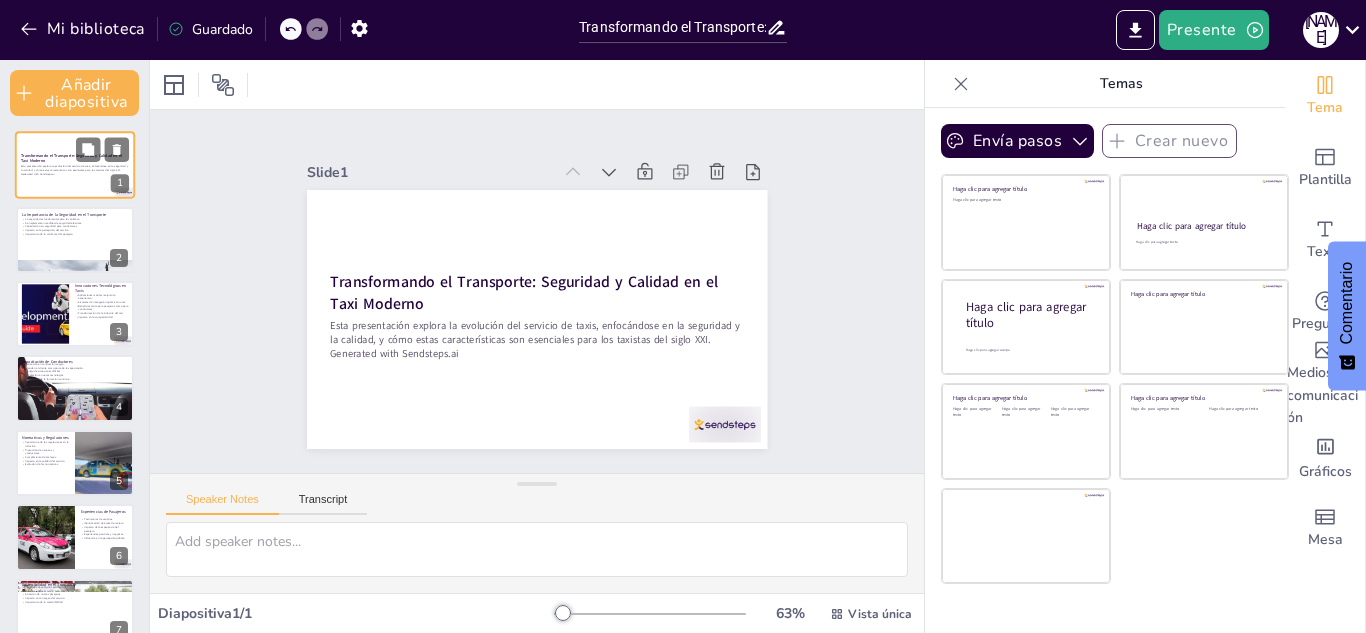 checkbox on "true" 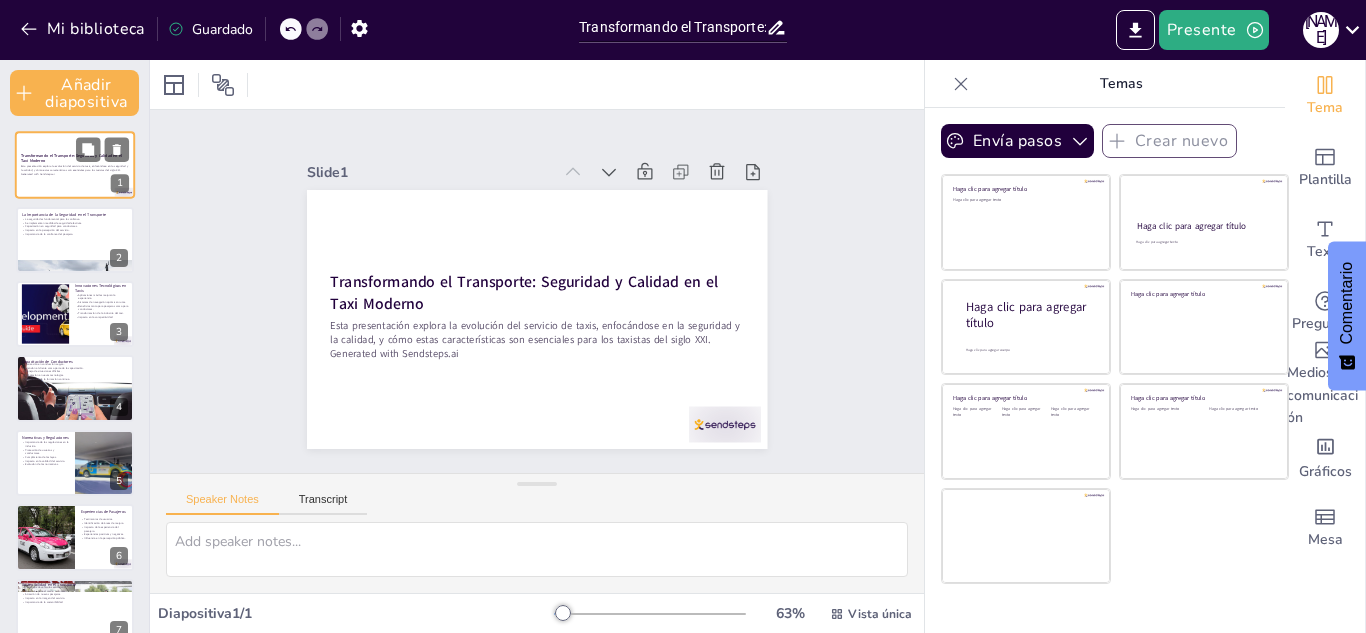 checkbox on "true" 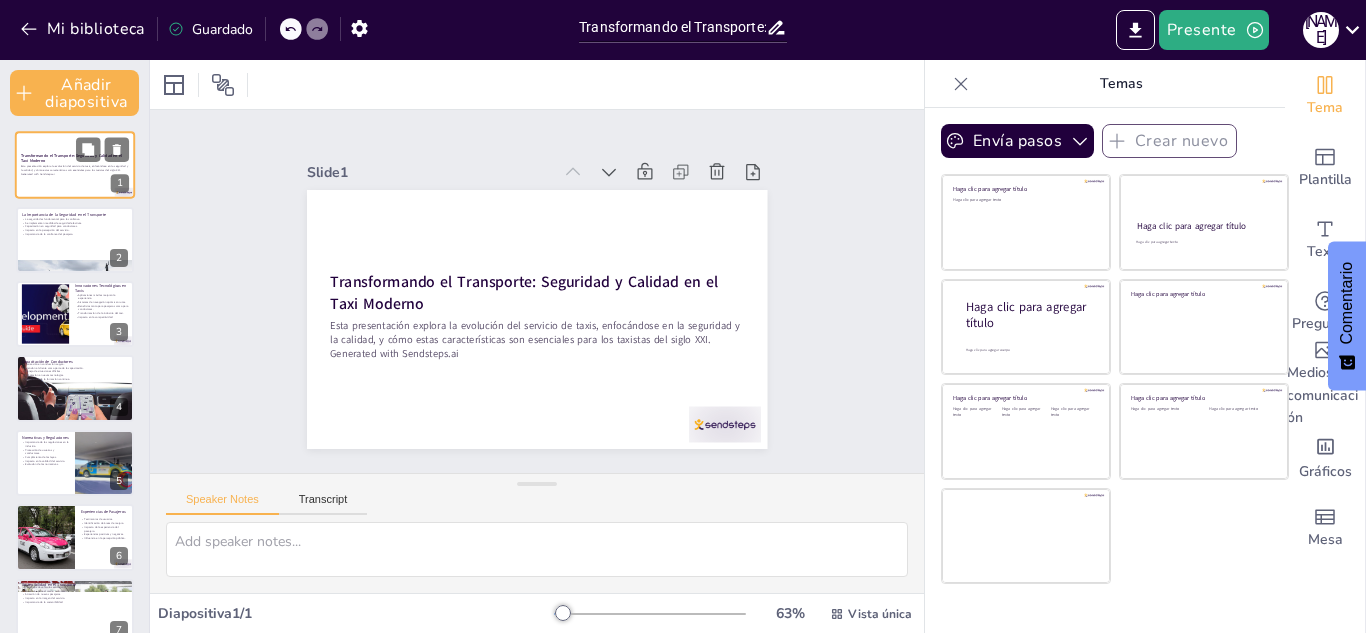 checkbox on "true" 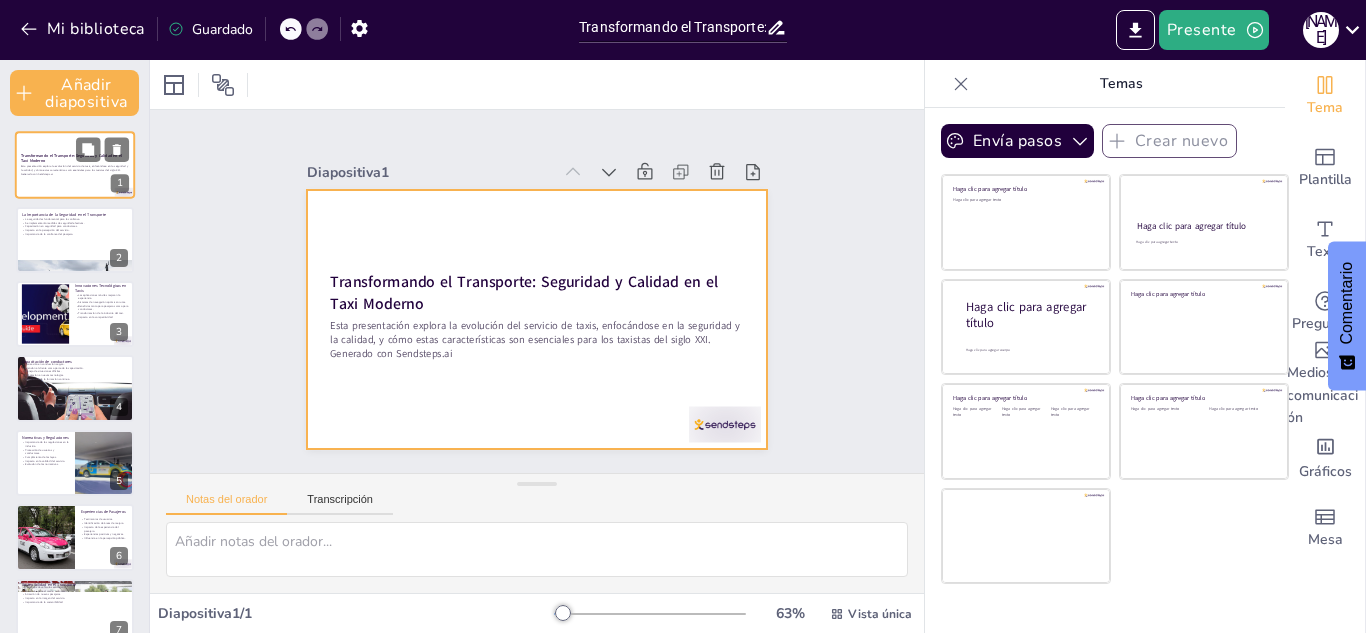 checkbox on "true" 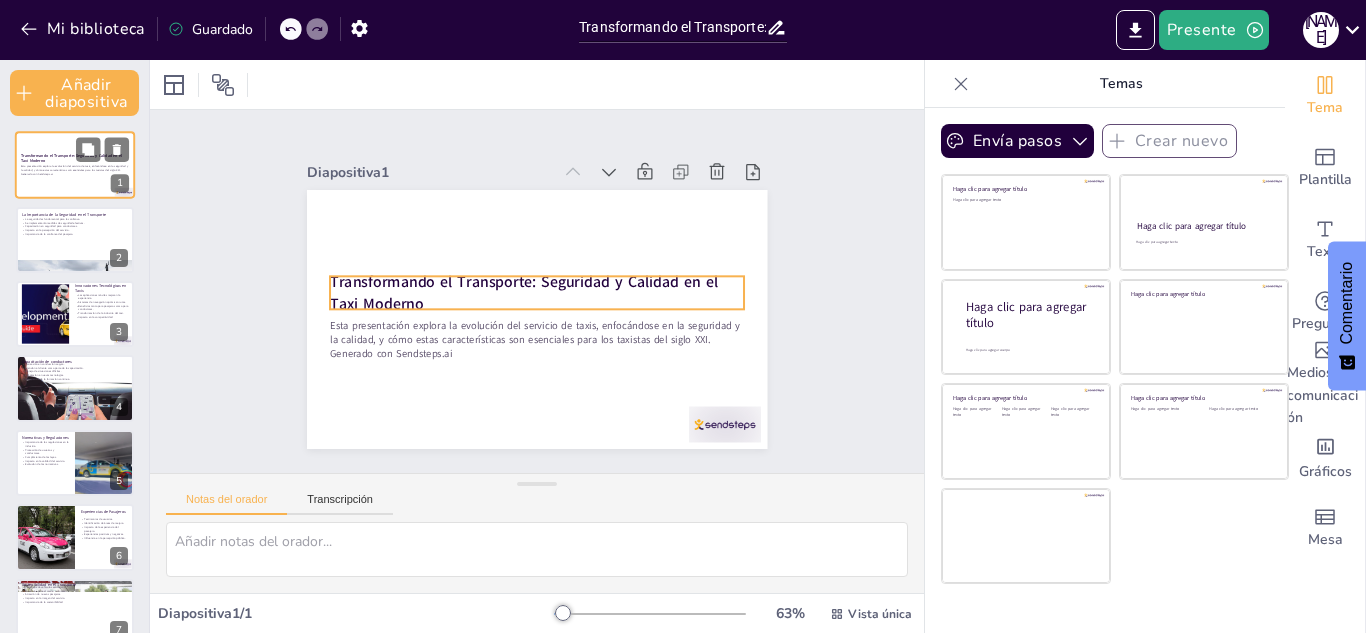 checkbox on "true" 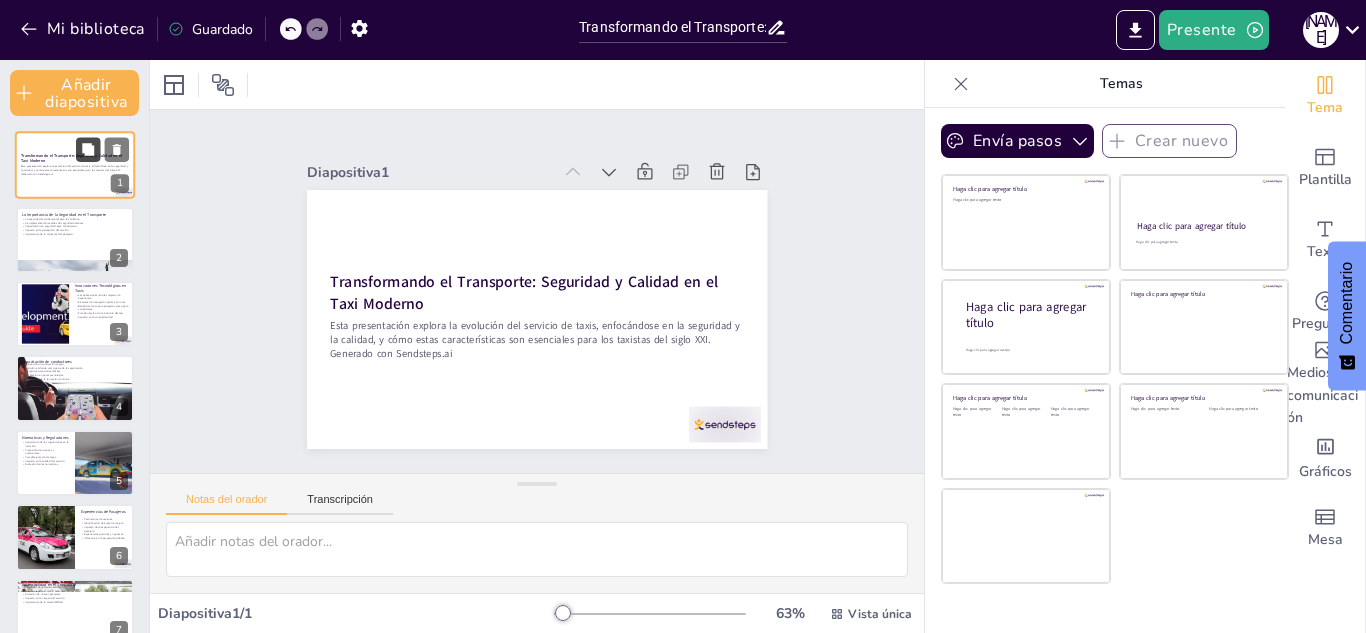 checkbox on "true" 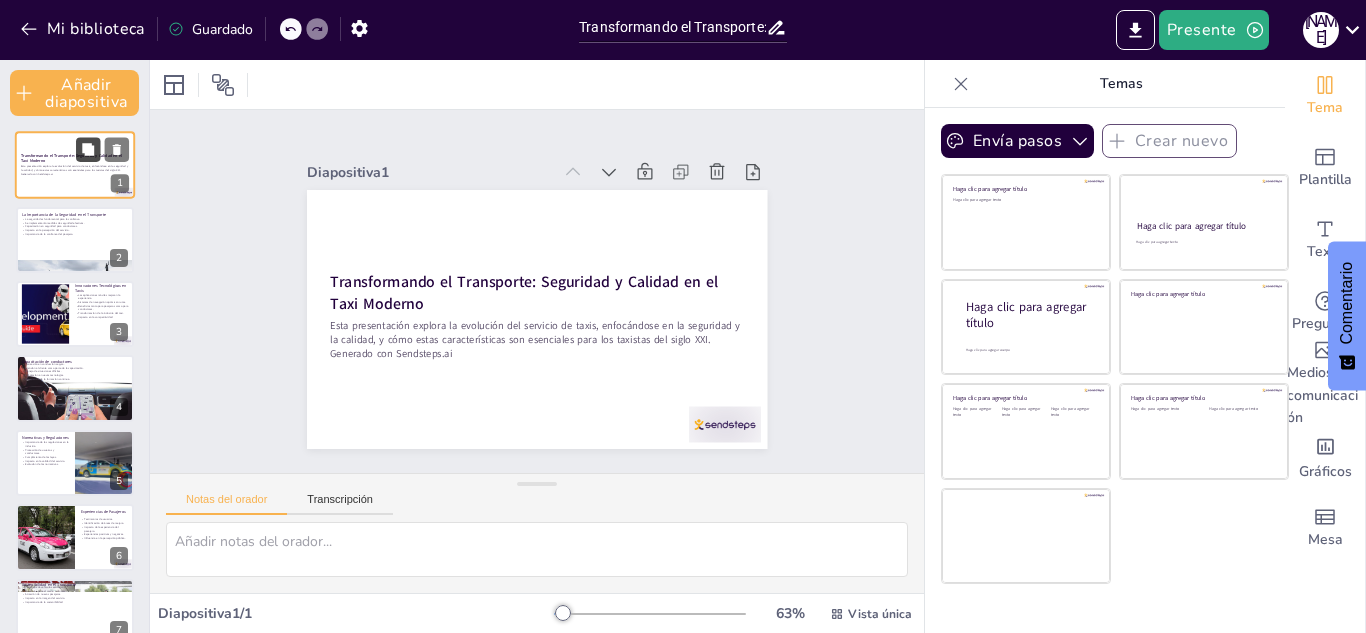 checkbox on "true" 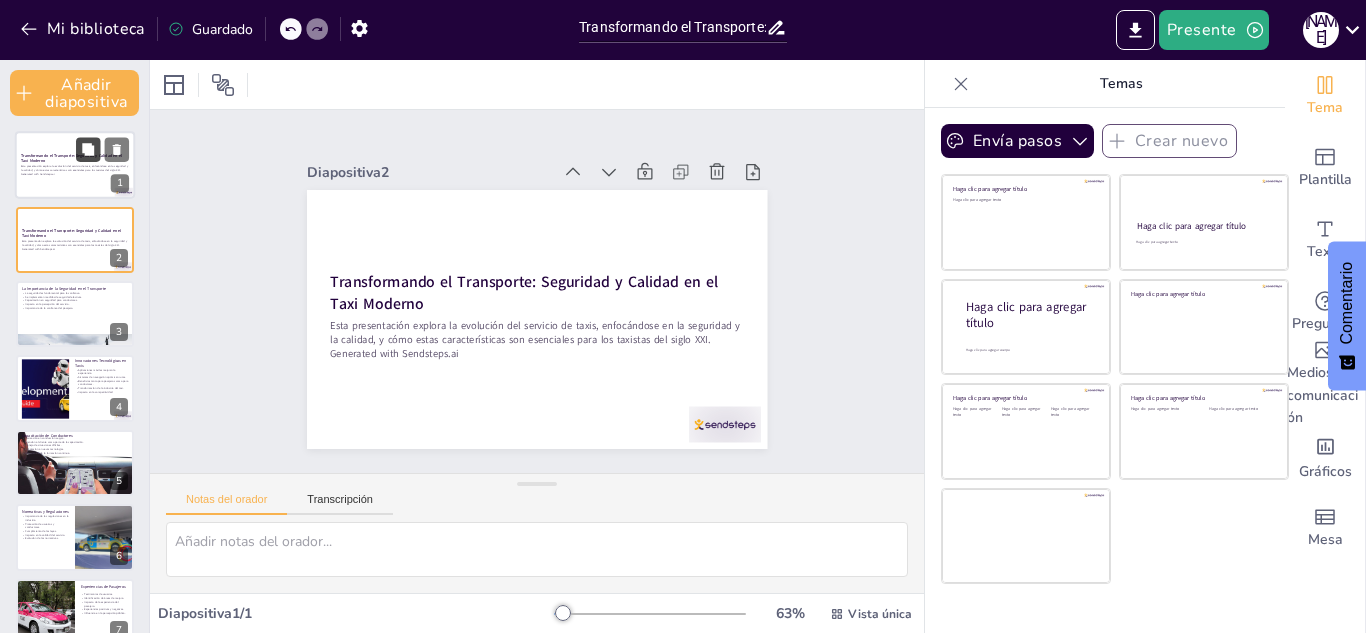 checkbox on "true" 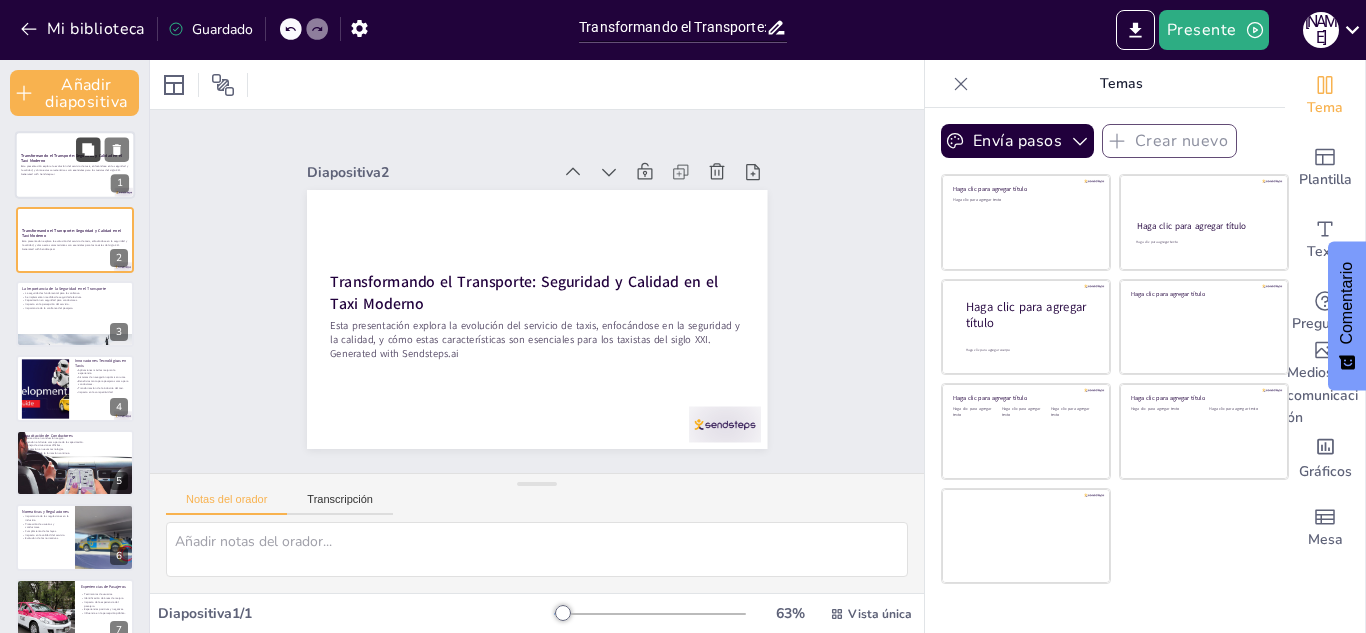 checkbox on "true" 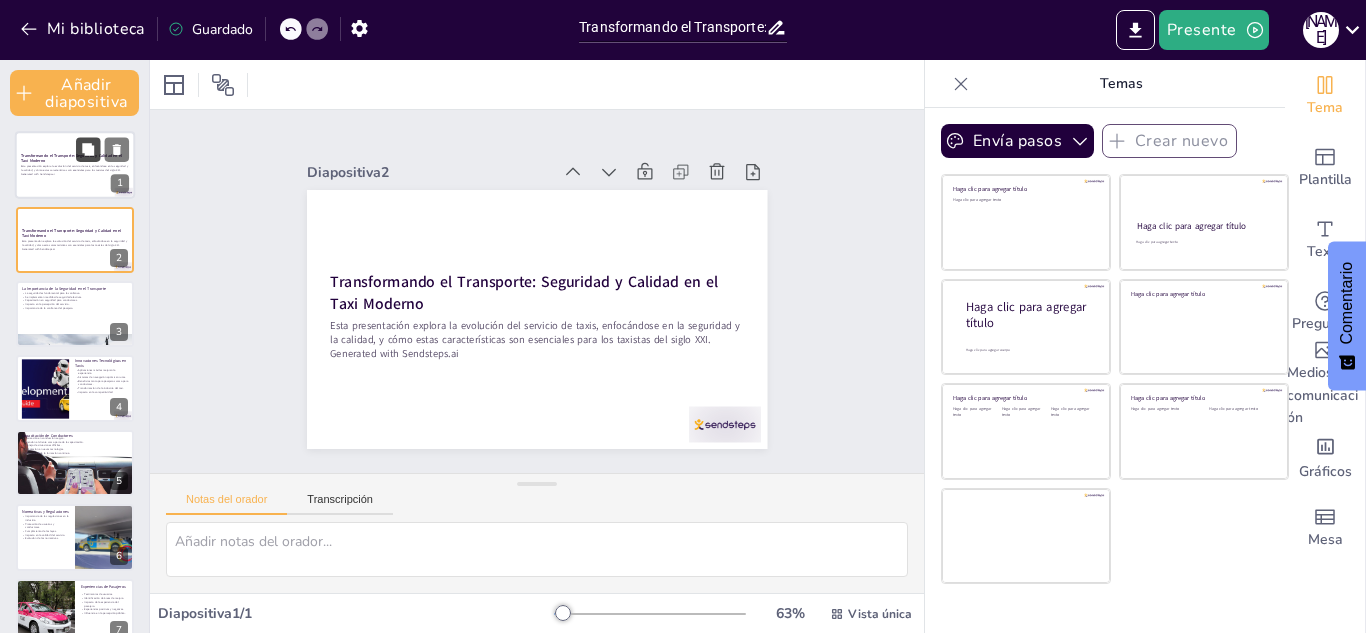checkbox on "true" 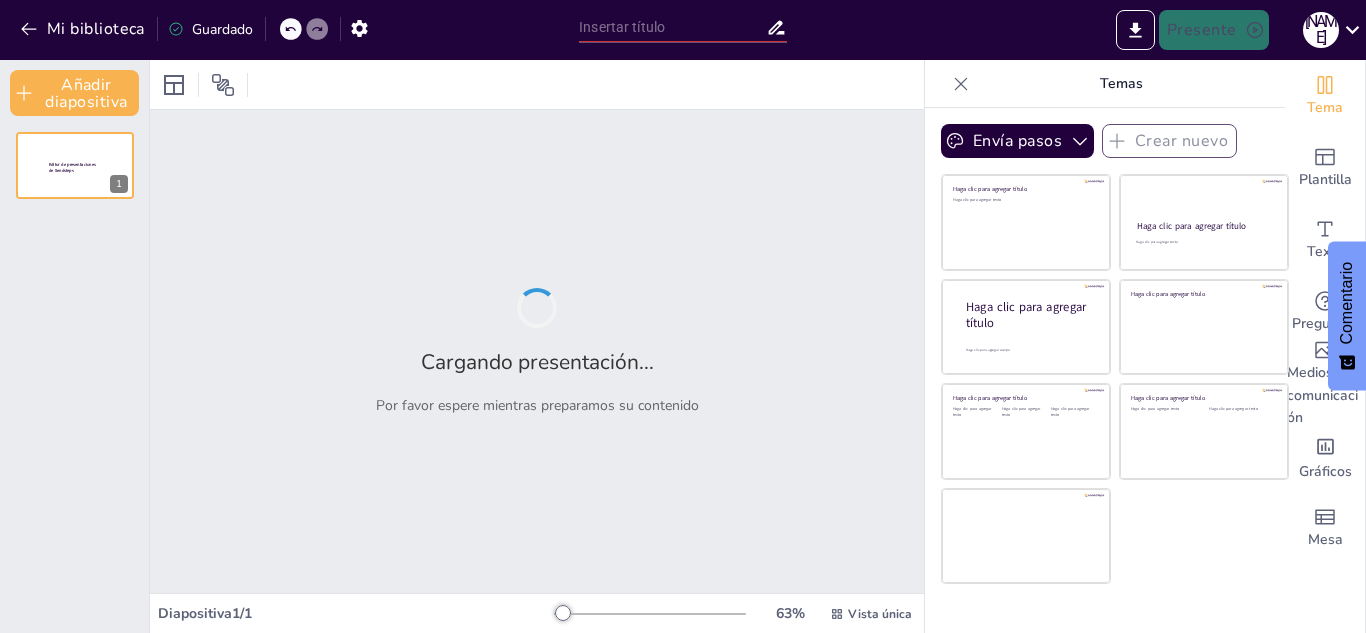type on "Transformando el Transporte: Seguridad y Calidad en el Taxi Moderno" 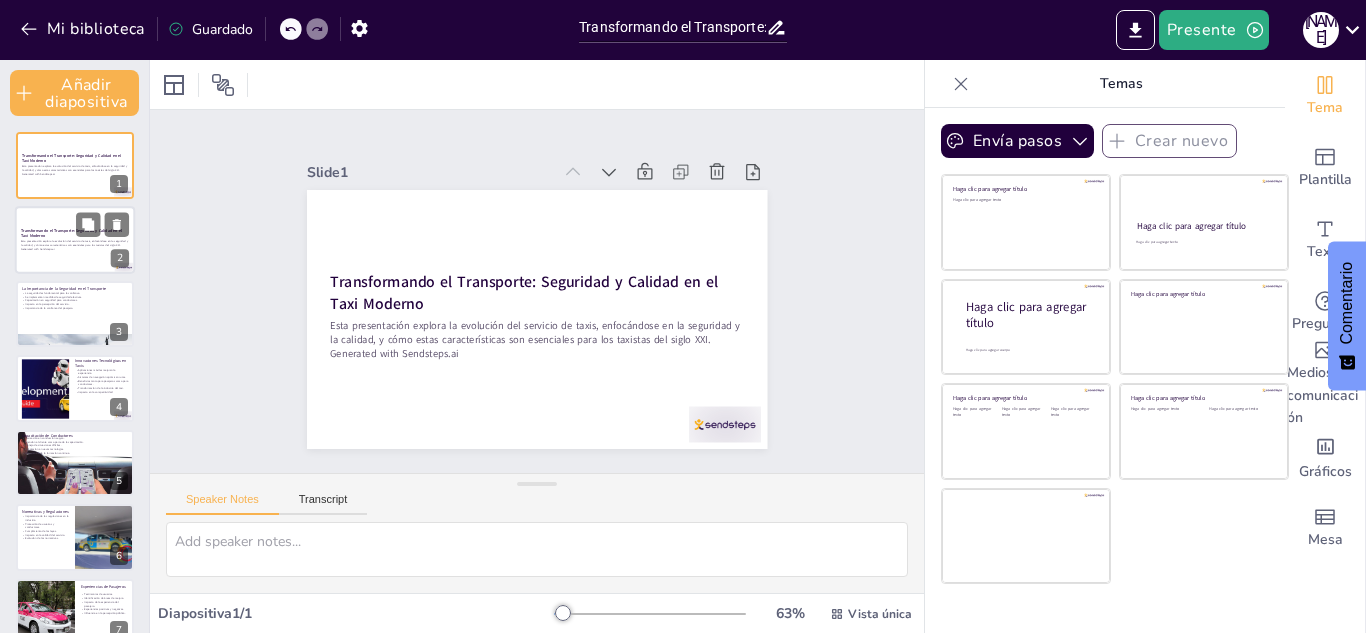 type 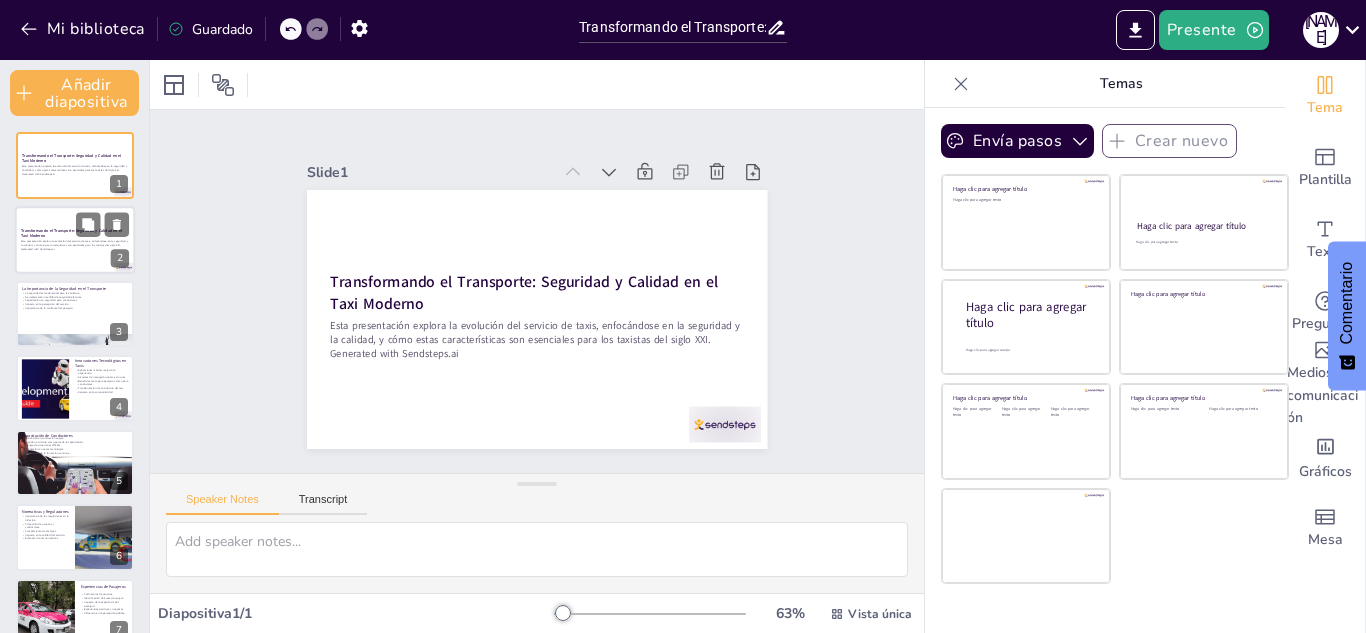 click on "Esta presentación explora la evolución del servicio de taxis, enfocándose en la seguridad y la calidad, y cómo estas características son esenciales para los taxistas del siglo XXI." at bounding box center [75, 242] 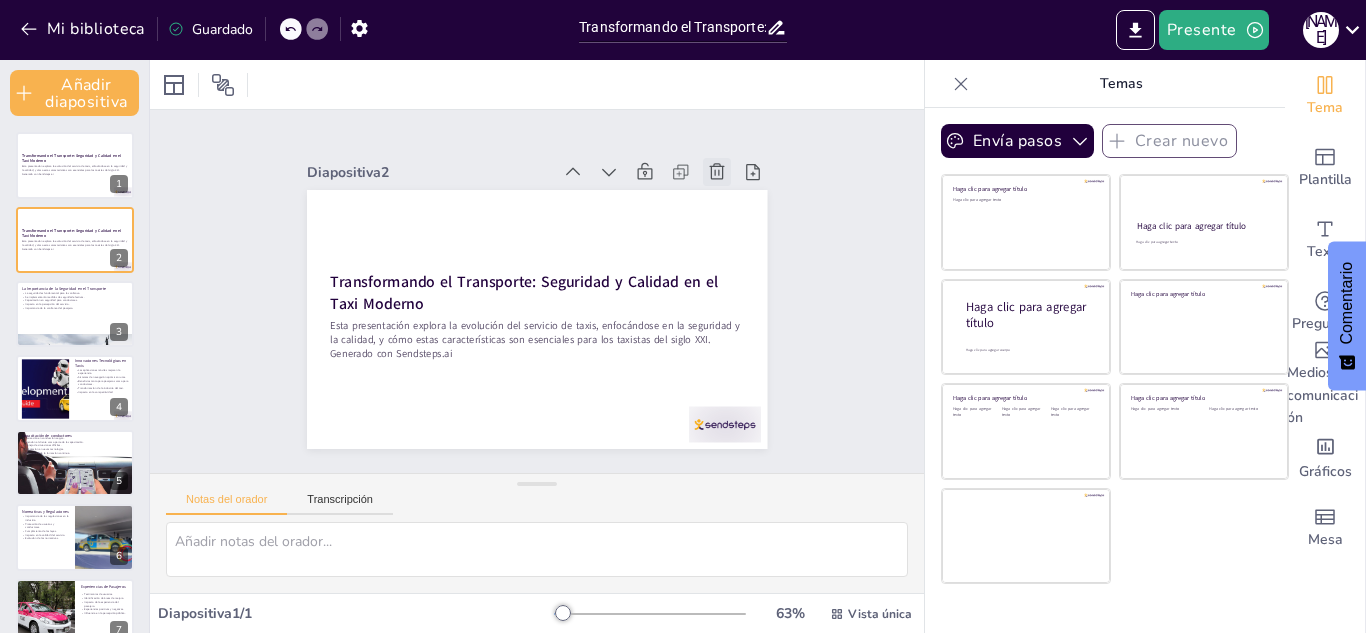 click 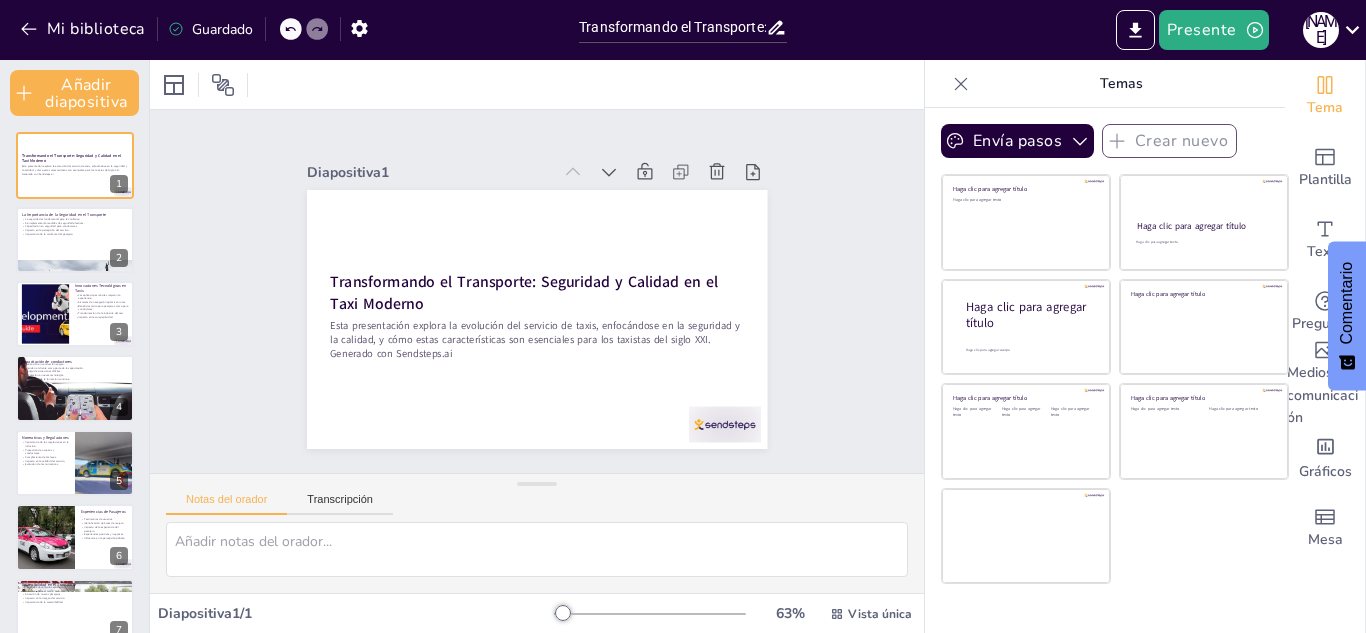 click 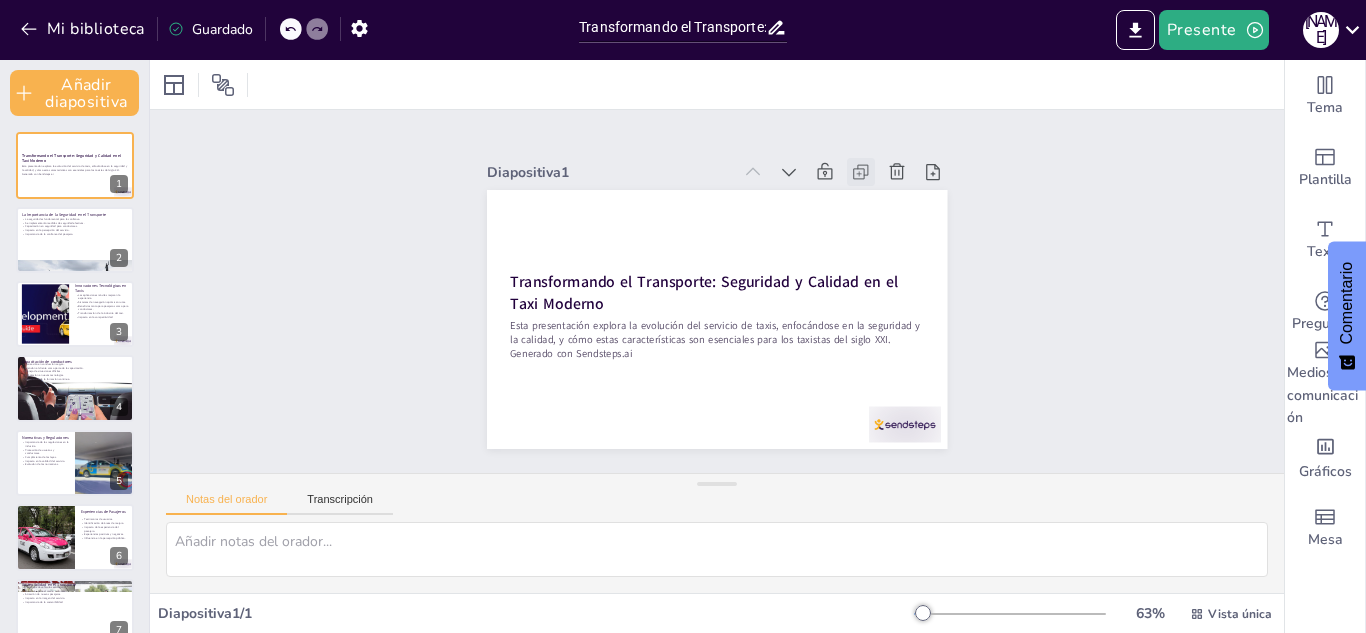 click 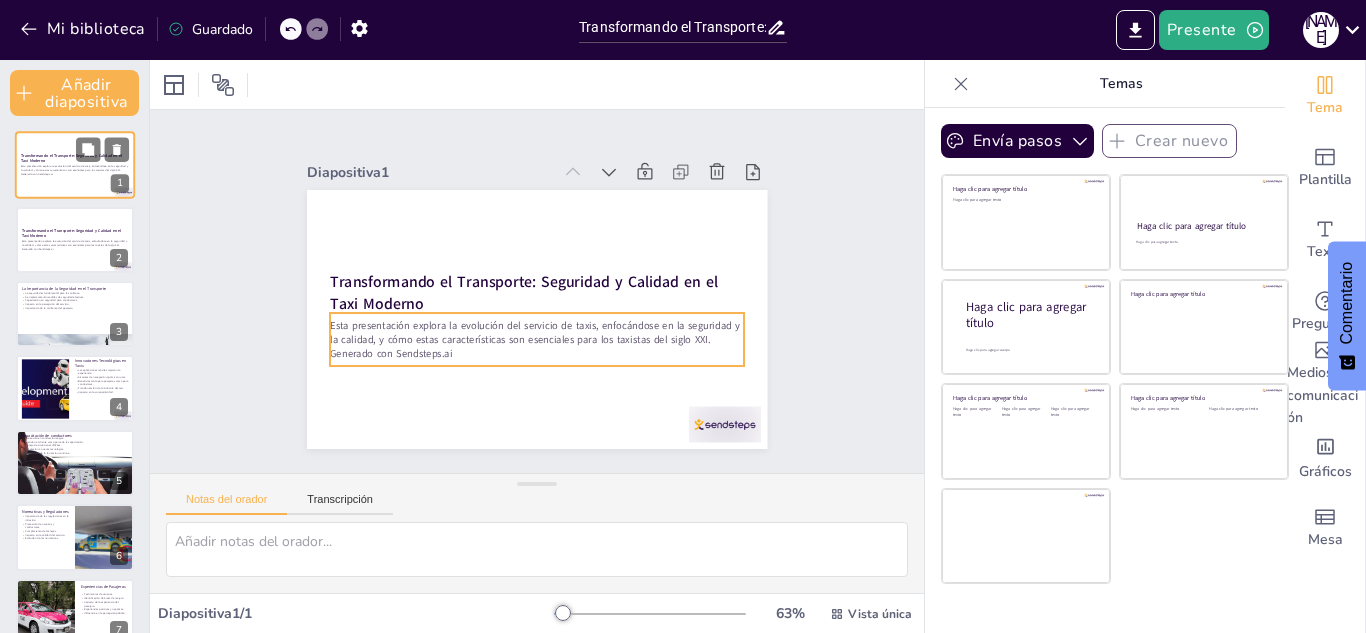 click on "Esta presentación explora la evolución del servicio de taxis, enfocándose en la seguridad y la calidad, y cómo estas características son esenciales para los taxistas del siglo XXI." at bounding box center [75, 168] 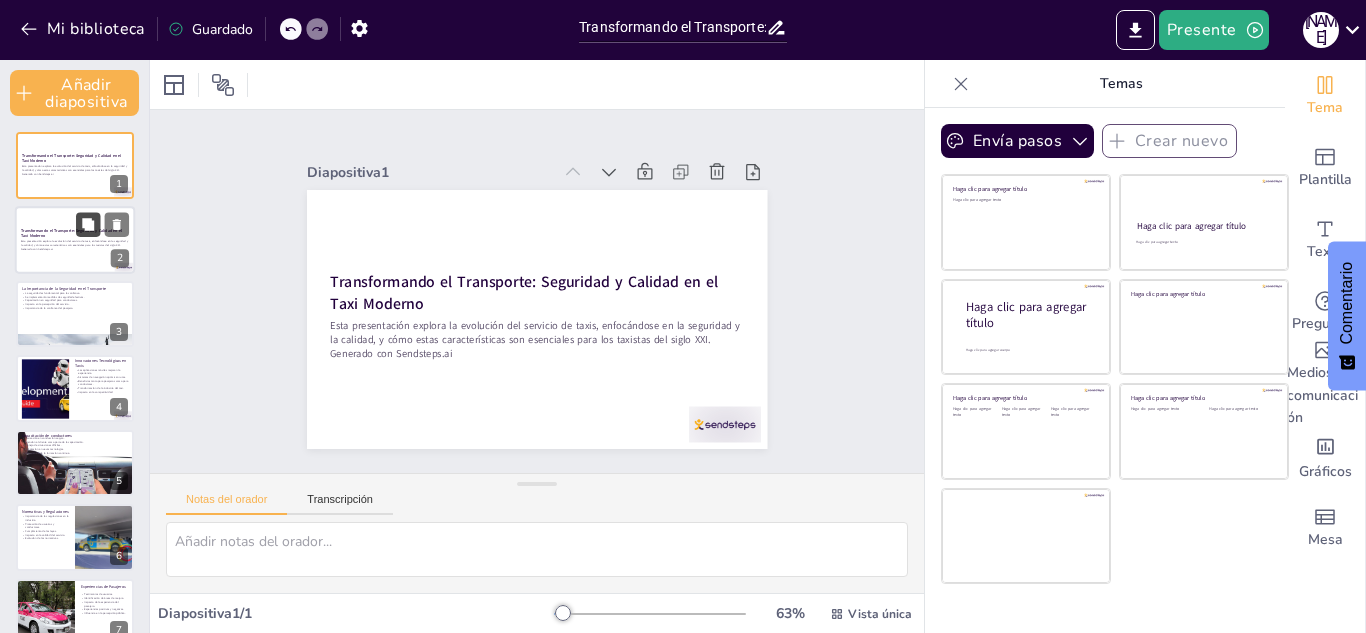 click at bounding box center (88, 224) 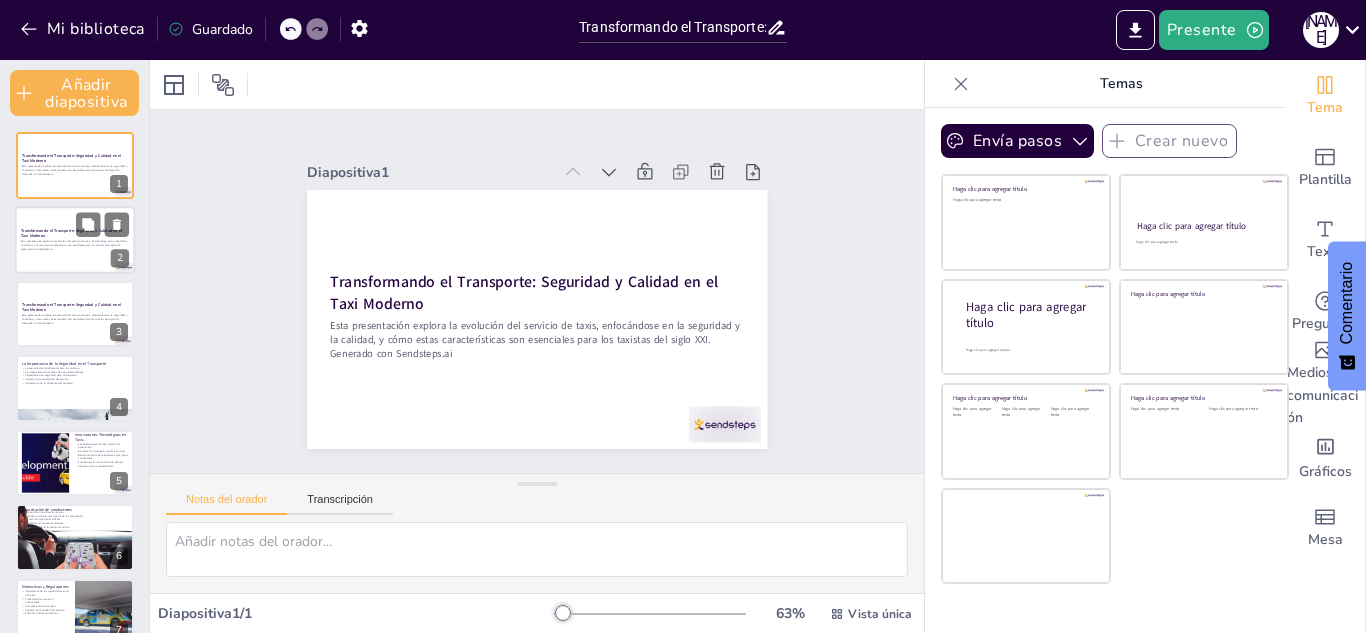 click at bounding box center [75, 240] 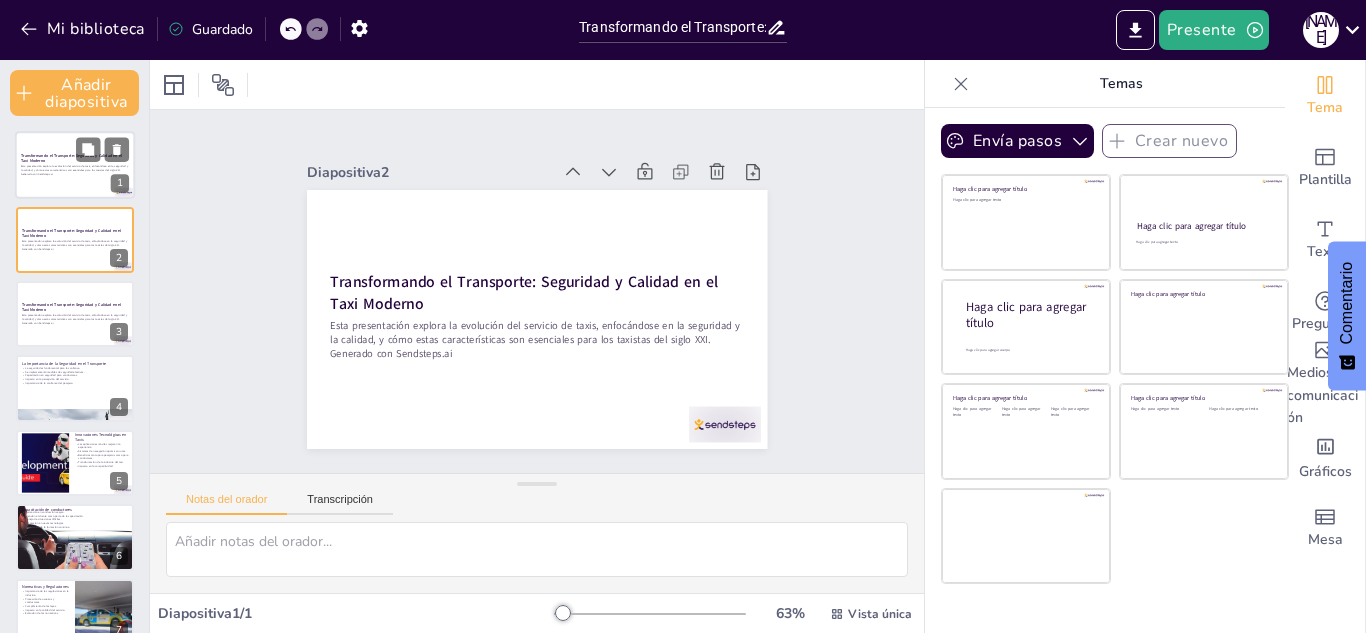 click on "Transformando el Transporte: Seguridad y Calidad en el Taxi Moderno" at bounding box center [75, 158] 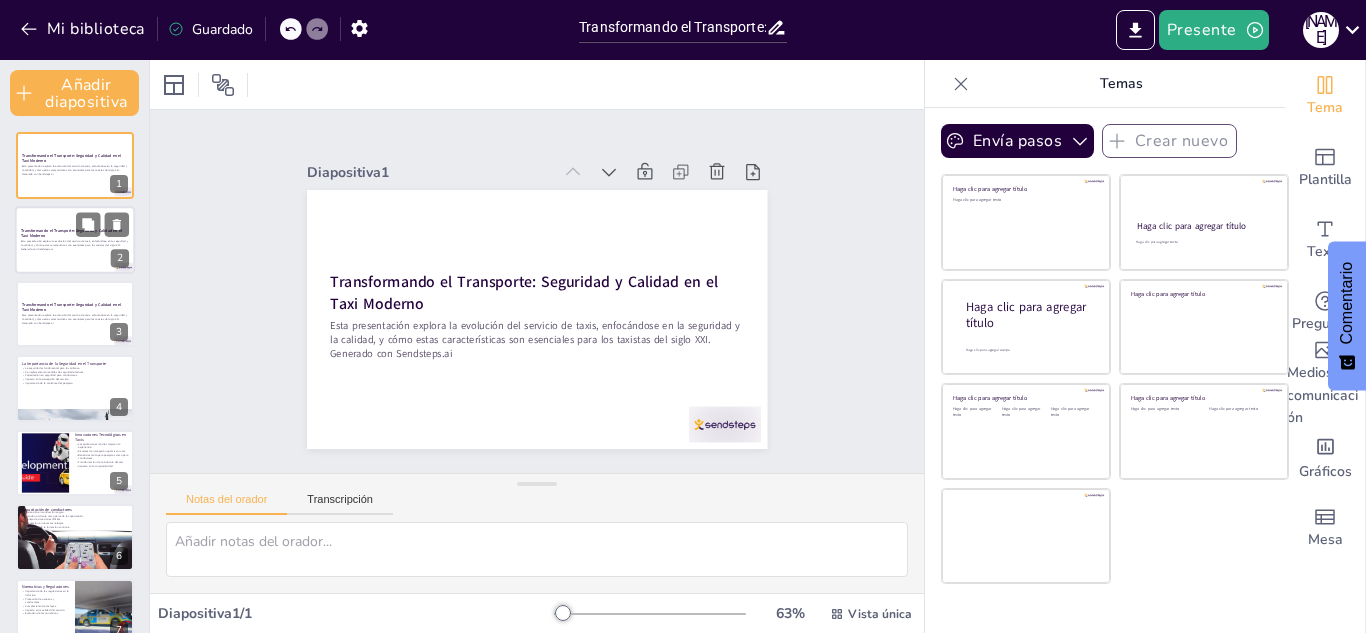 click on "Esta presentación explora la evolución del servicio de taxis, enfocándose en la seguridad y la calidad, y cómo estas características son esenciales para los taxistas del siglo XXI." at bounding box center (74, 242) 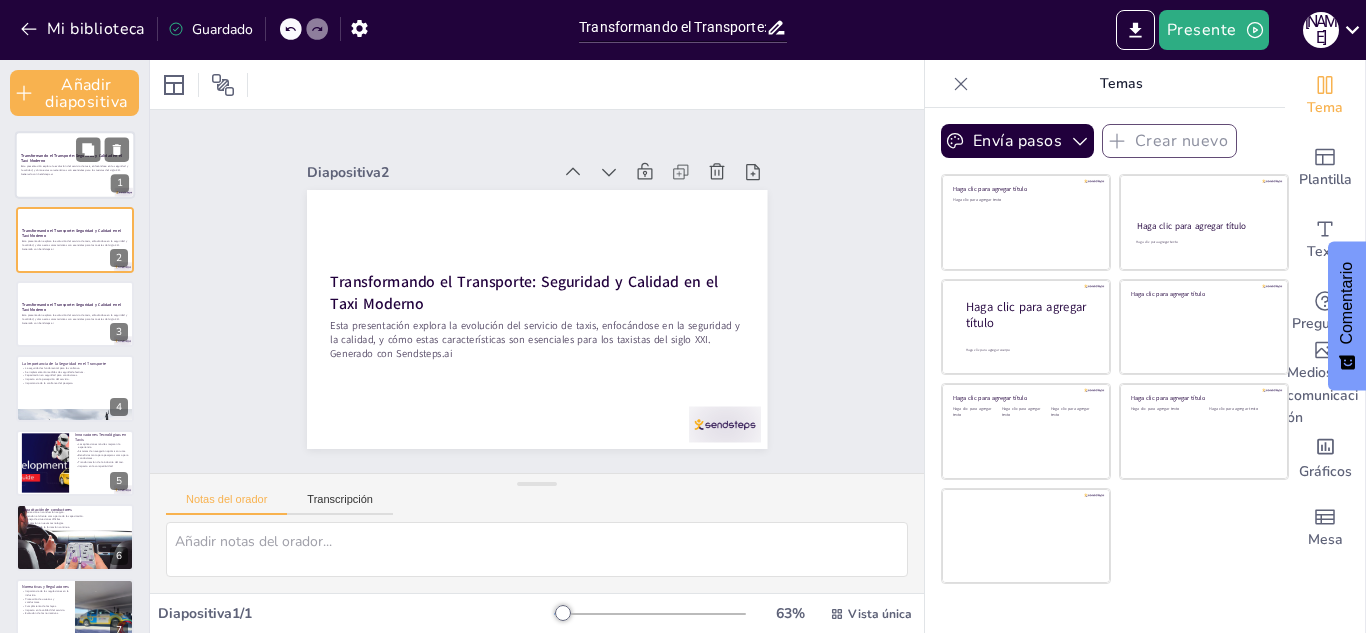 click at bounding box center [75, 166] 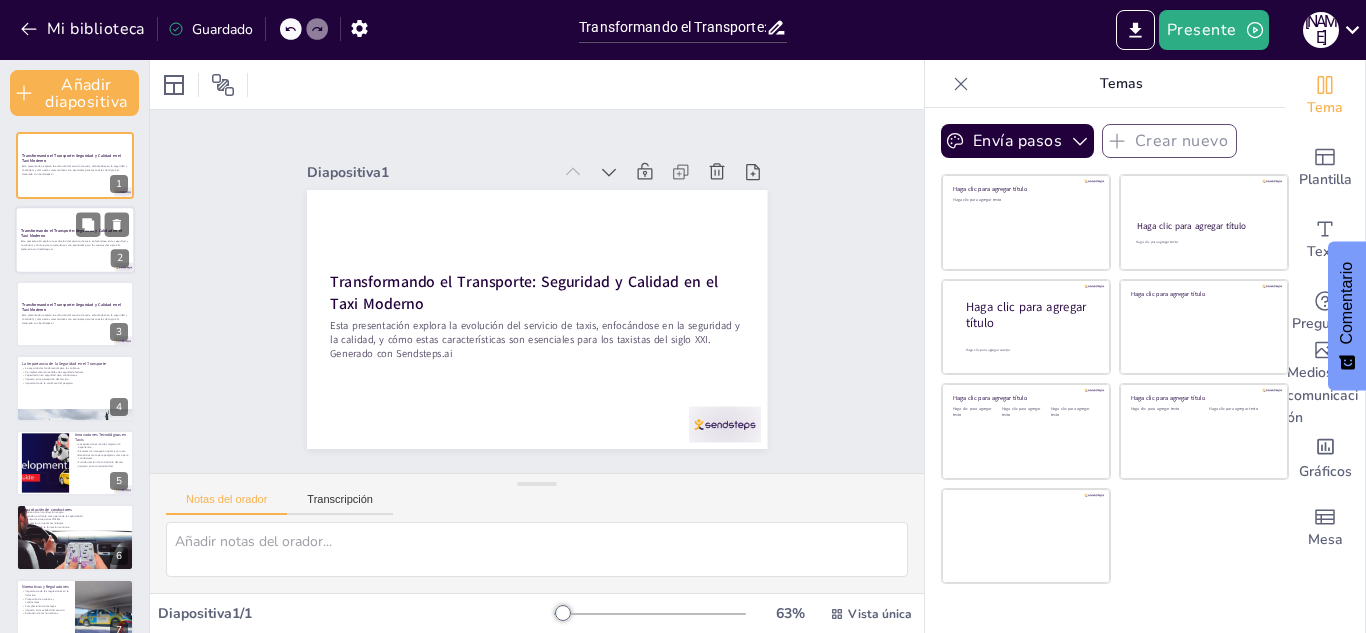 click at bounding box center [75, 240] 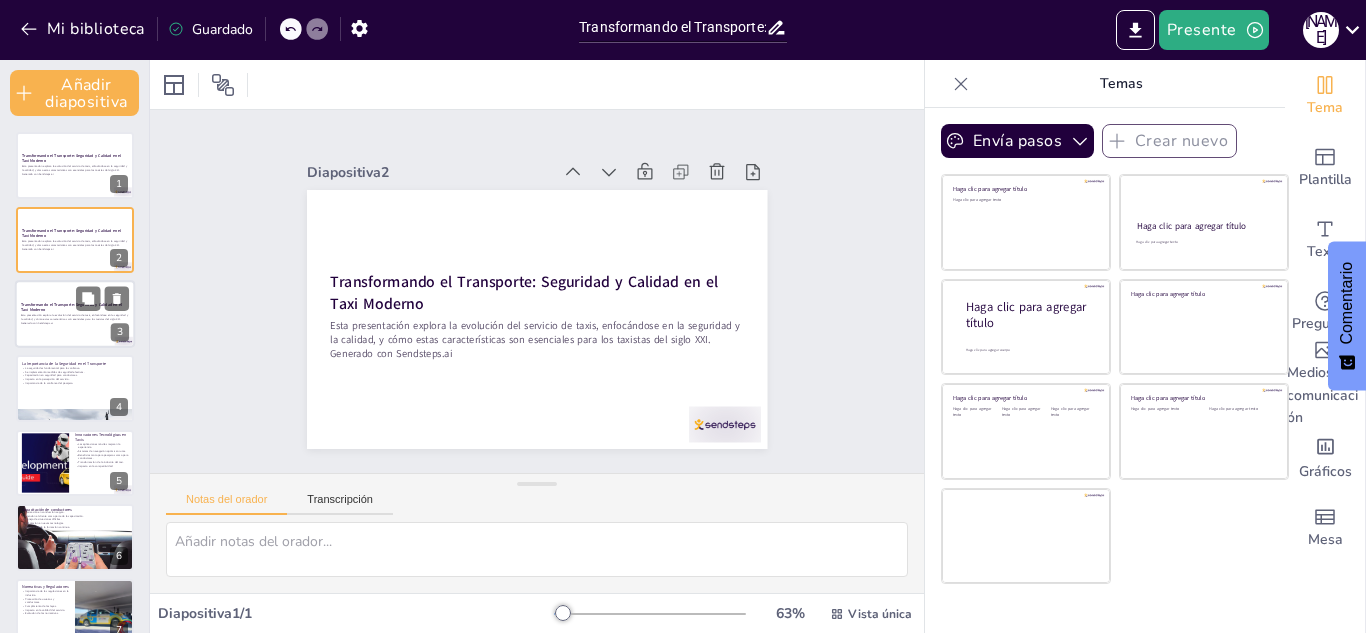 click on "Esta presentación explora la evolución del servicio de taxis, enfocándose en la seguridad y la calidad, y cómo estas características son esenciales para los taxistas del siglo XXI." at bounding box center (74, 317) 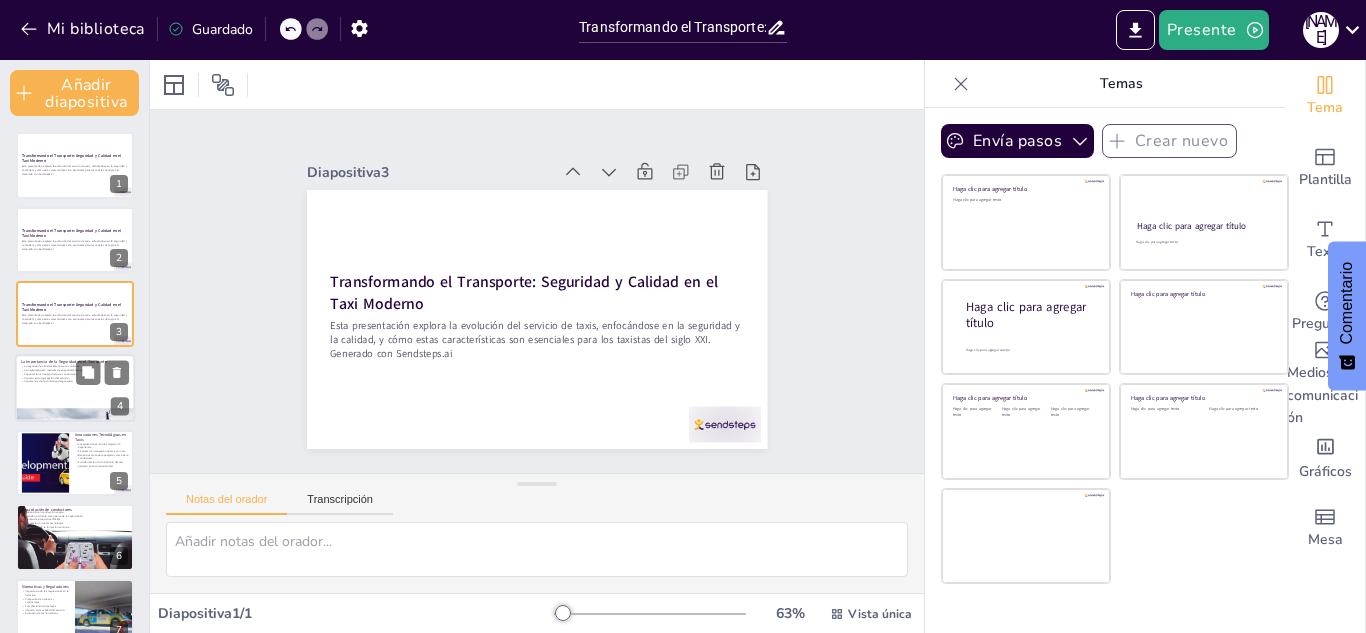 click on "Capacitación en seguridad para conductores." at bounding box center [50, 375] 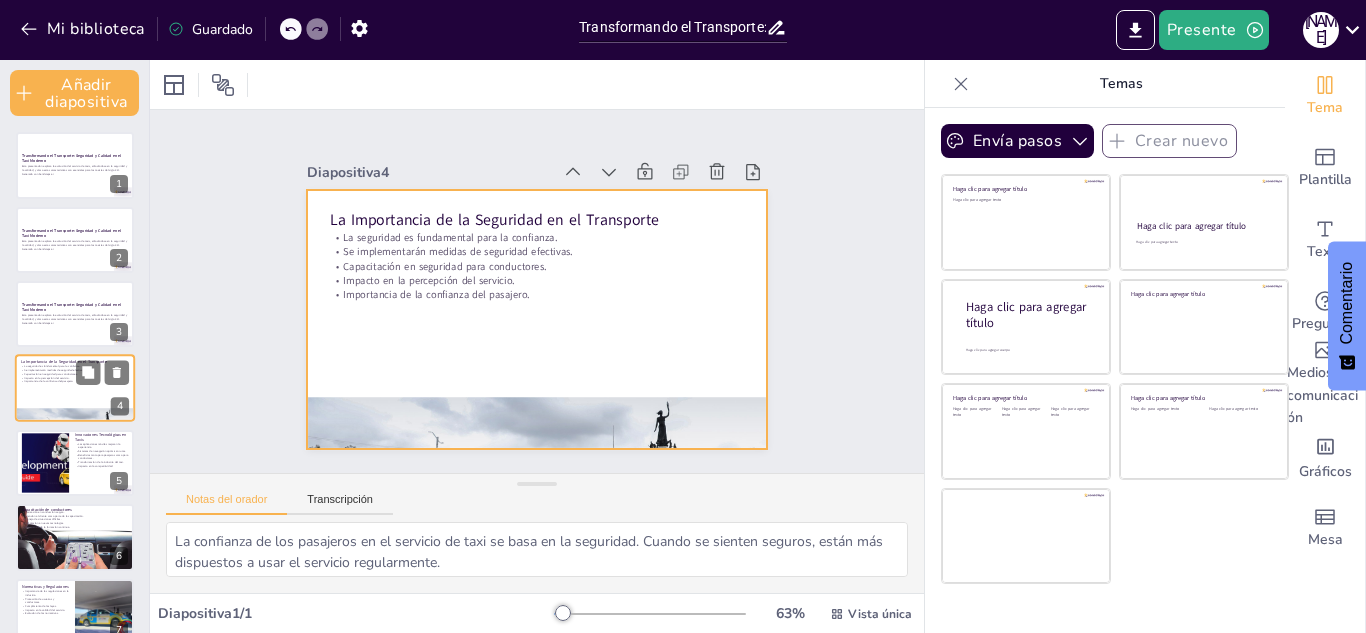 scroll, scrollTop: 14, scrollLeft: 0, axis: vertical 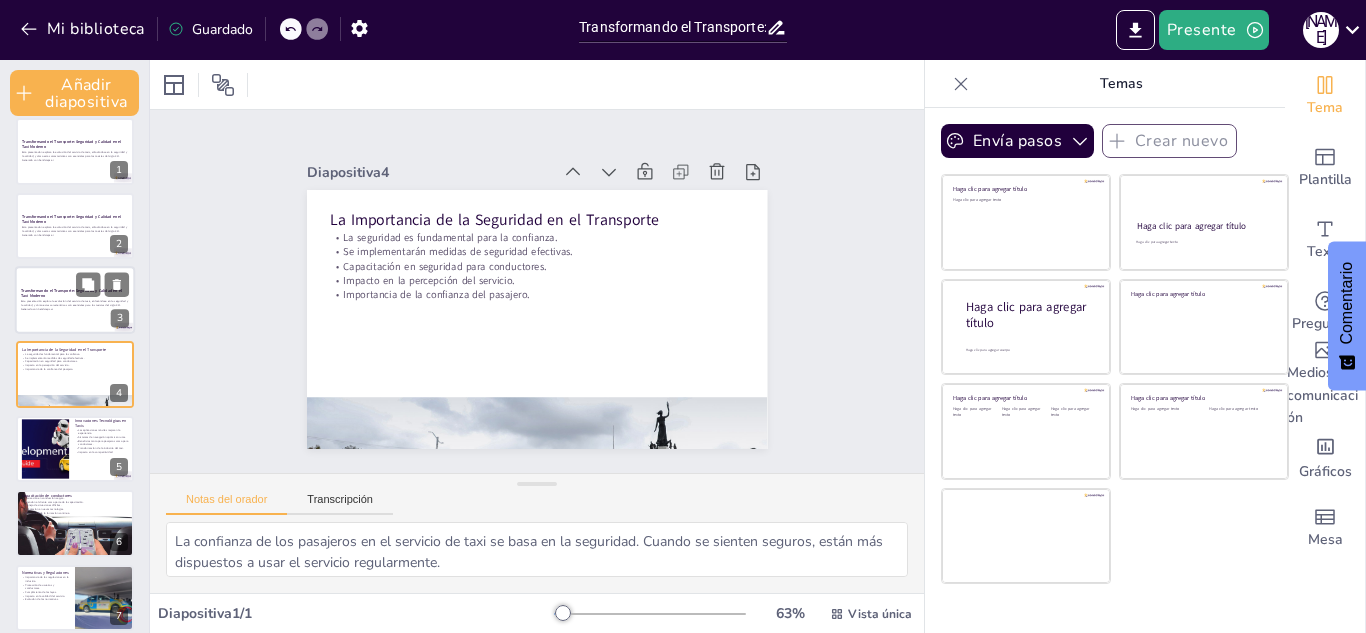 click on "Transformando el Transporte: Seguridad y Calidad en el Taxi Moderno" at bounding box center [71, 293] 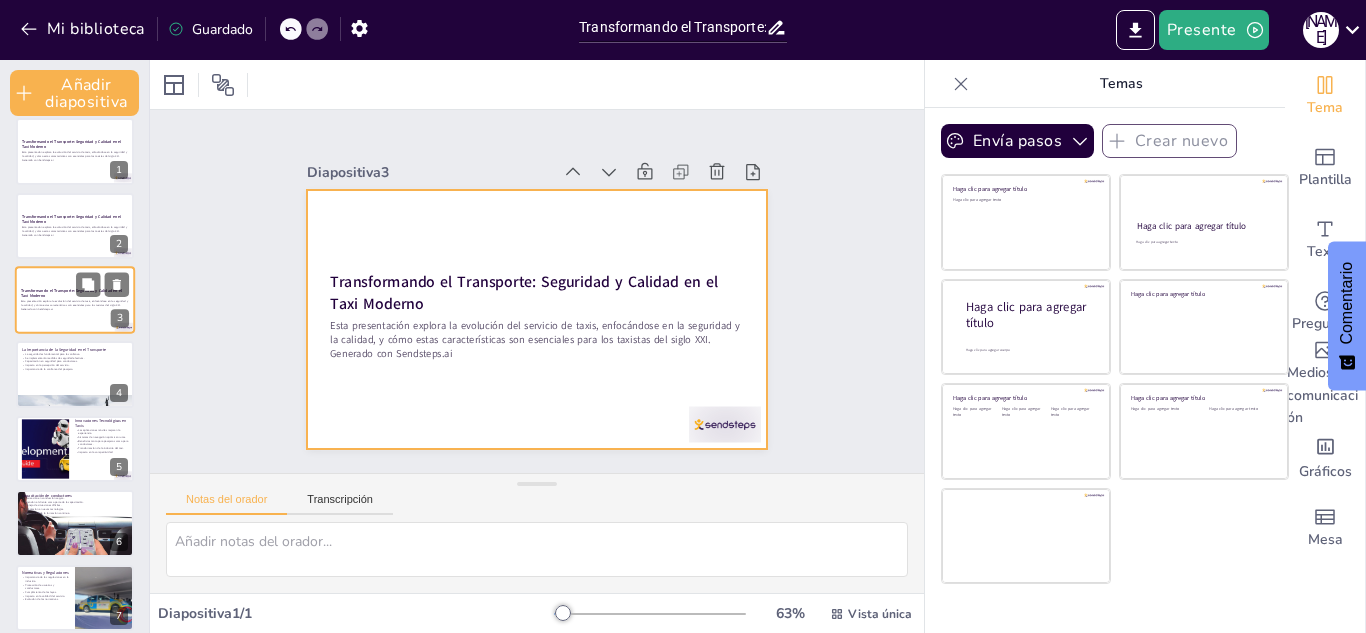scroll, scrollTop: 0, scrollLeft: 0, axis: both 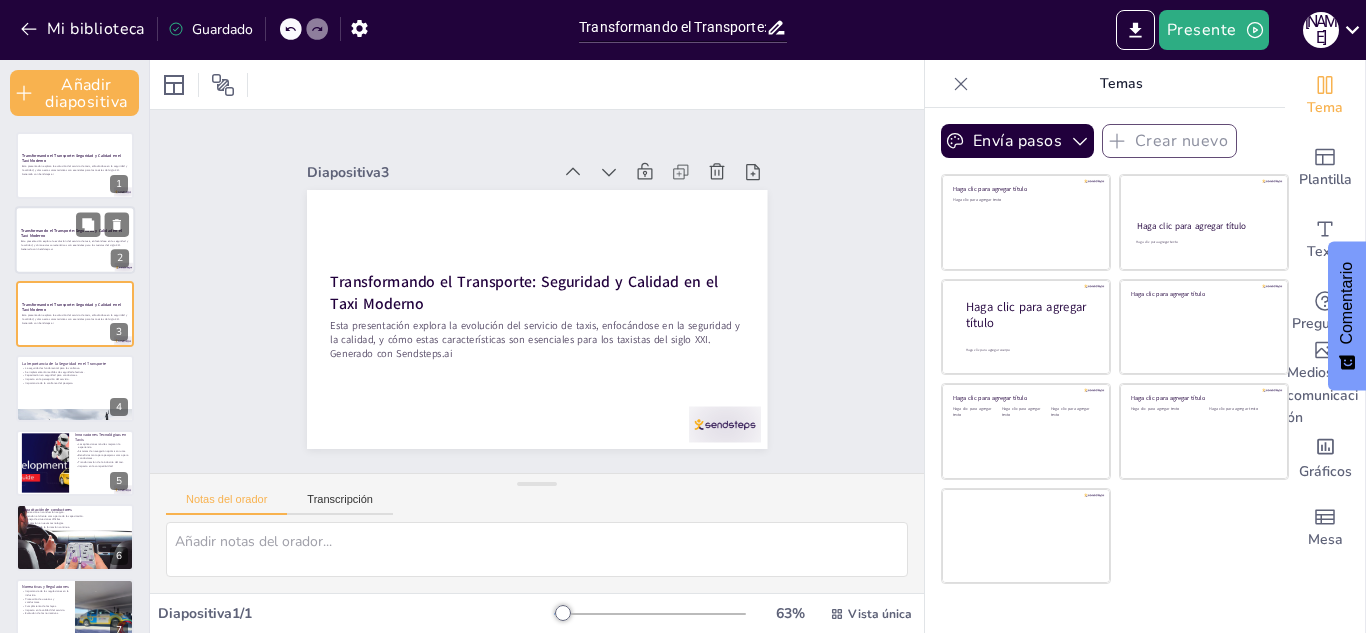 click on "Transformando el Transporte: Seguridad y Calidad en el Taxi Moderno" at bounding box center [75, 232] 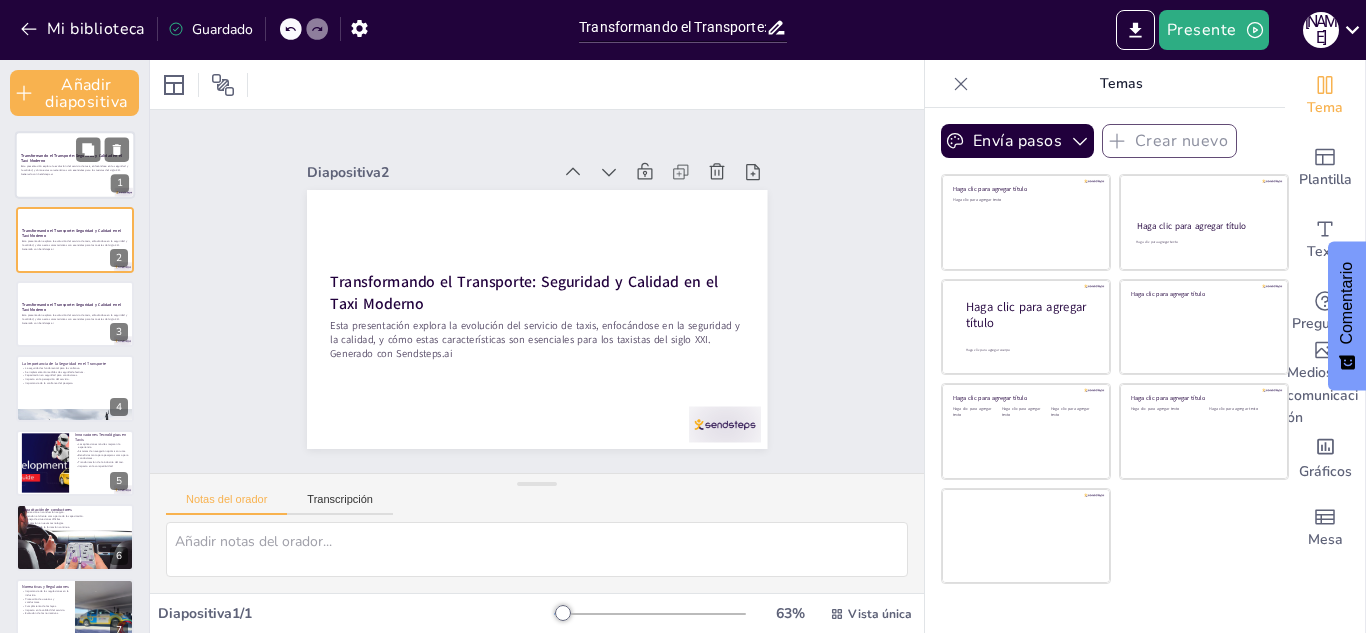 click on "Transformando el Transporte: Seguridad y Calidad en el Taxi Moderno" at bounding box center (75, 158) 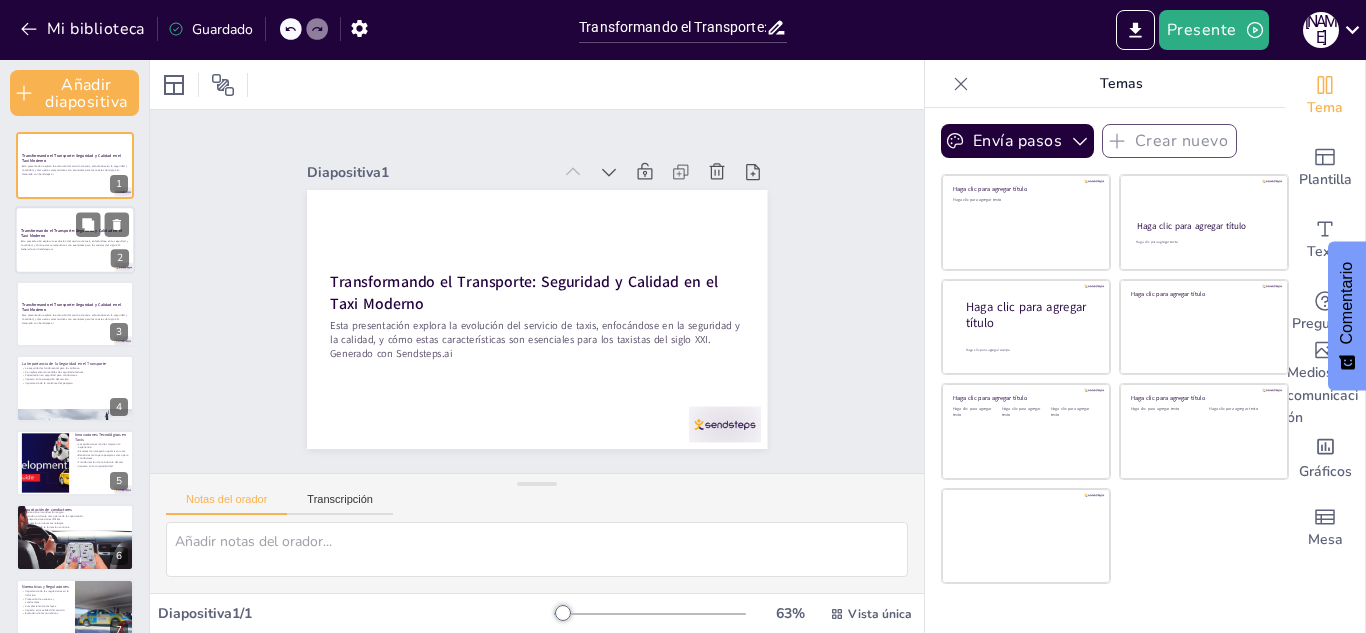 click on "Transformando el Transporte: Seguridad y Calidad en el Taxi Moderno" at bounding box center [71, 232] 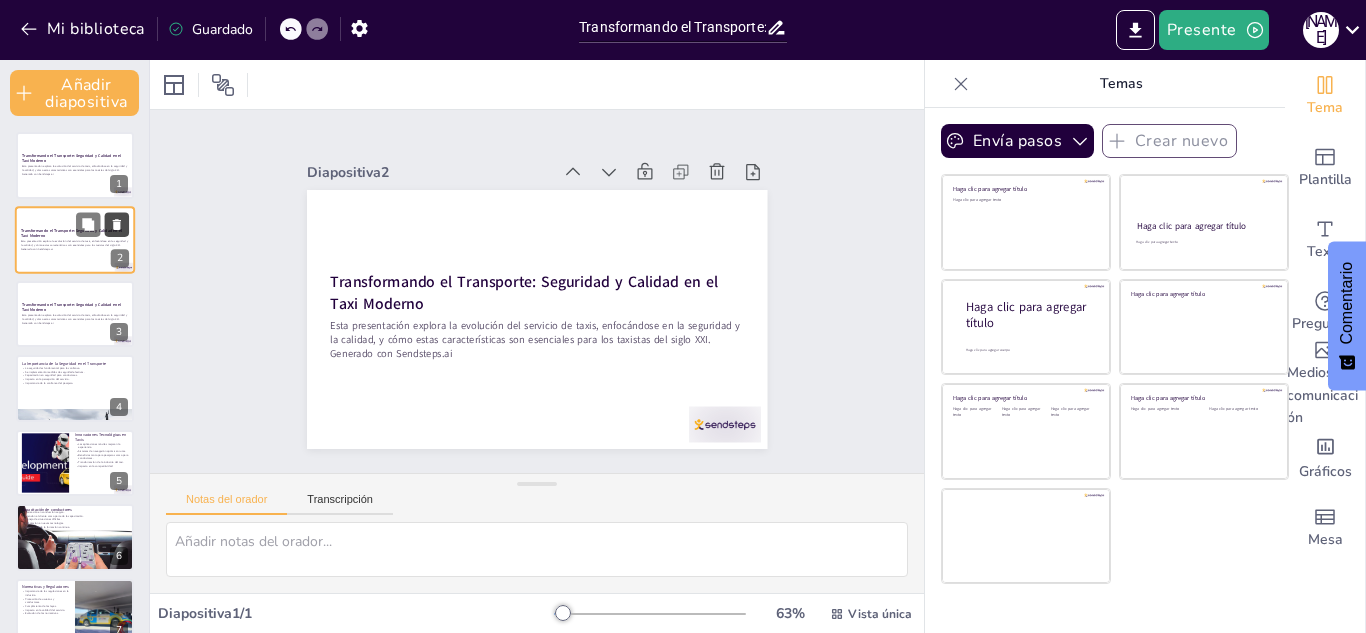 click 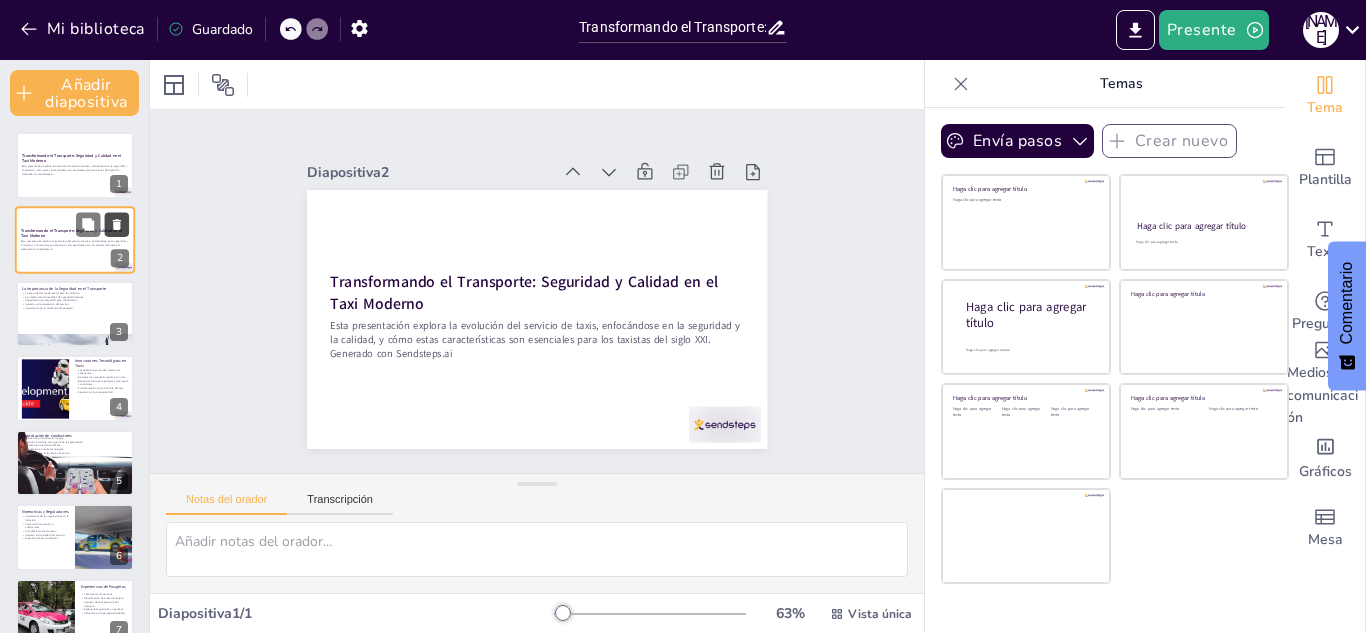 click 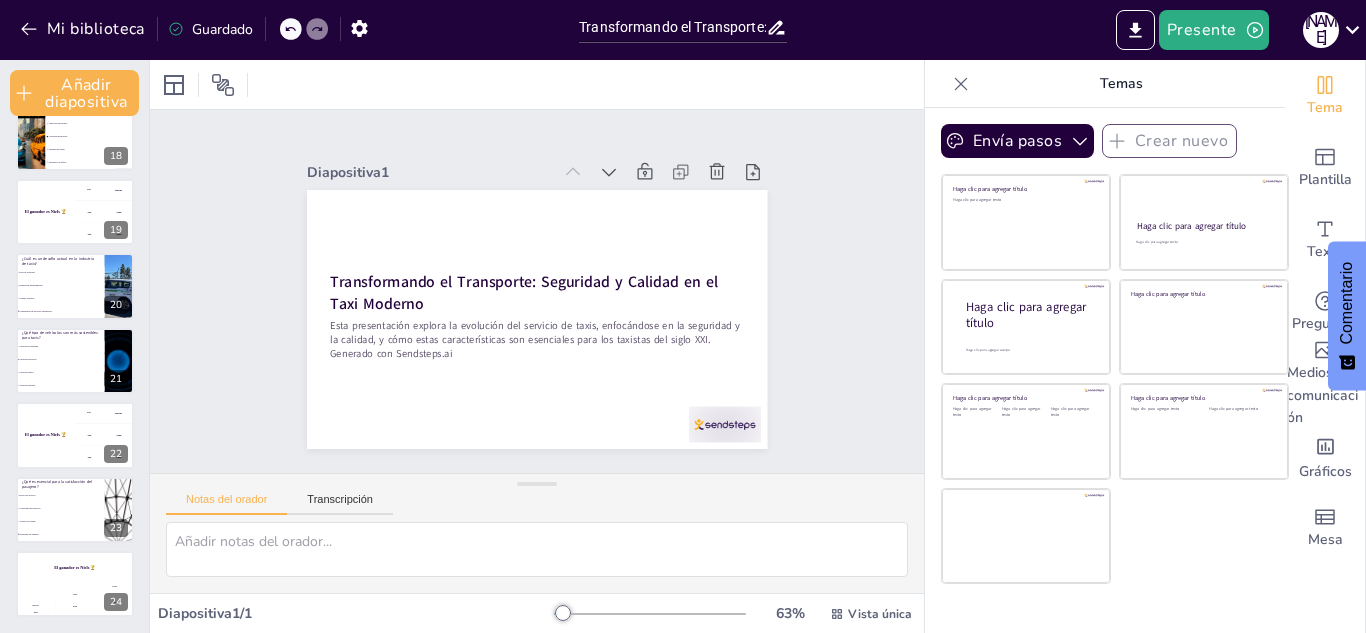 scroll, scrollTop: 0, scrollLeft: 0, axis: both 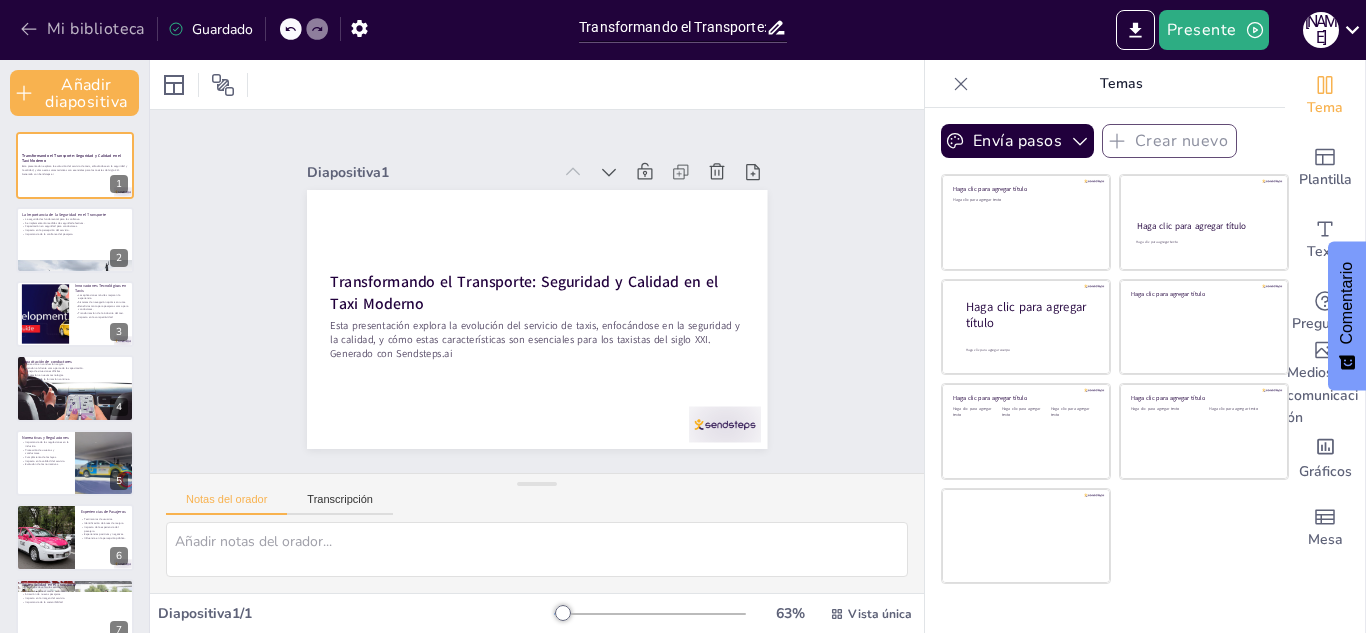 click 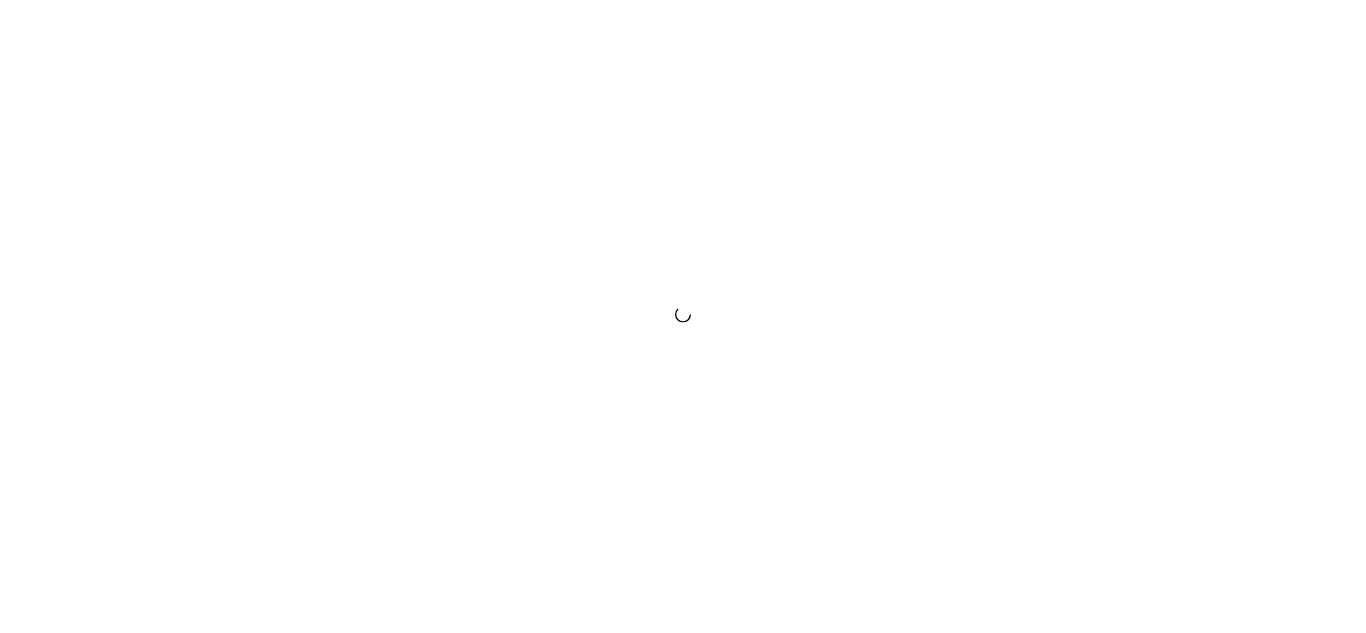 scroll, scrollTop: 0, scrollLeft: 0, axis: both 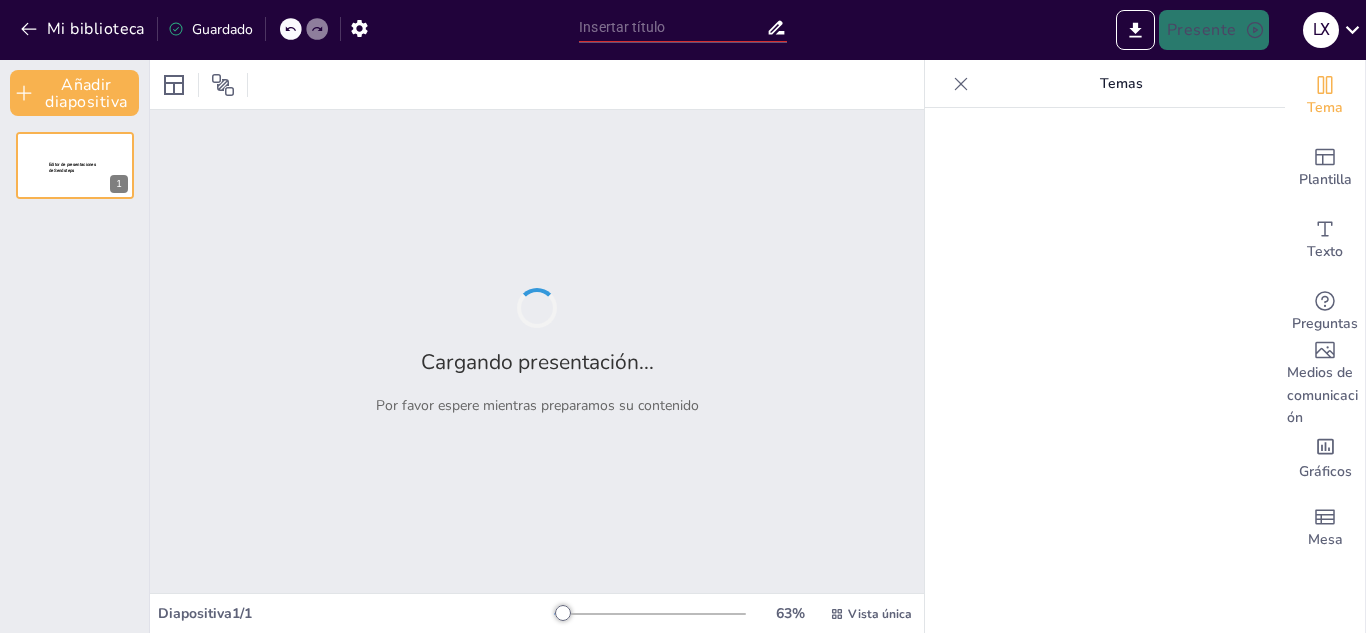type on "Transformando el Transporte: Seguridad y Calidad en el Taxi Moderno" 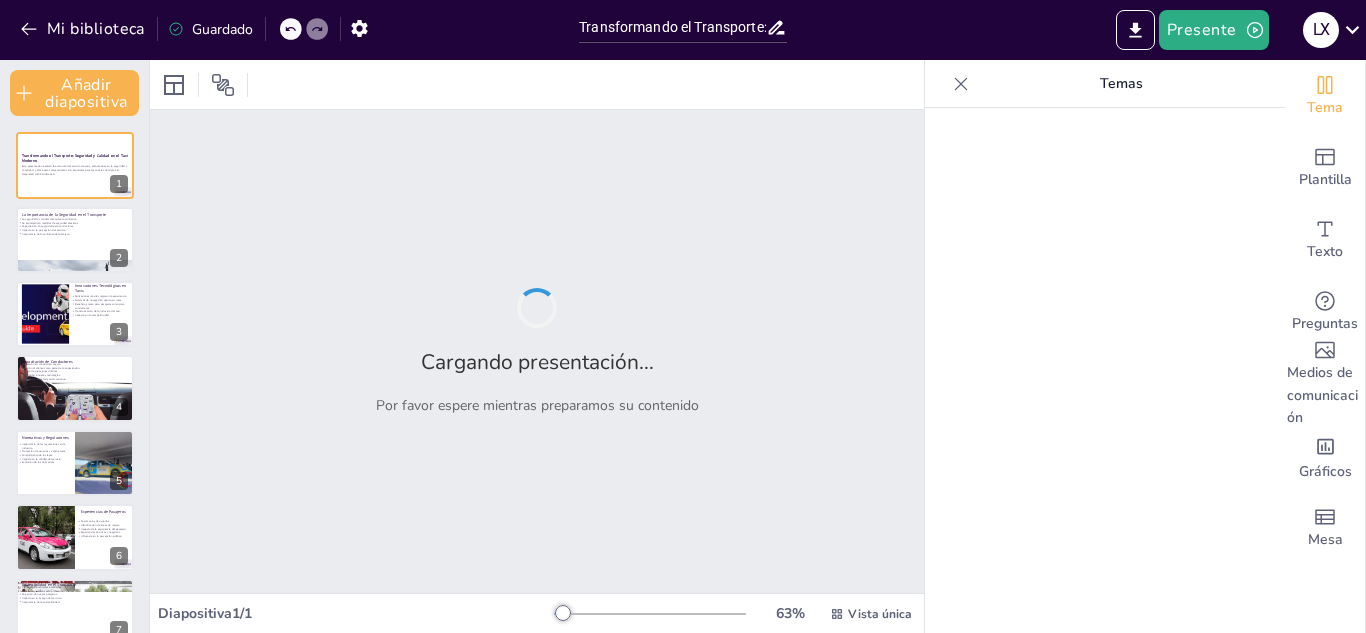 checkbox on "true" 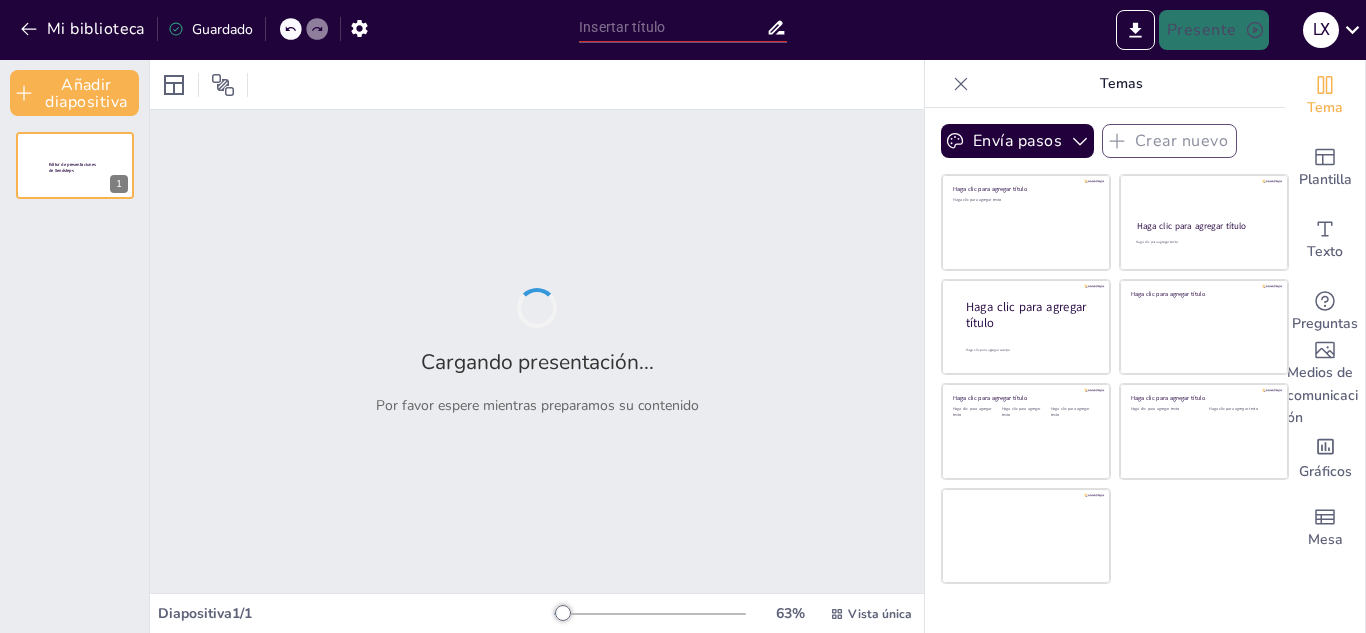 type on "Transformando el Transporte: Seguridad y Calidad en el Taxi Moderno" 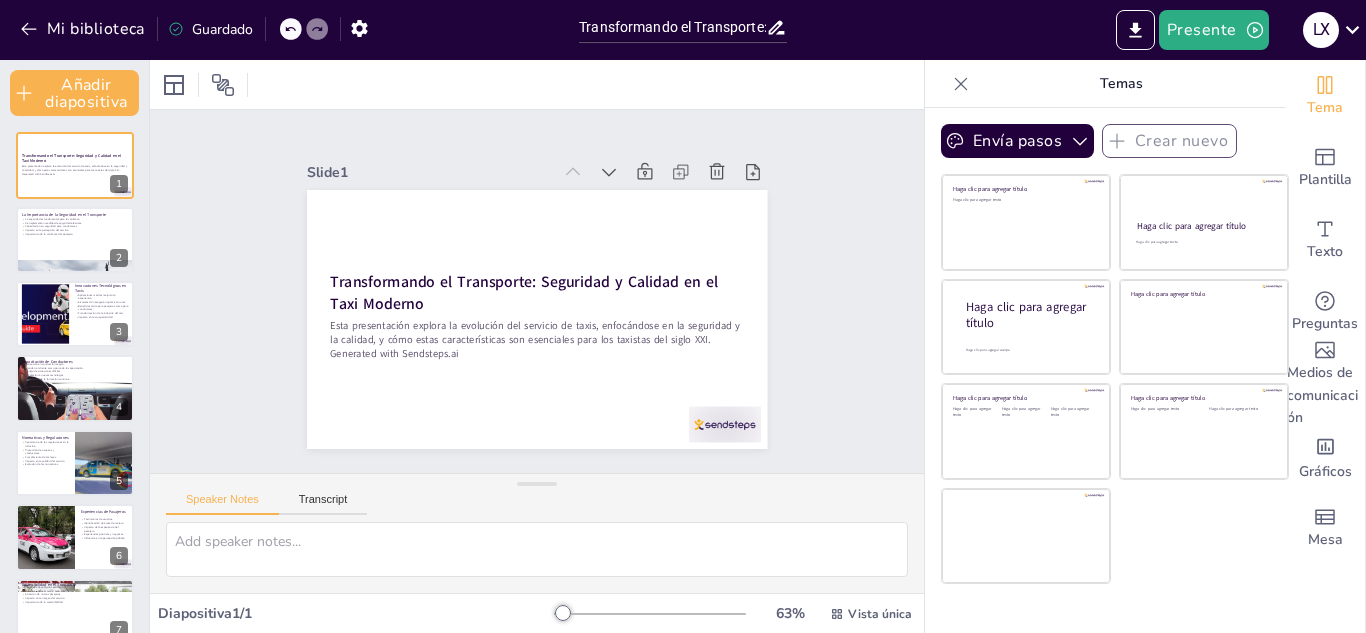 checkbox on "true" 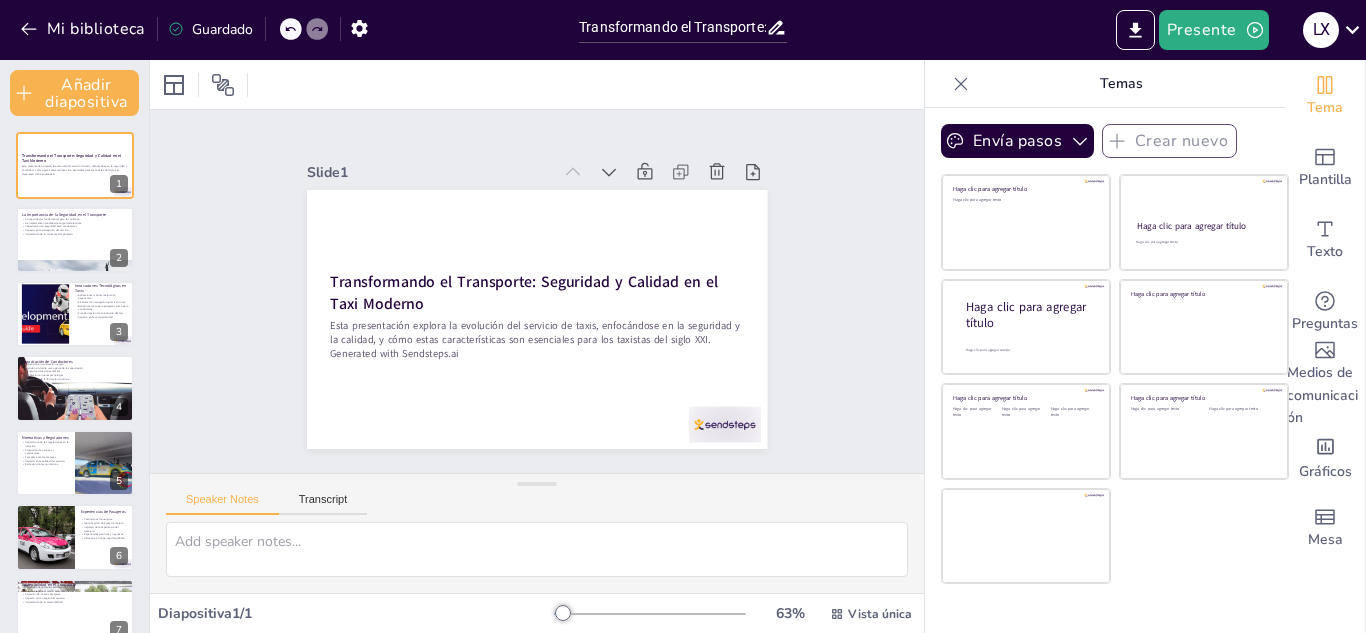 checkbox on "true" 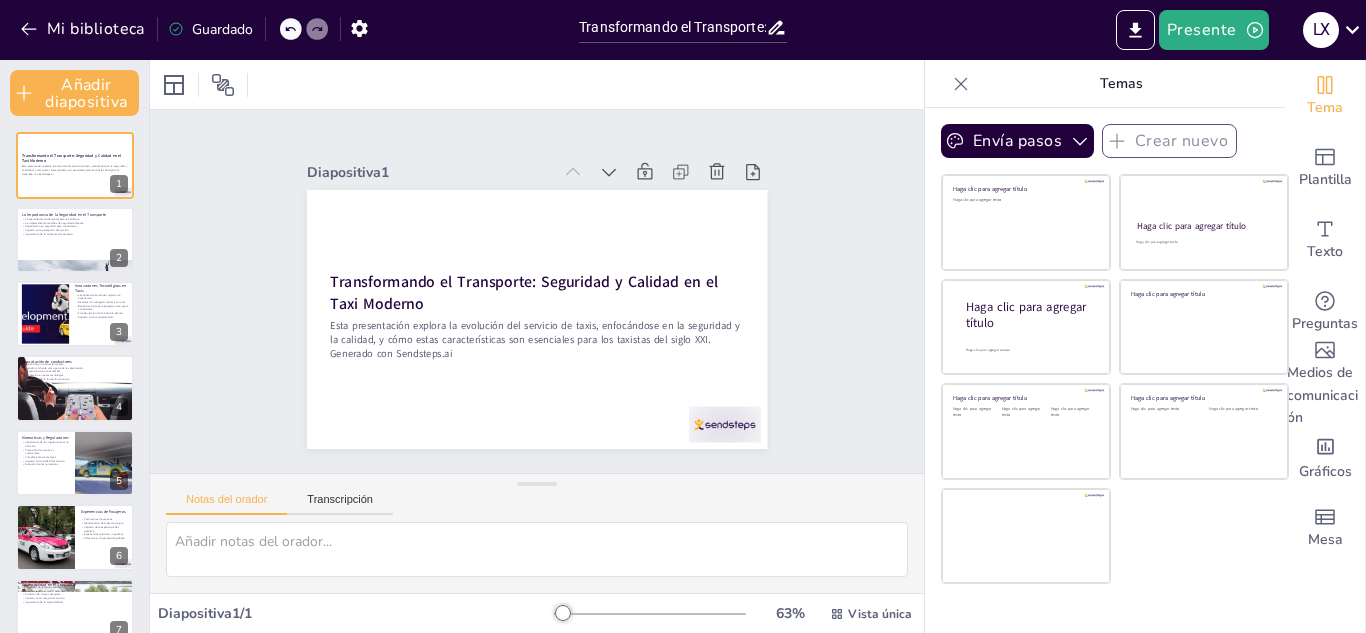 checkbox on "true" 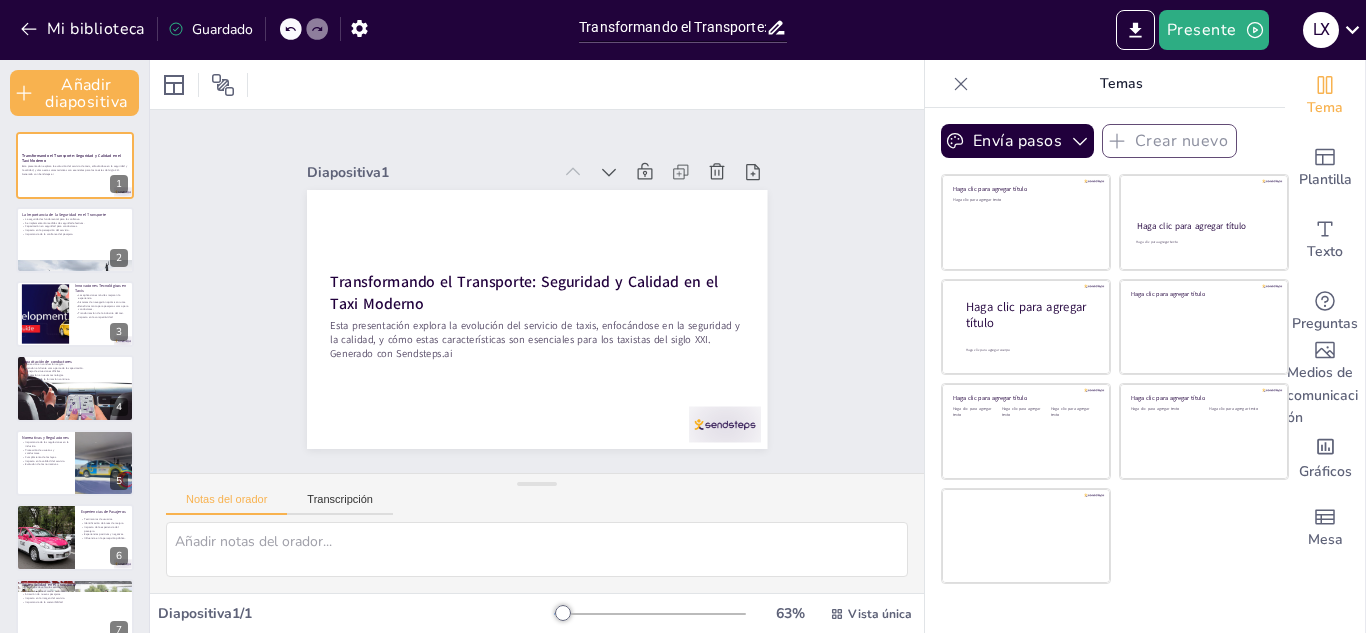 checkbox on "true" 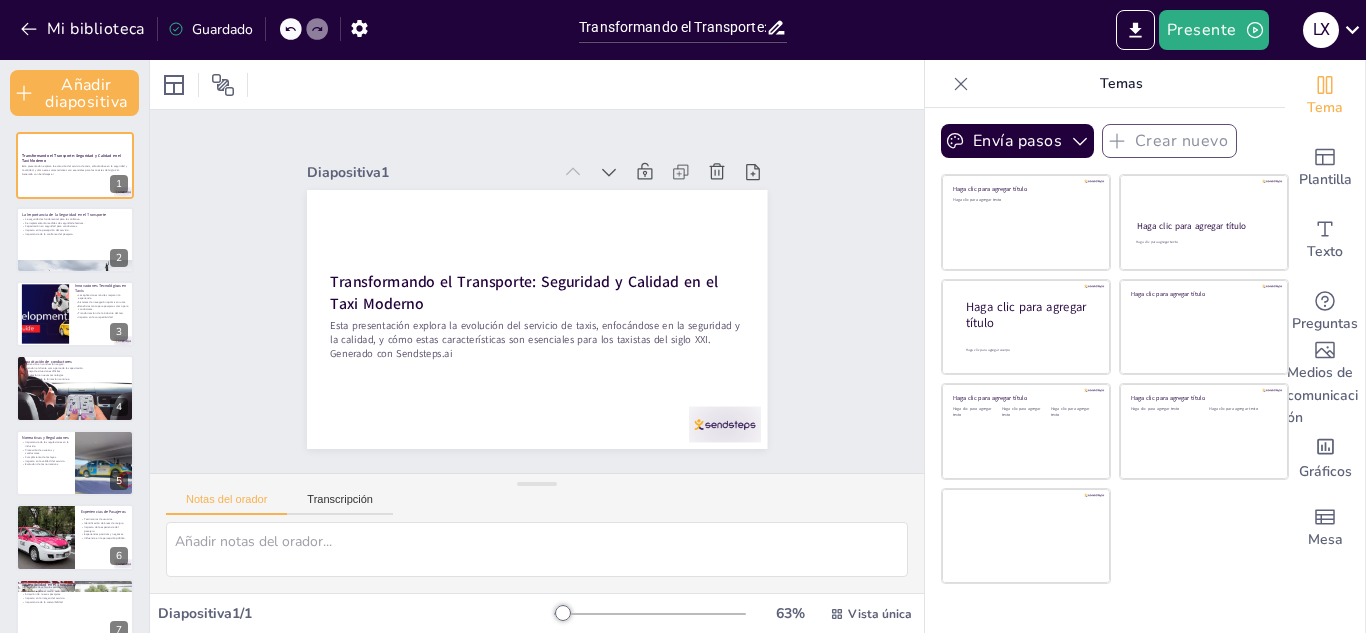 checkbox on "true" 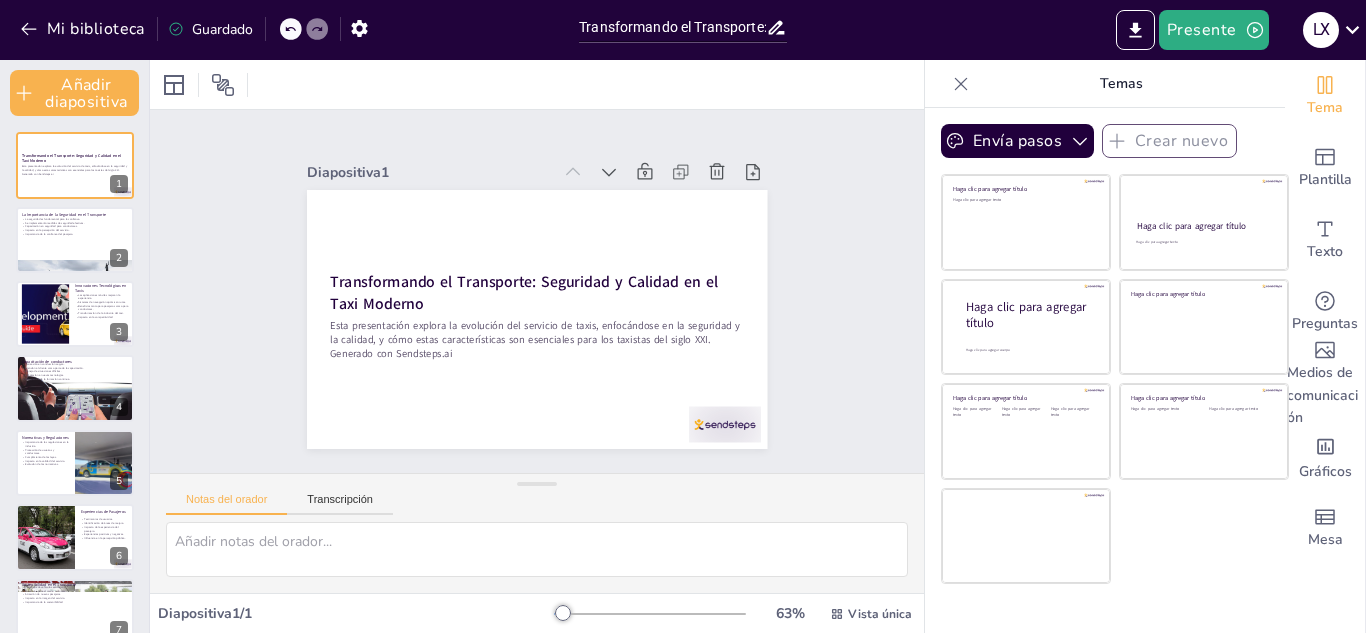 checkbox on "true" 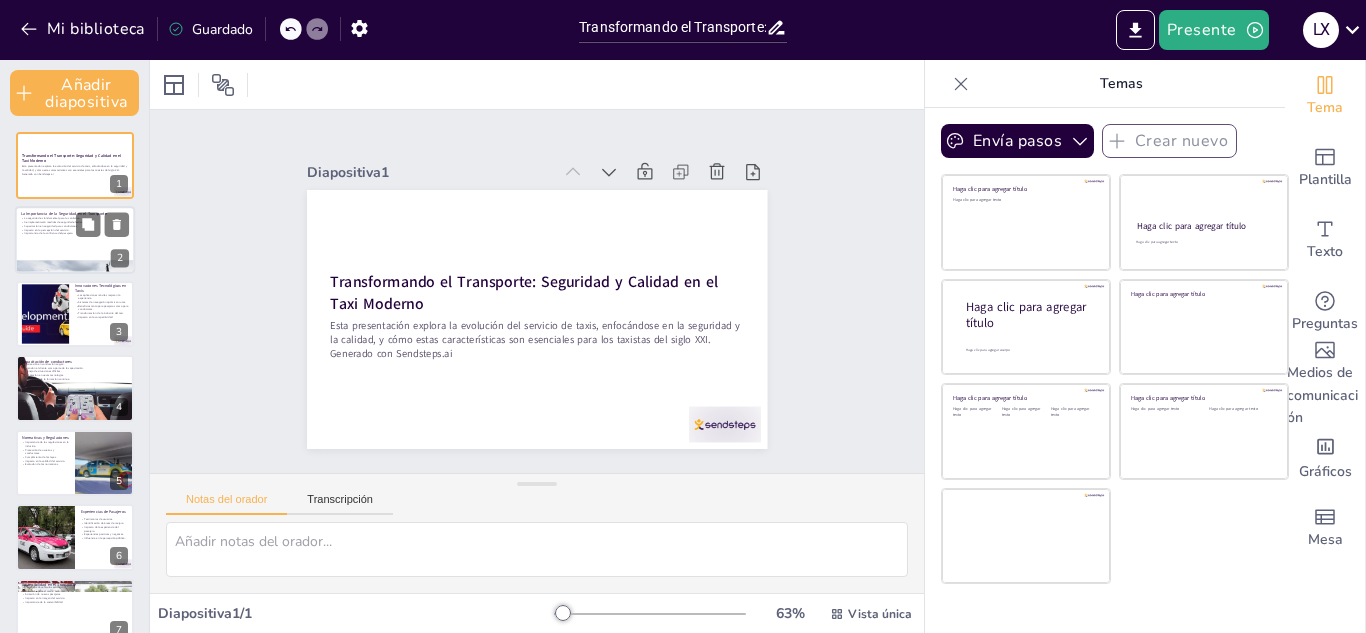 checkbox on "true" 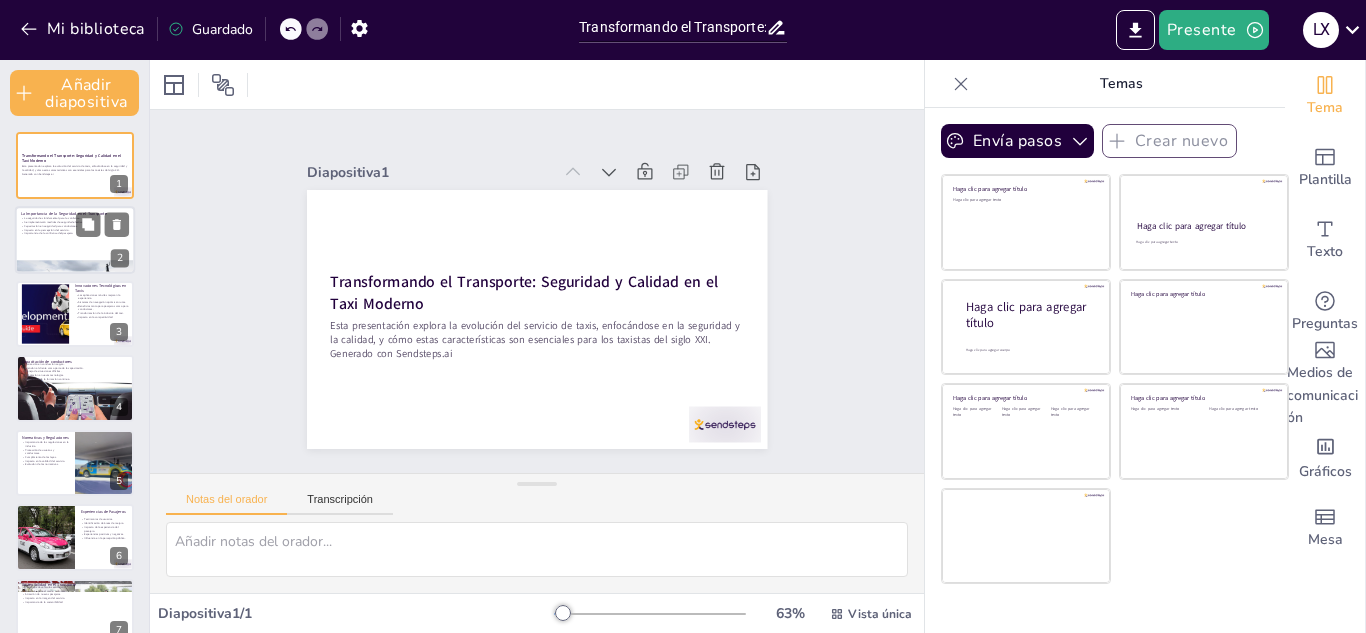 checkbox on "true" 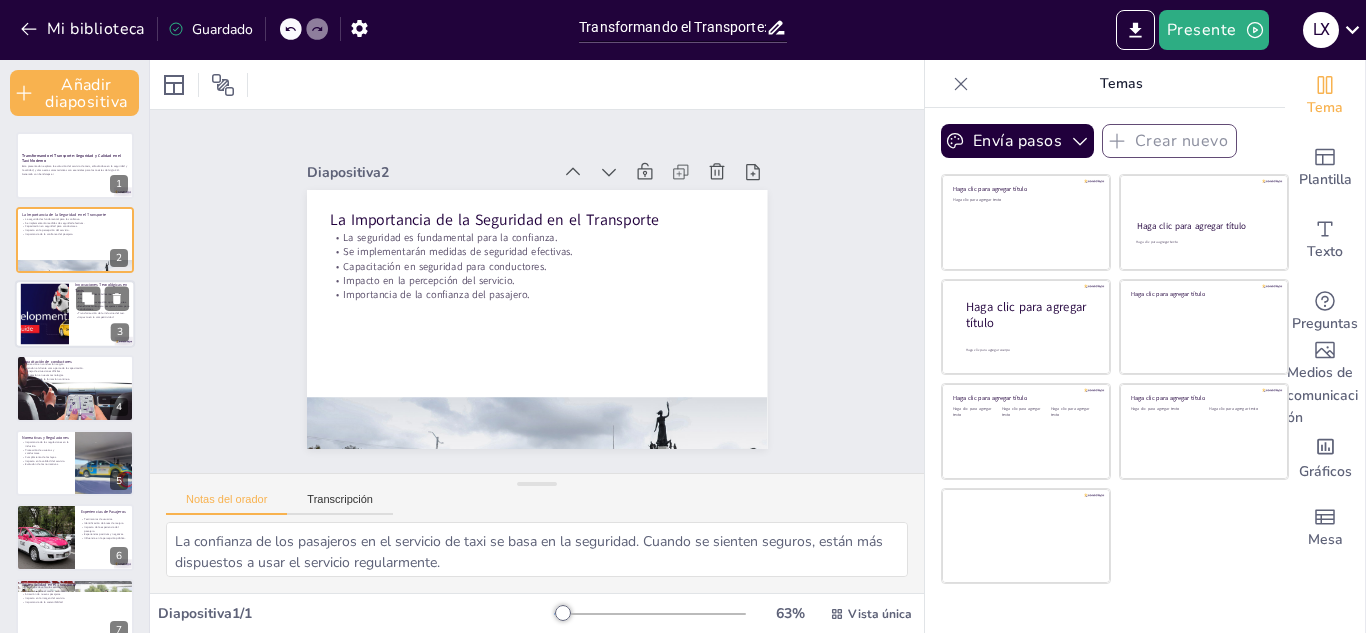 checkbox on "true" 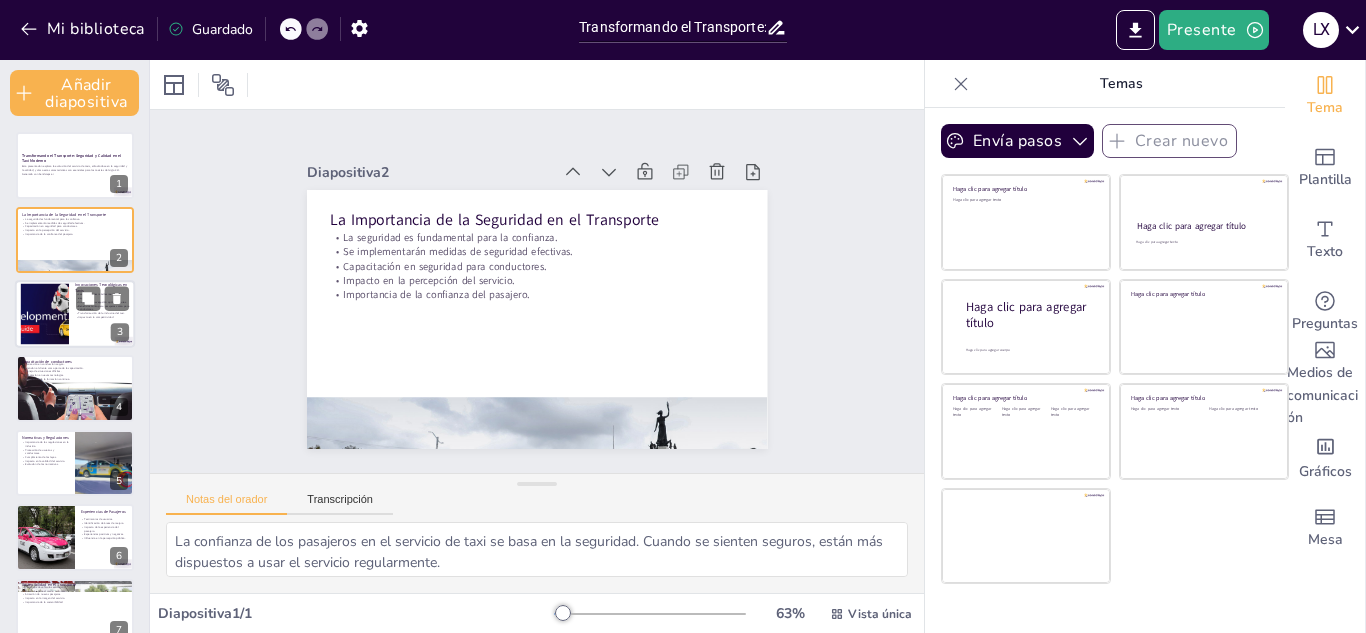 checkbox on "true" 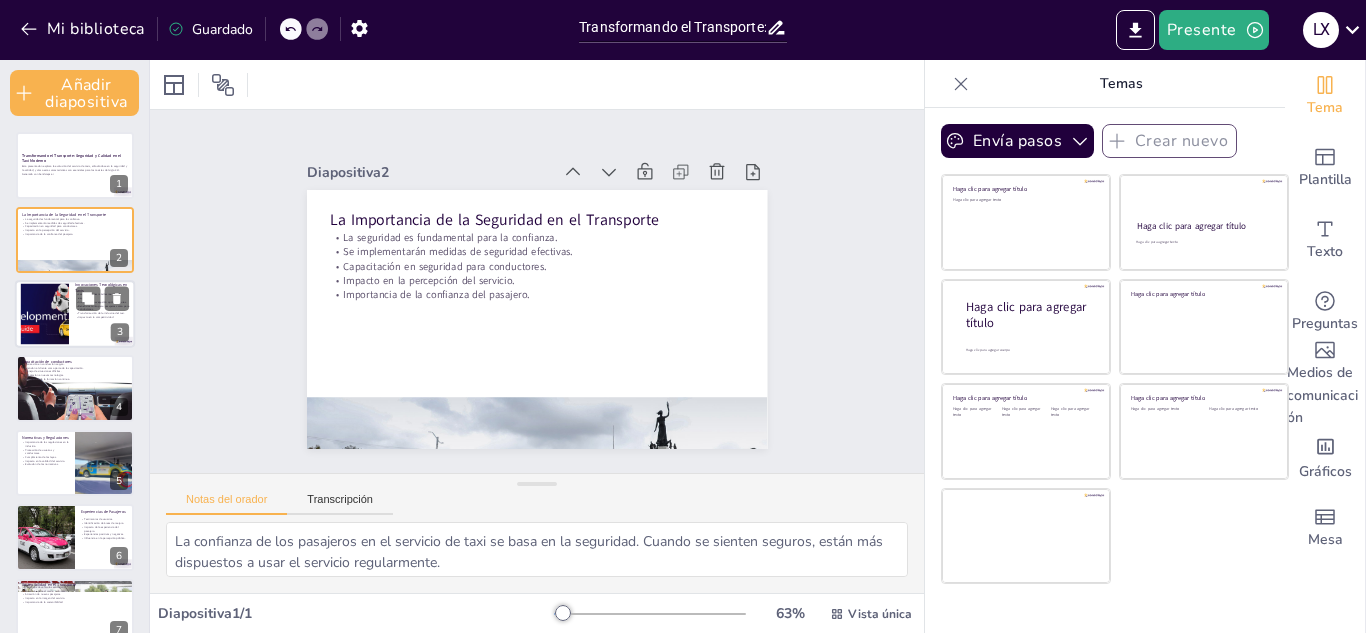 checkbox on "true" 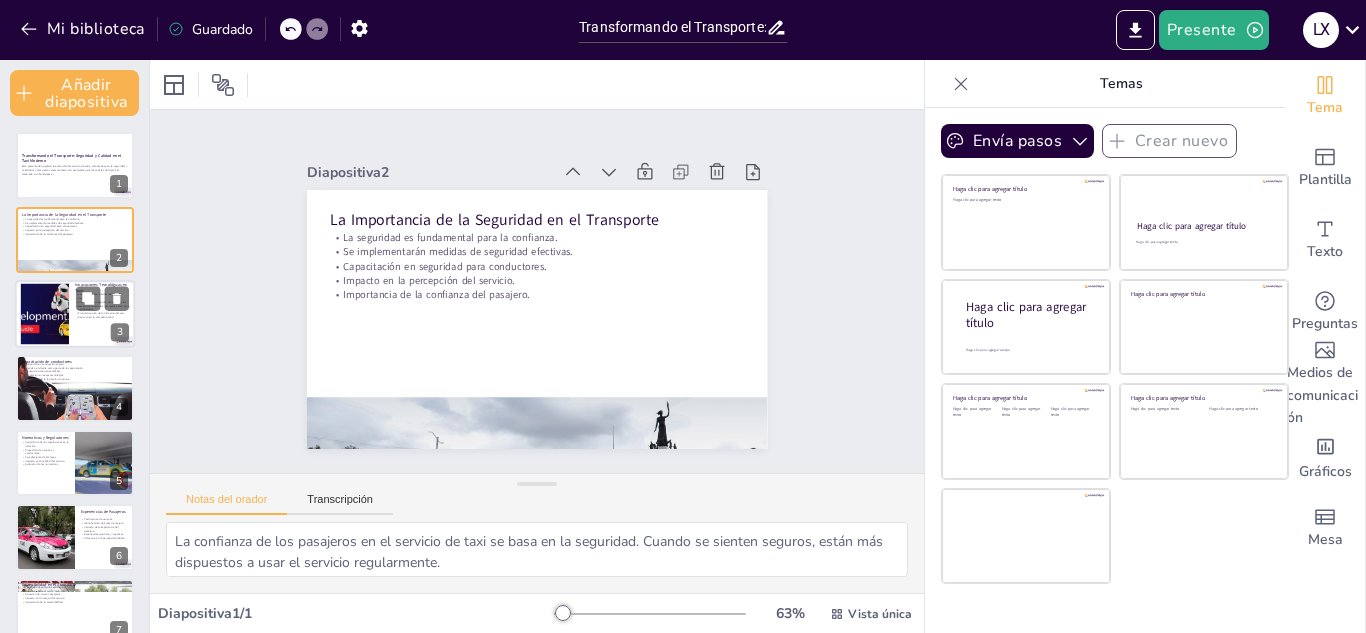 checkbox on "true" 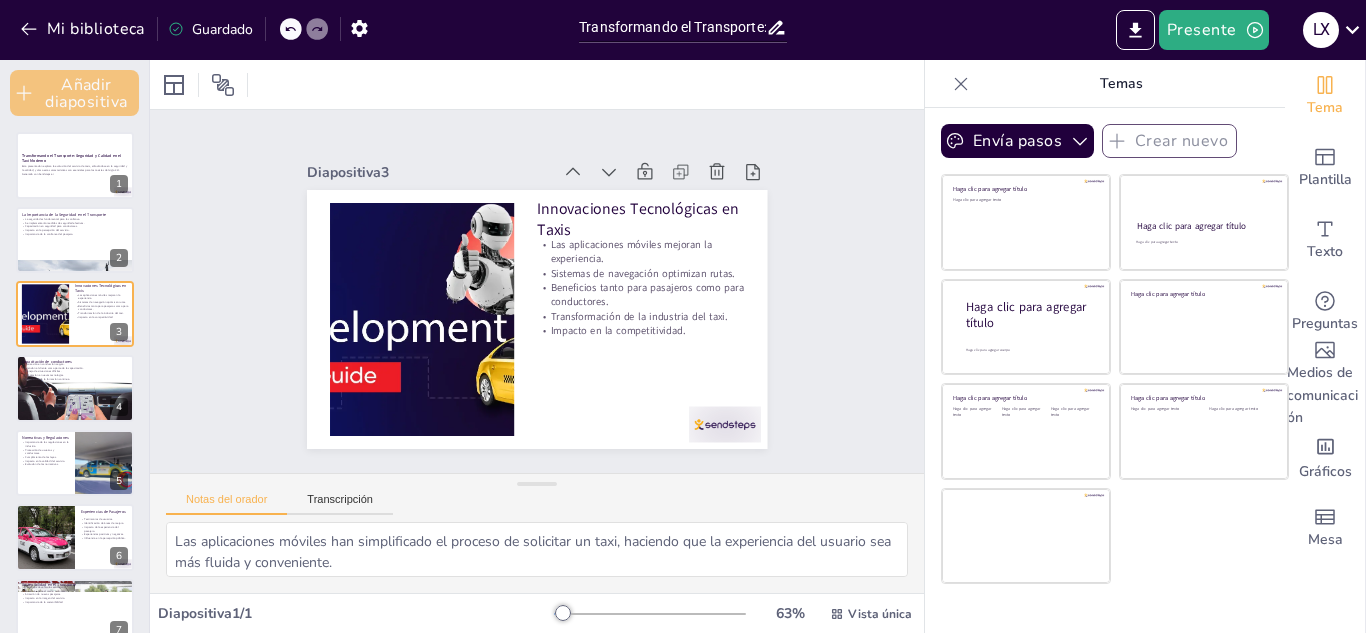 checkbox on "true" 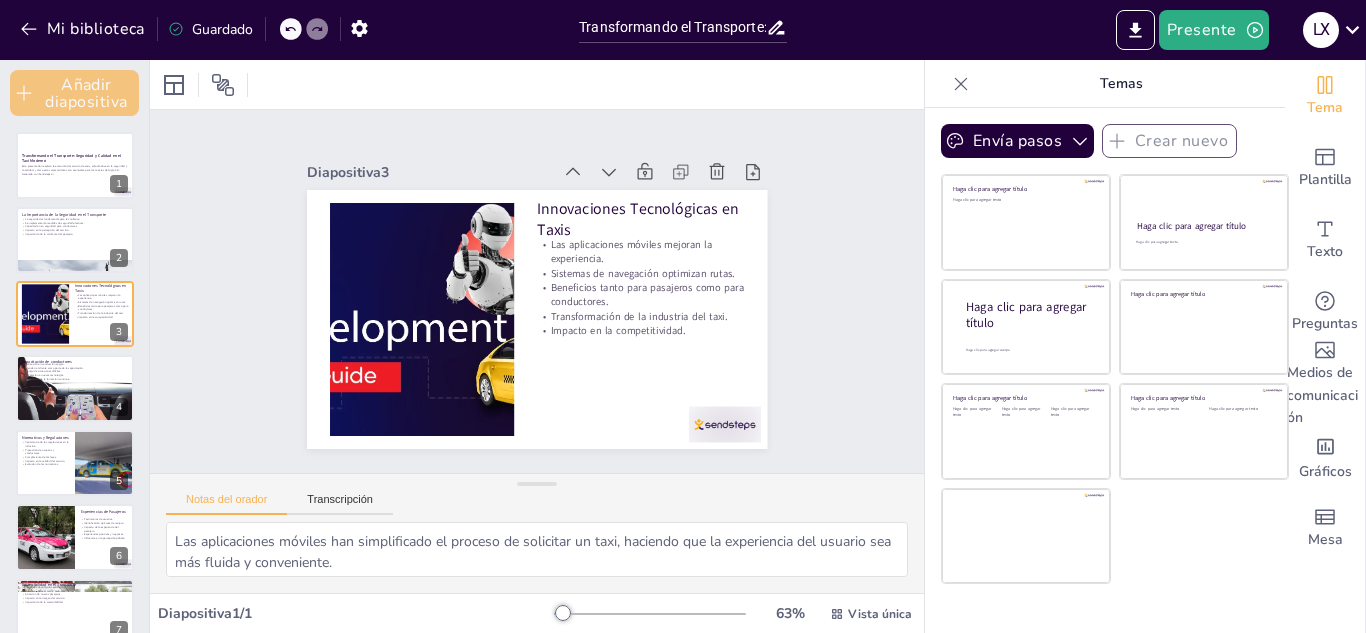 checkbox on "true" 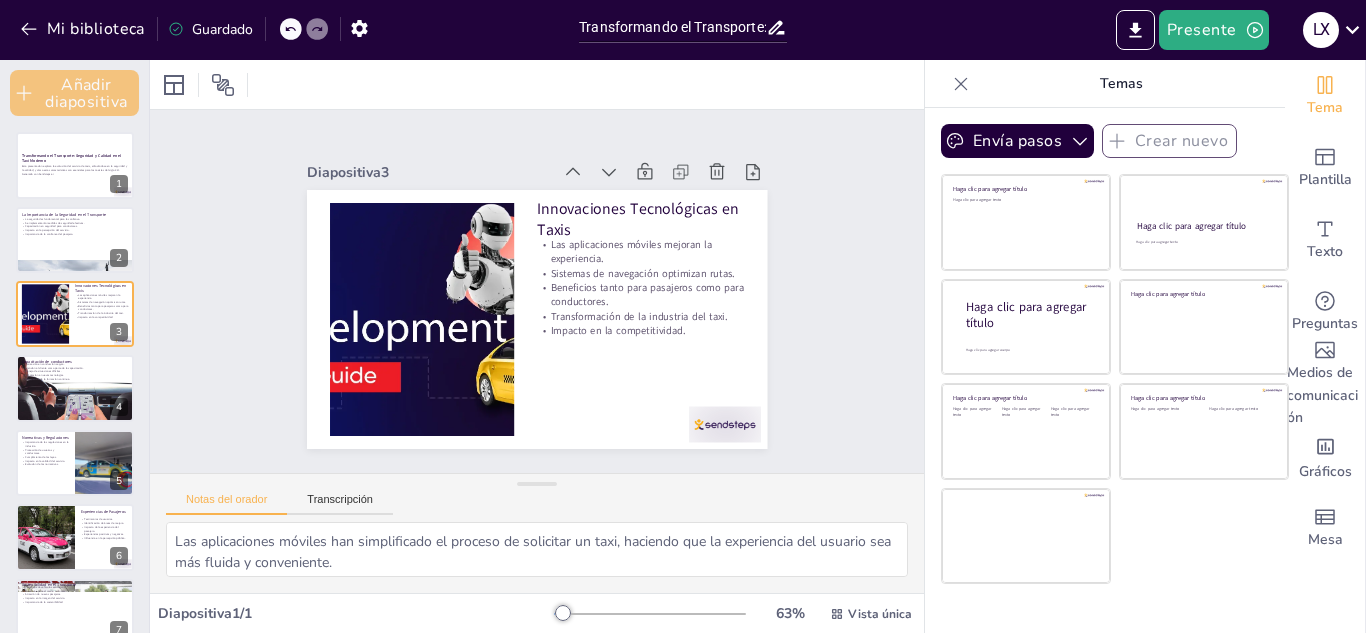 checkbox on "true" 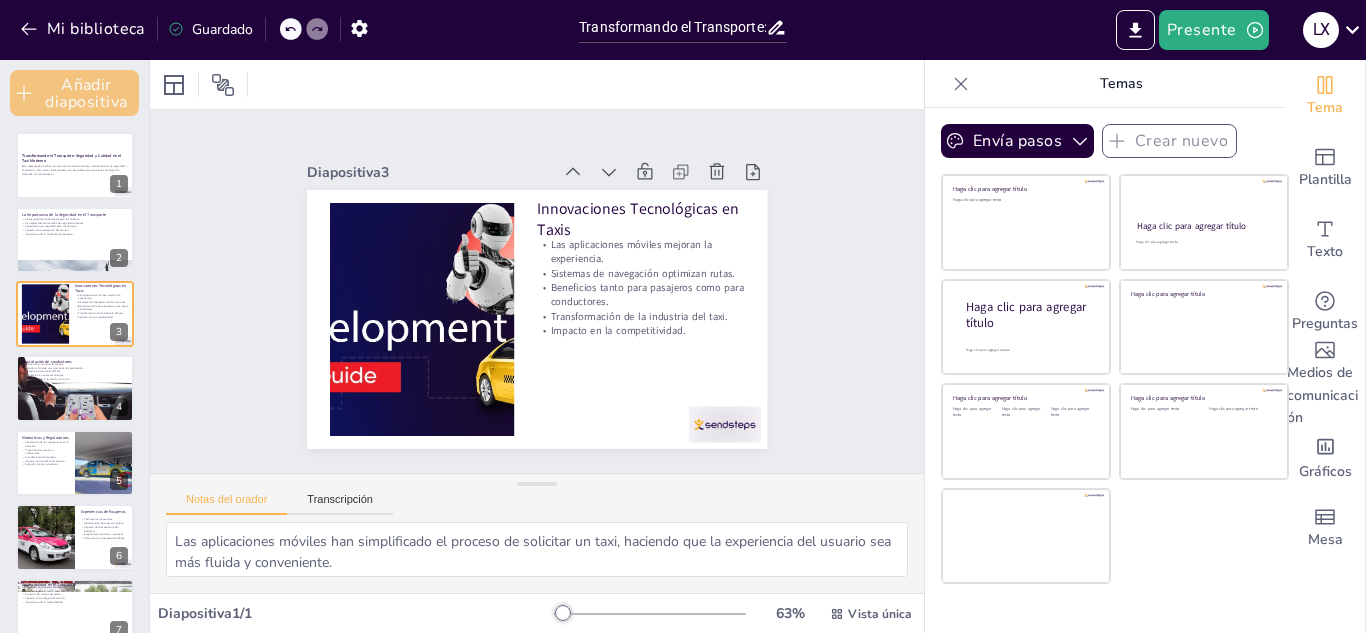checkbox on "true" 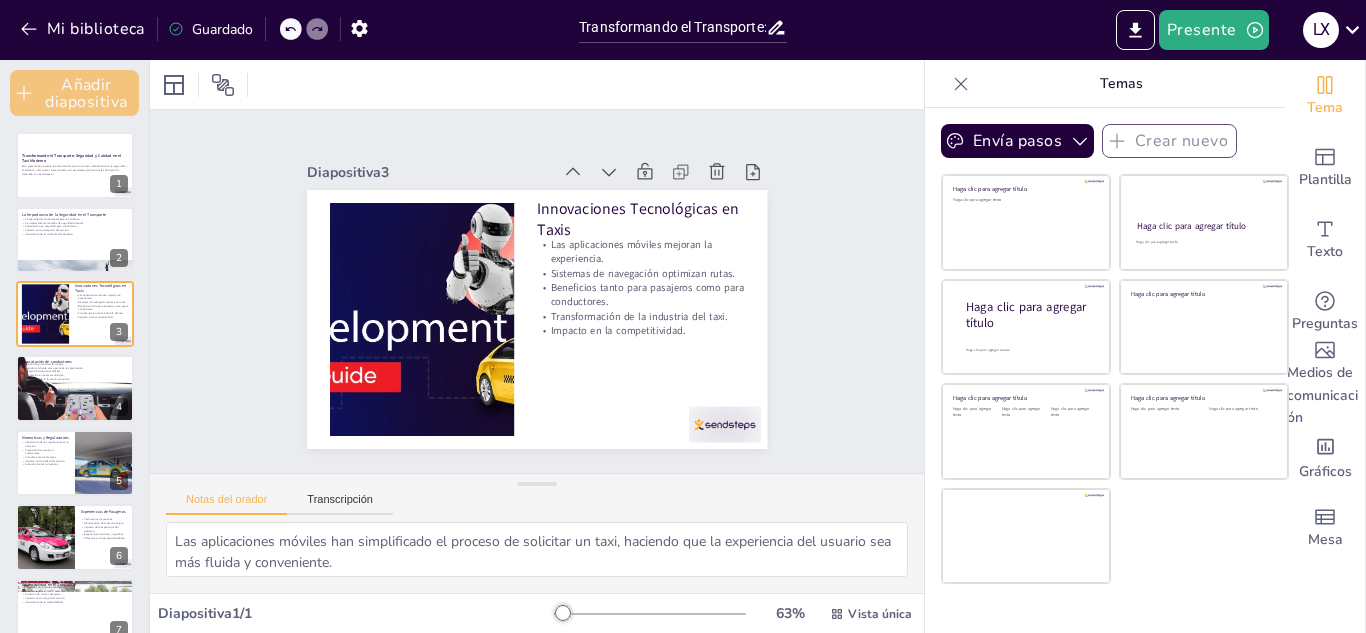 checkbox on "true" 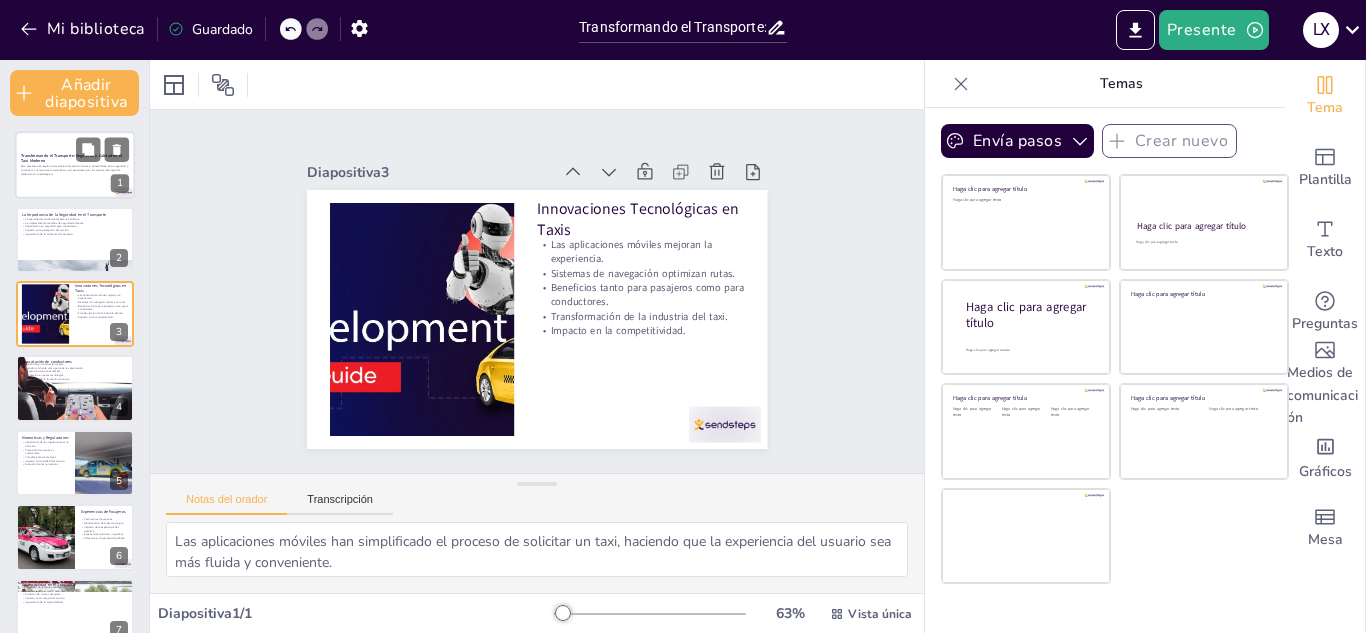 checkbox on "true" 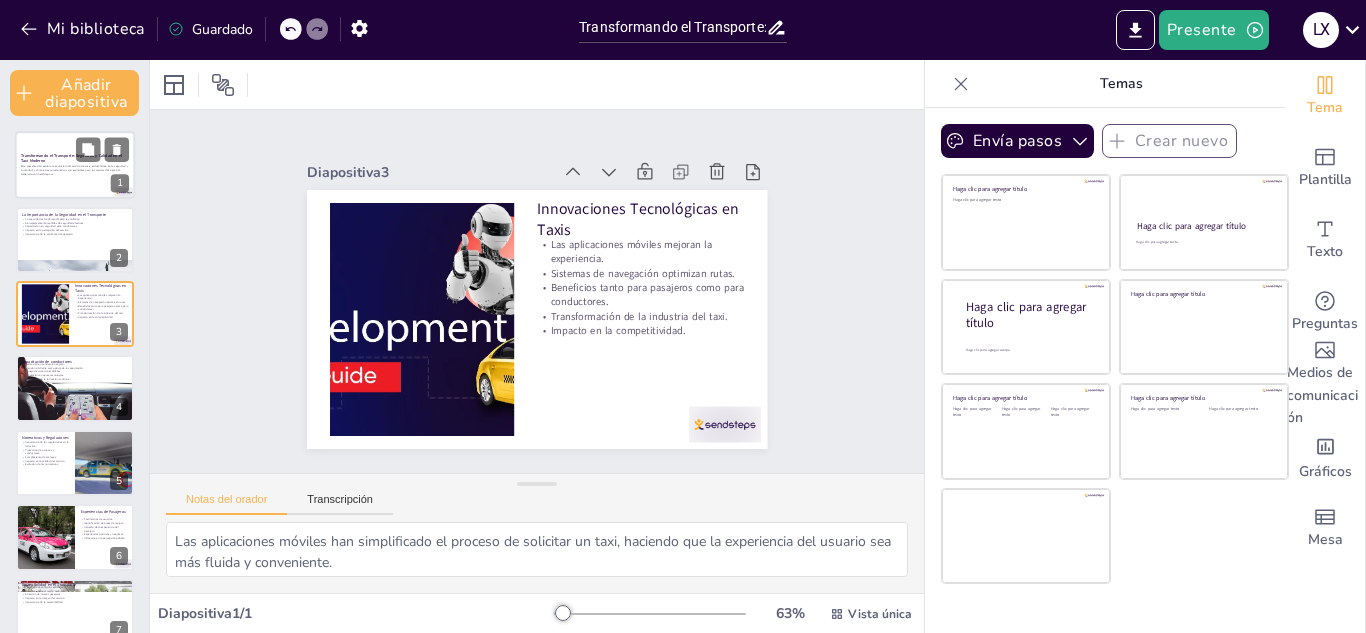 checkbox on "true" 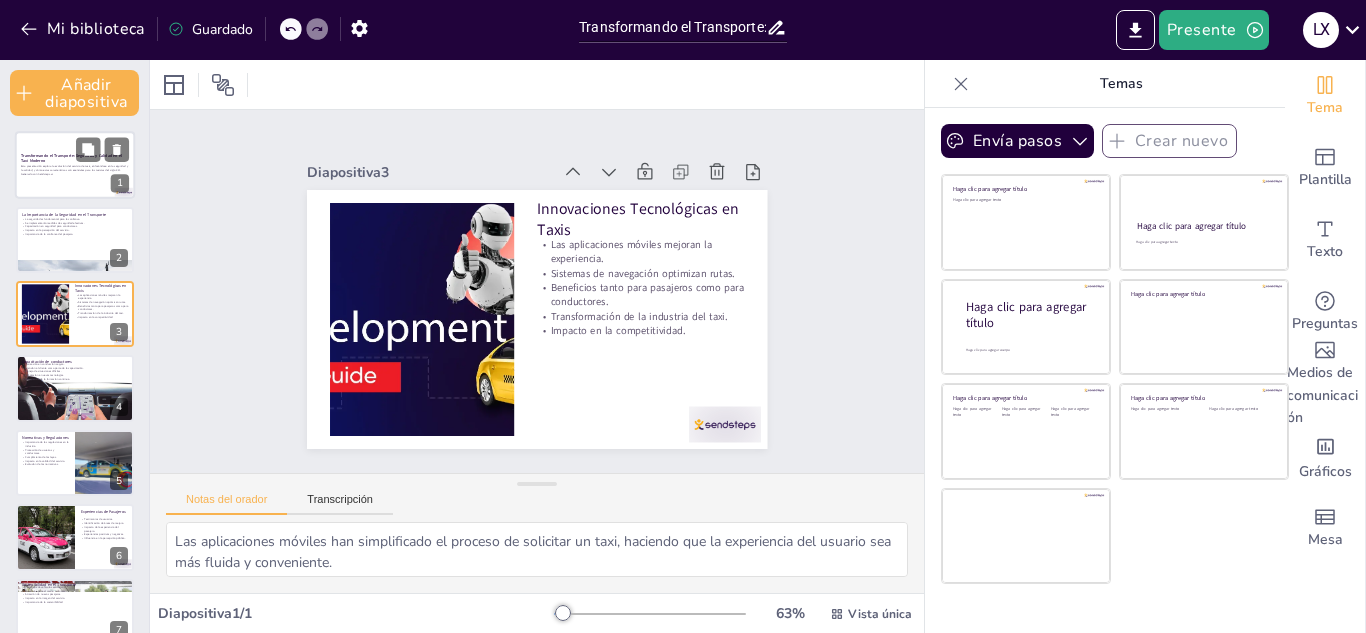 checkbox on "true" 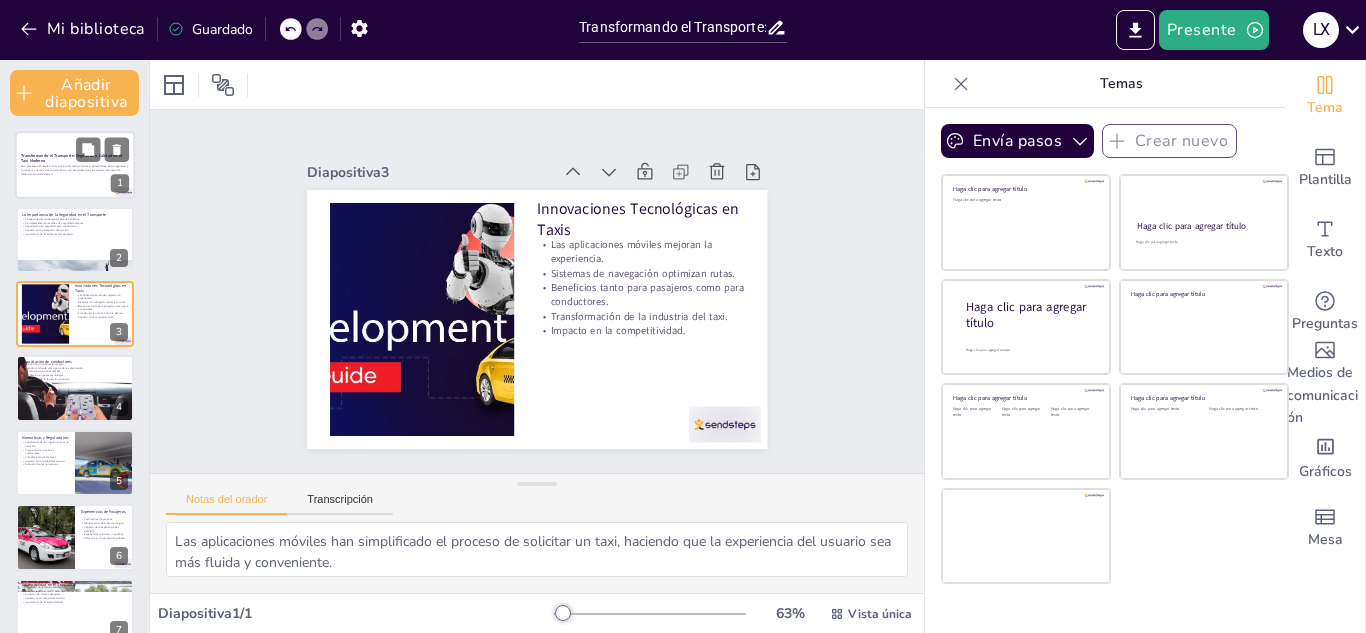 checkbox on "true" 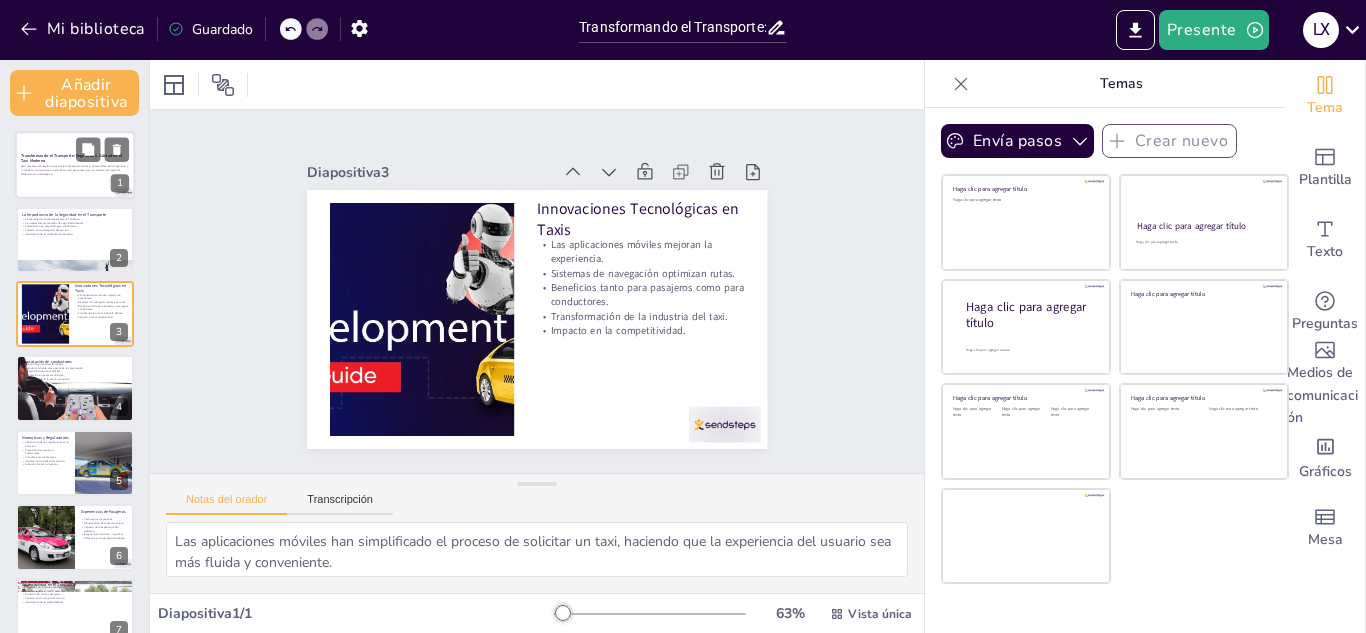 checkbox on "true" 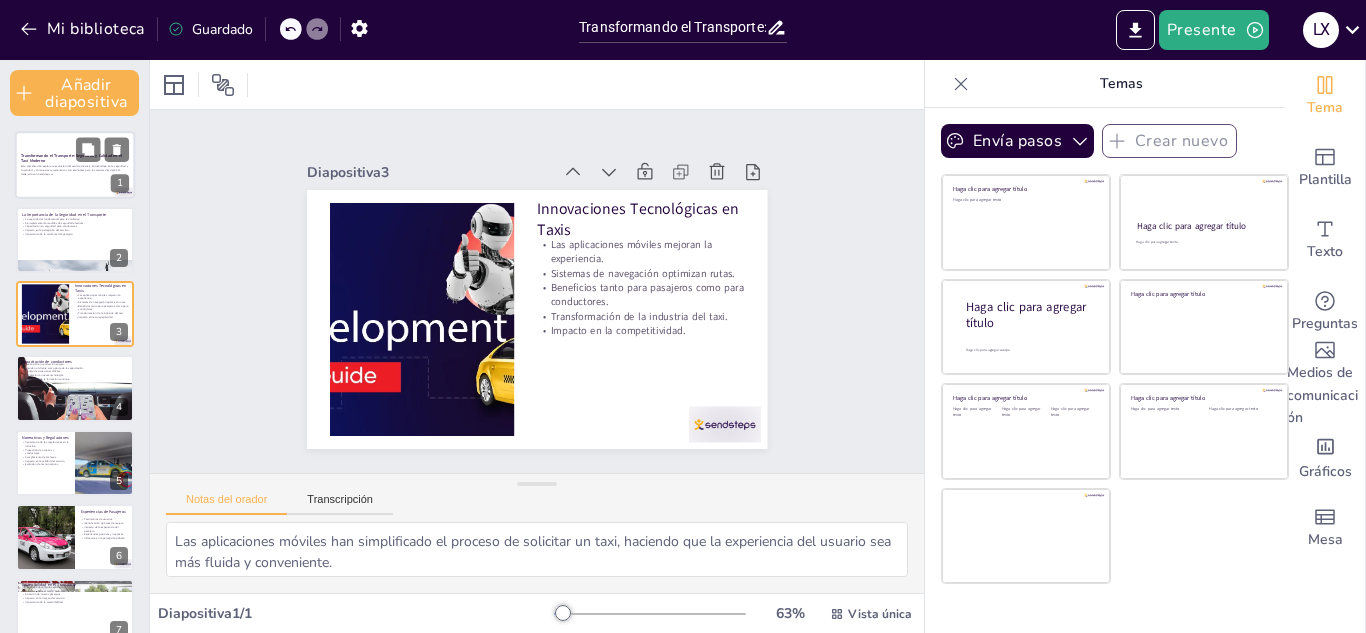 checkbox on "true" 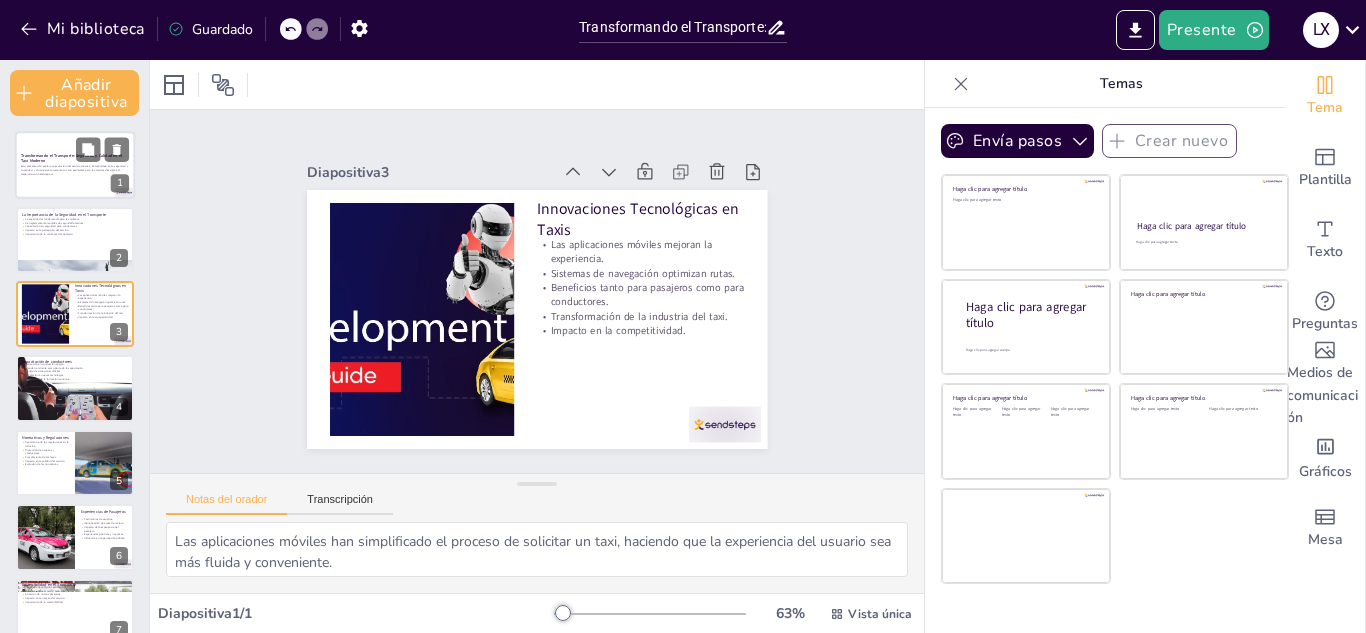 checkbox on "true" 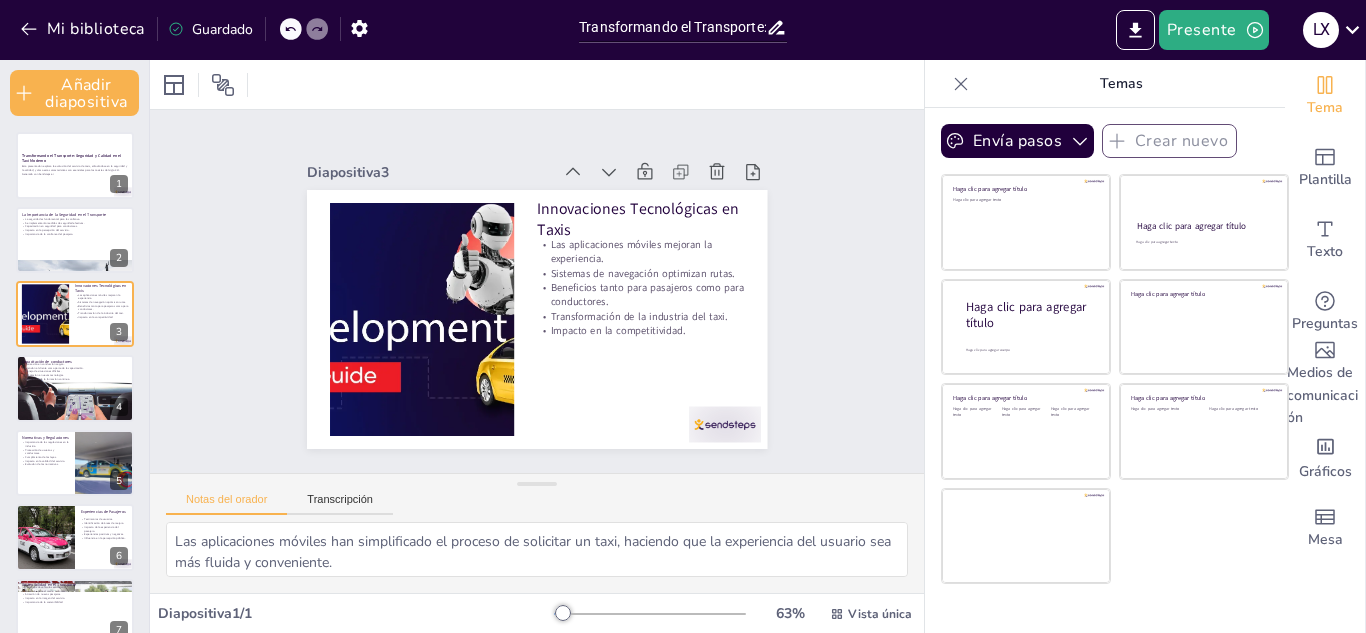 checkbox on "true" 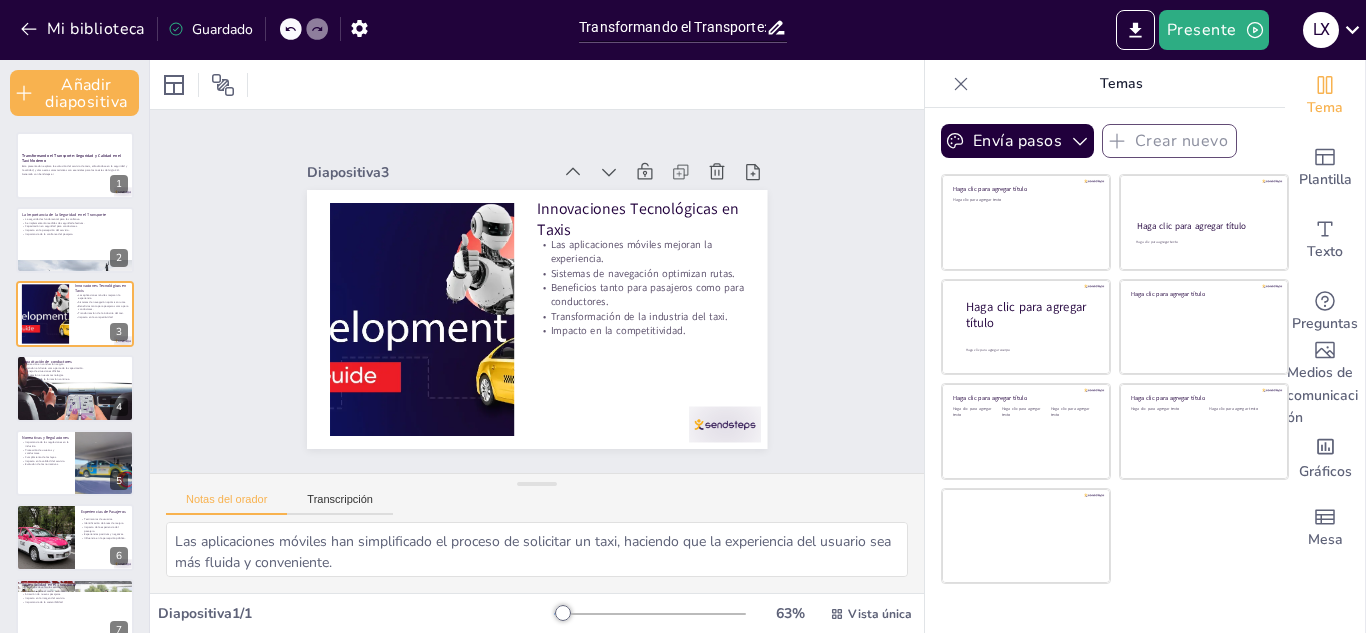 checkbox on "true" 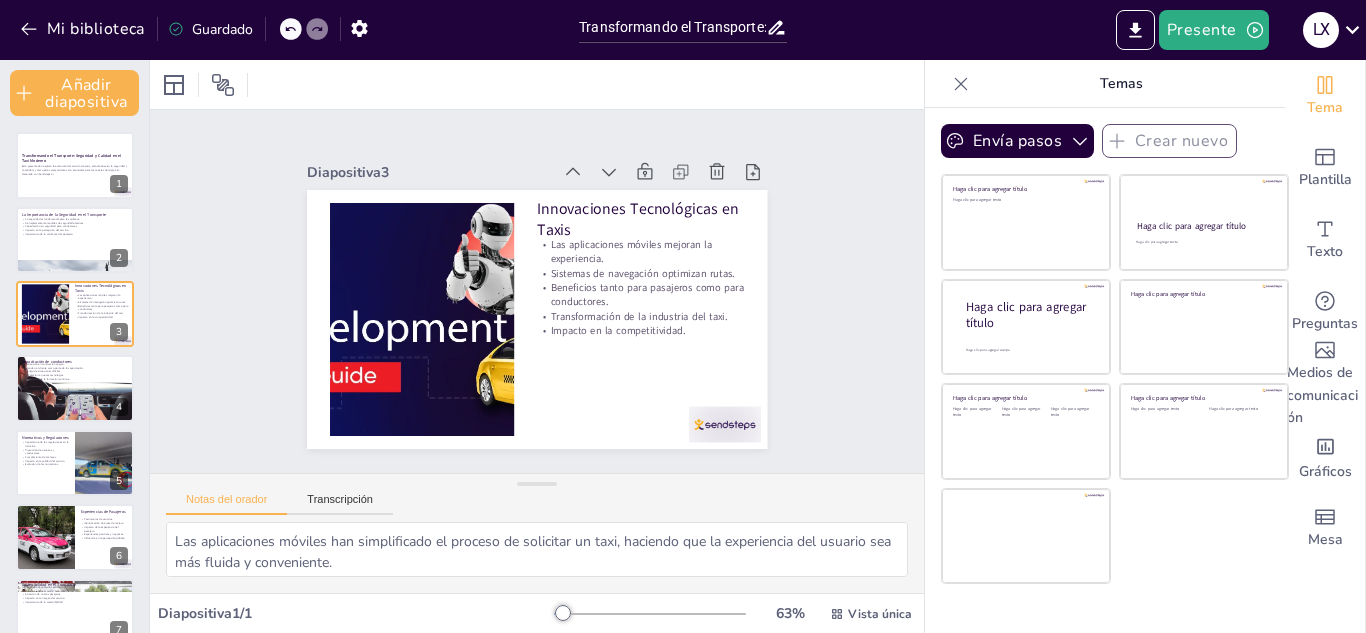 checkbox on "true" 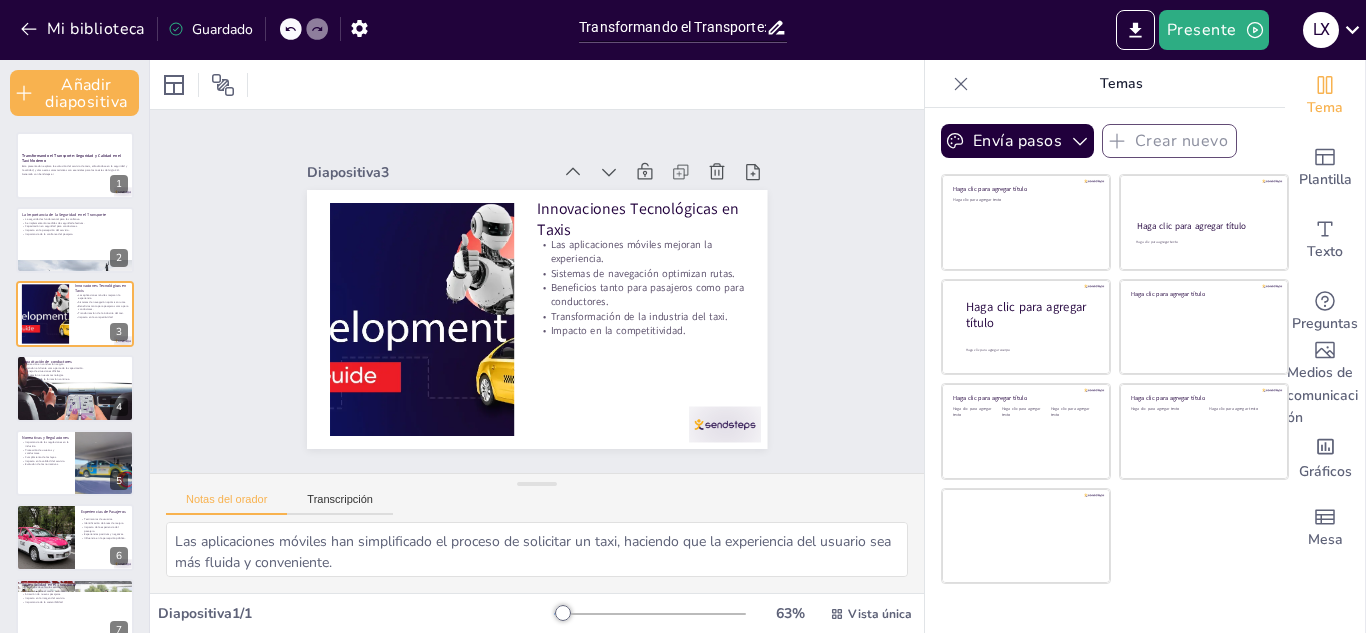 checkbox on "true" 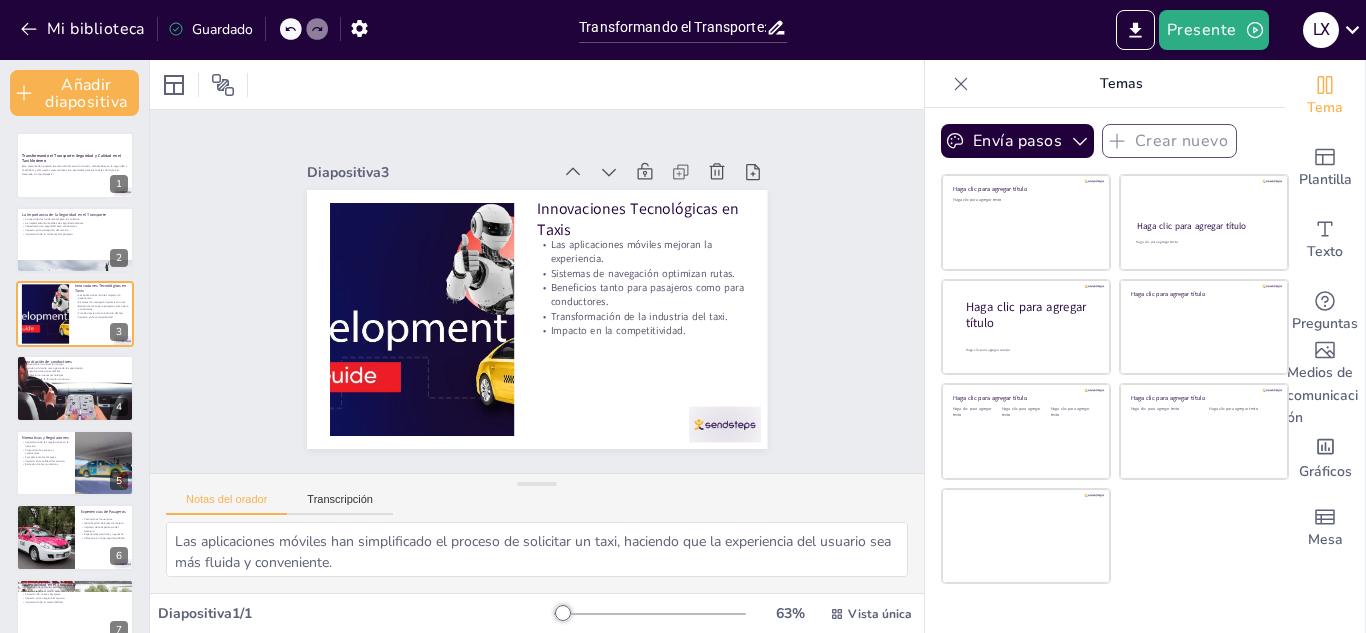 checkbox on "true" 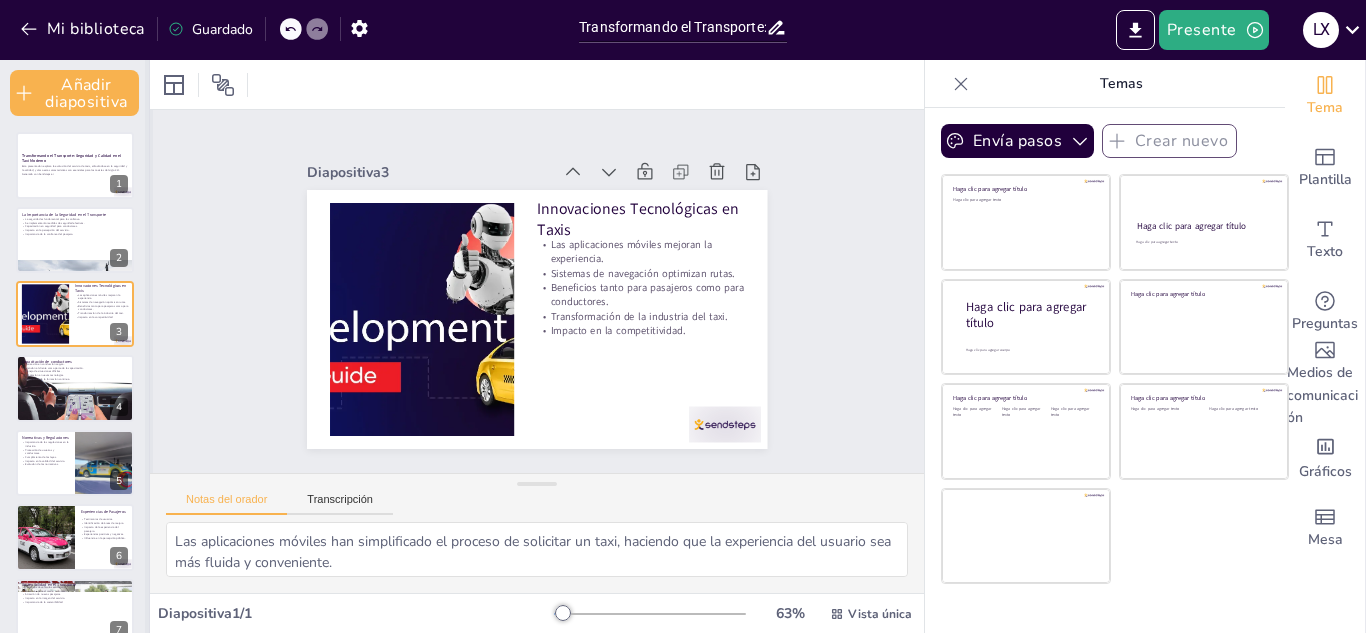 checkbox on "true" 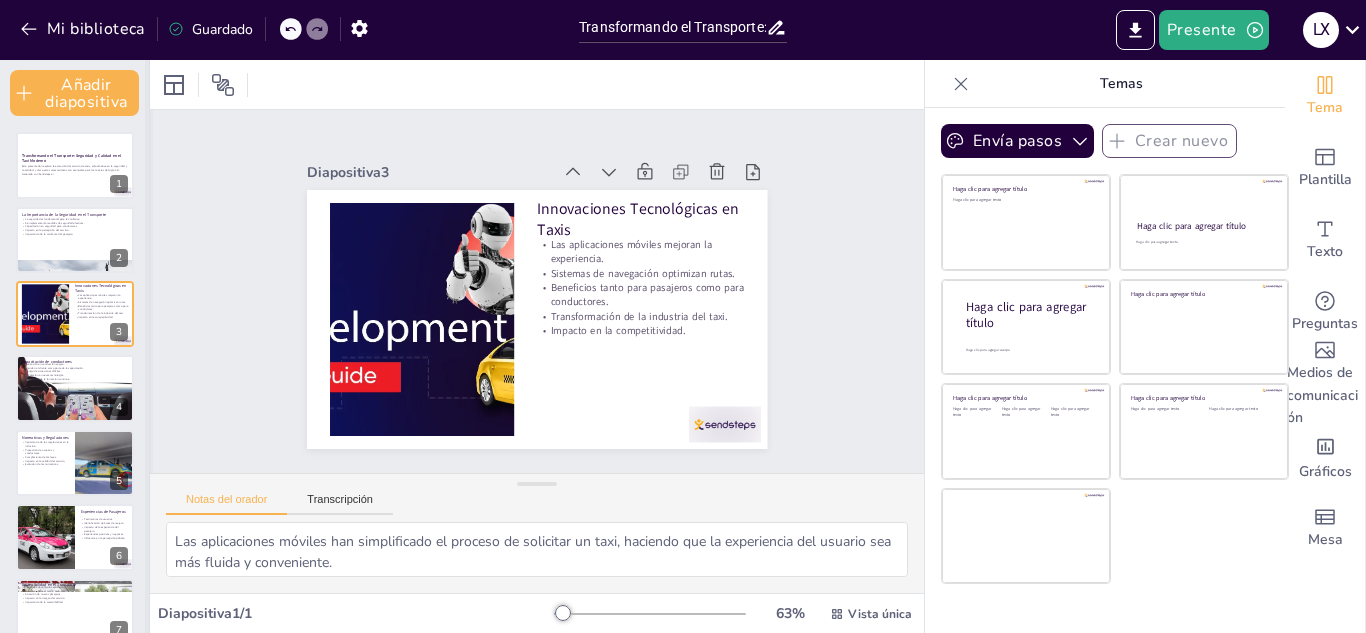 checkbox on "true" 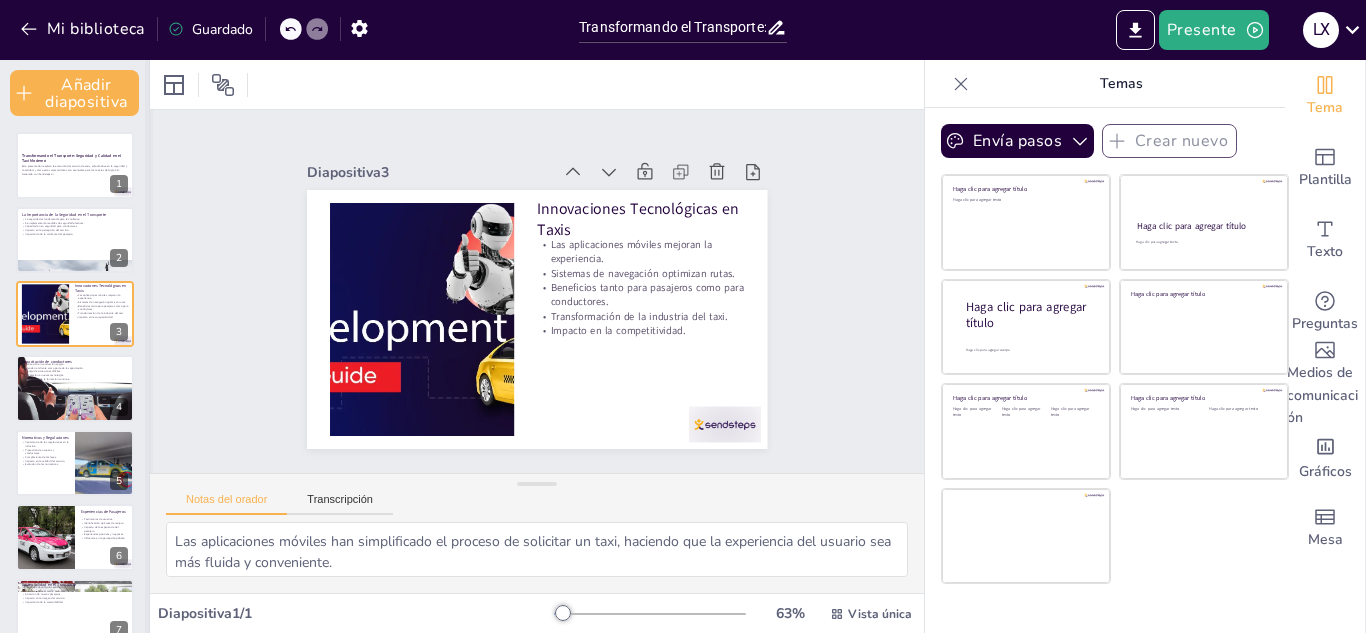 checkbox on "true" 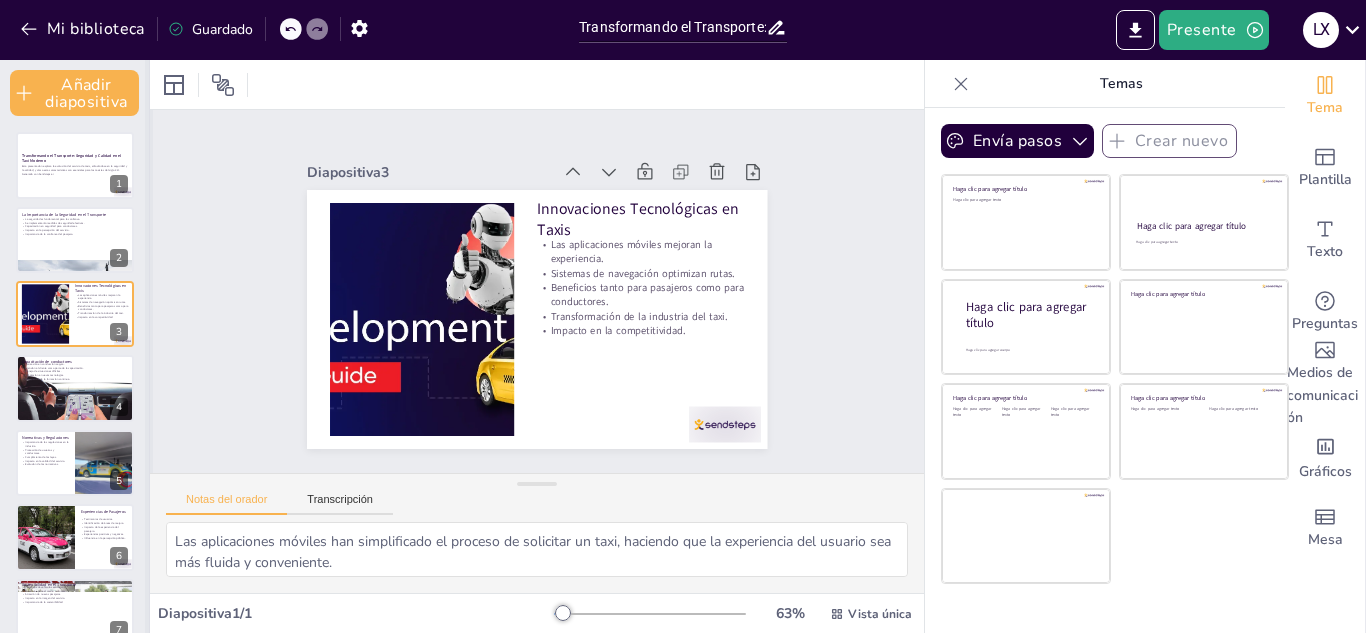 checkbox on "true" 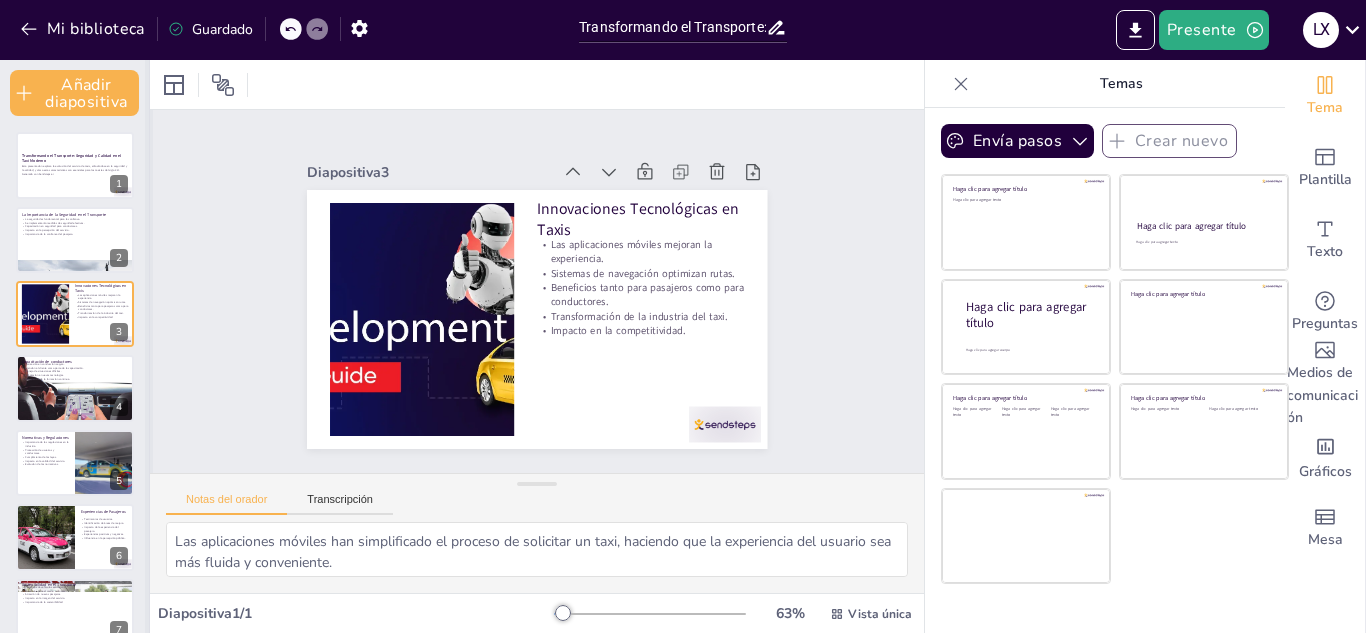 checkbox on "true" 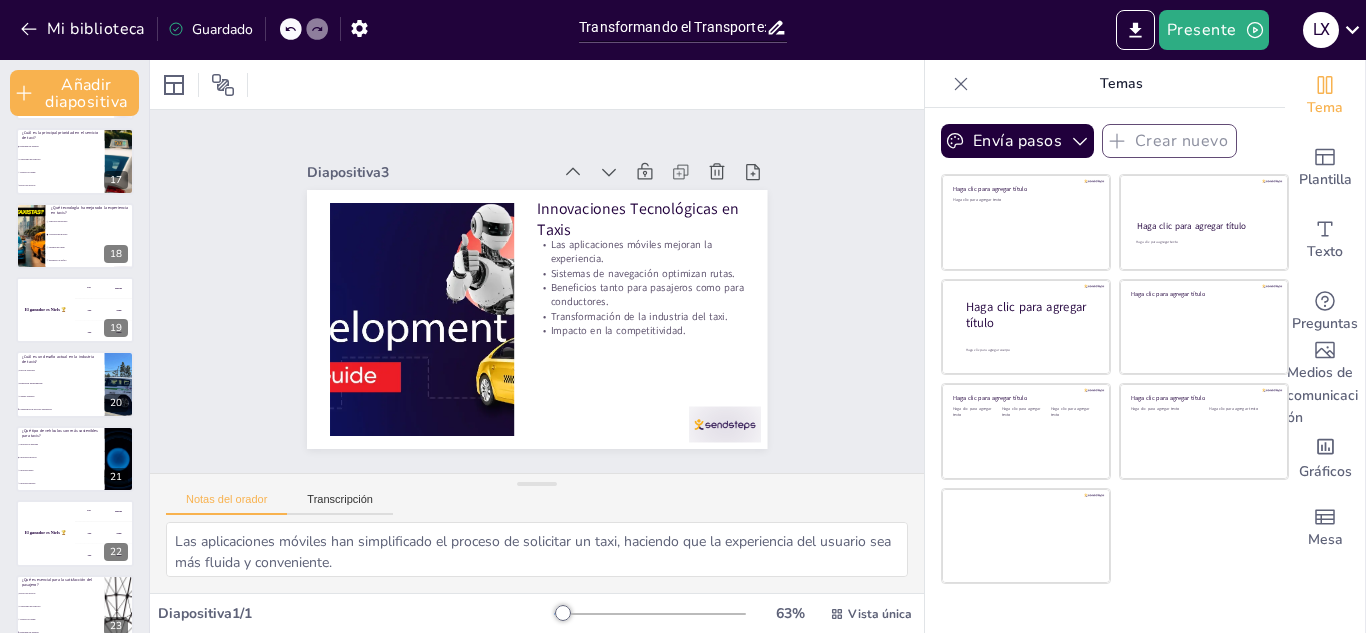 scroll, scrollTop: 1292, scrollLeft: 0, axis: vertical 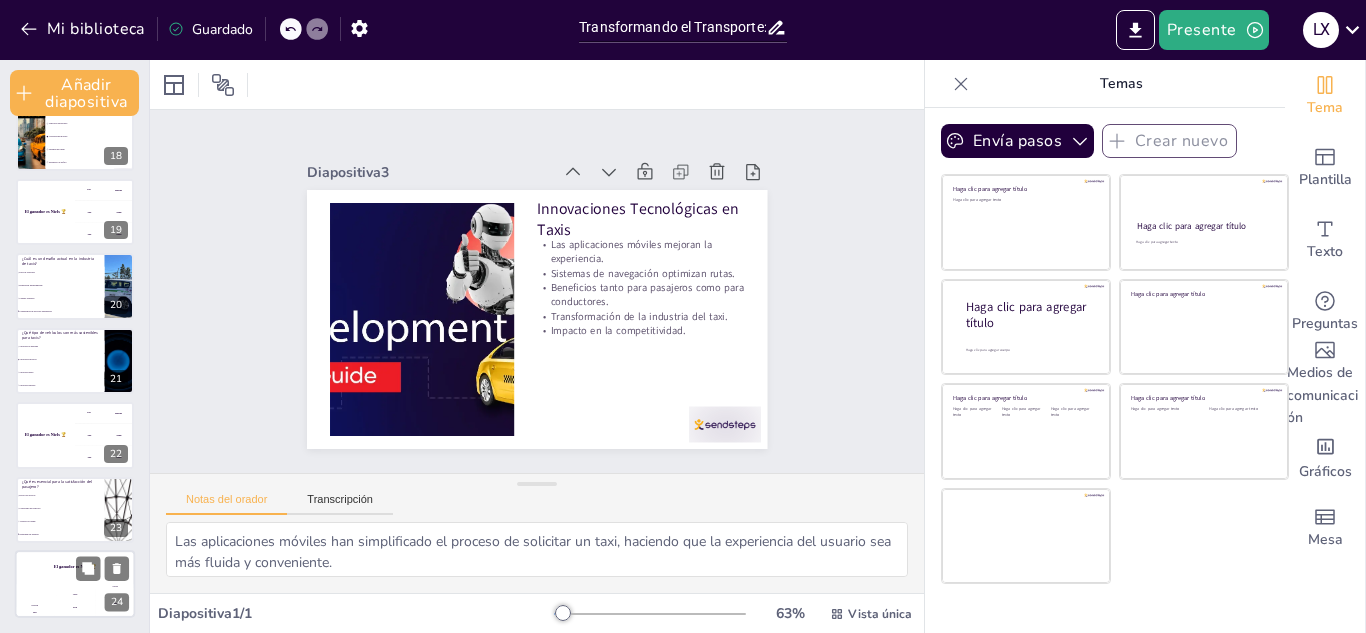 checkbox on "true" 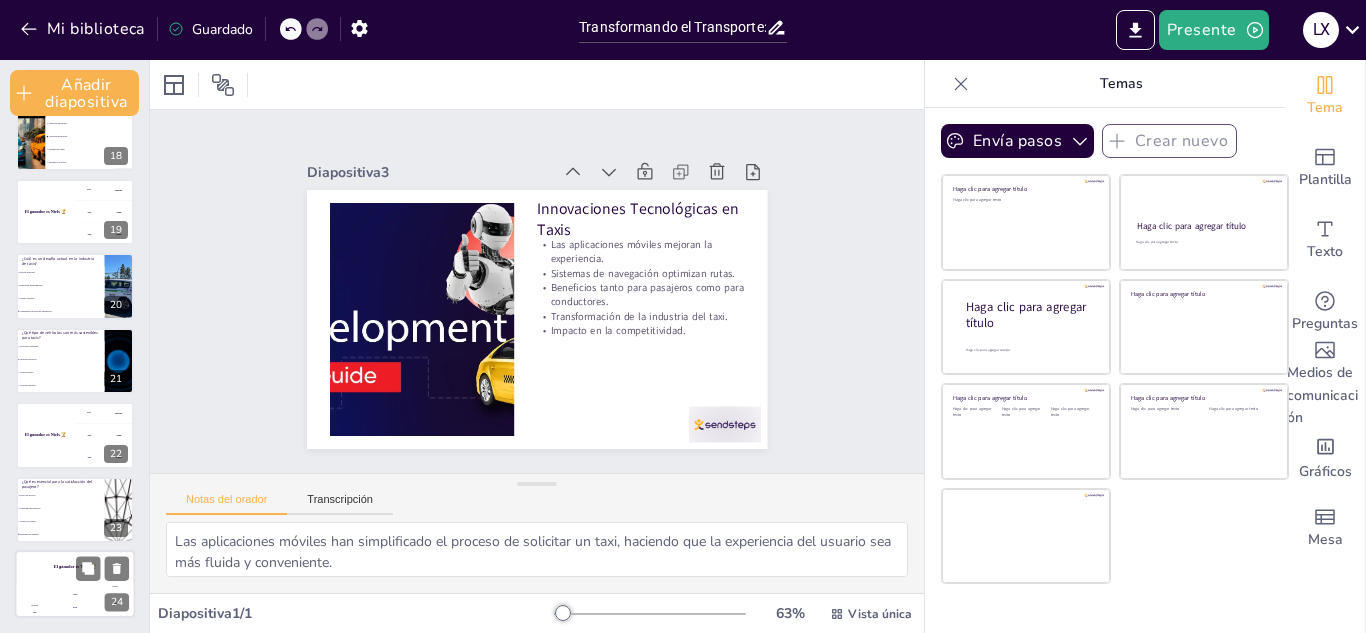 checkbox on "true" 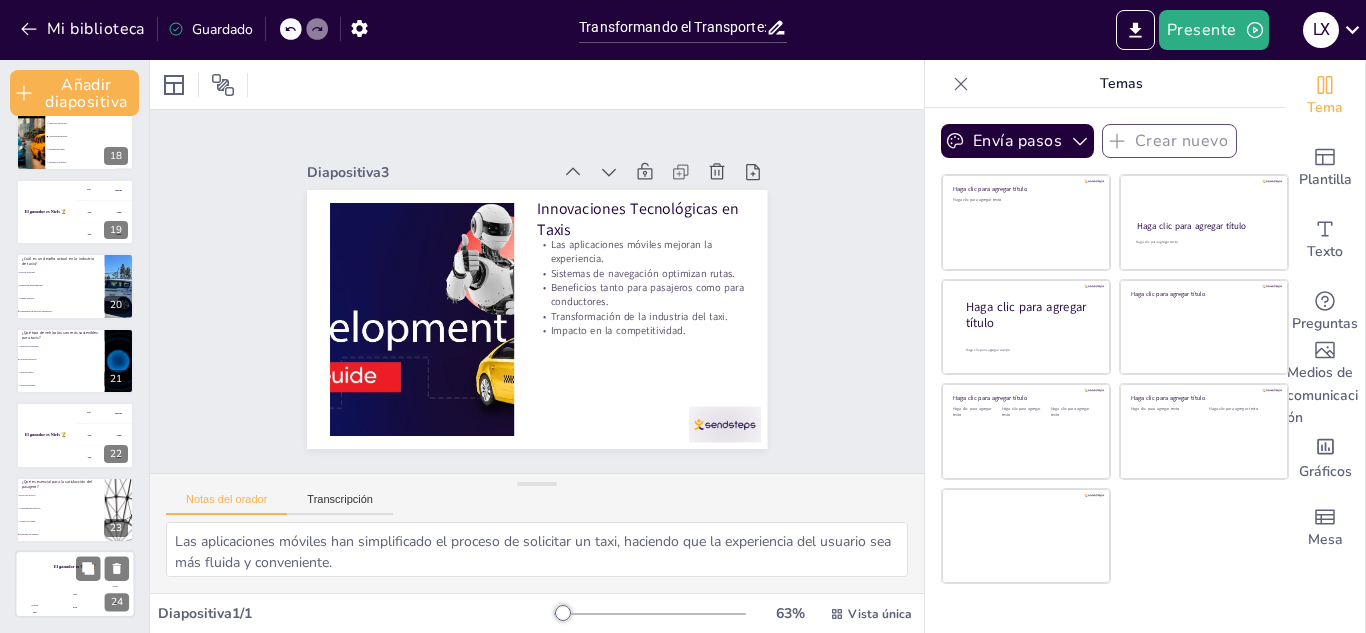 checkbox on "true" 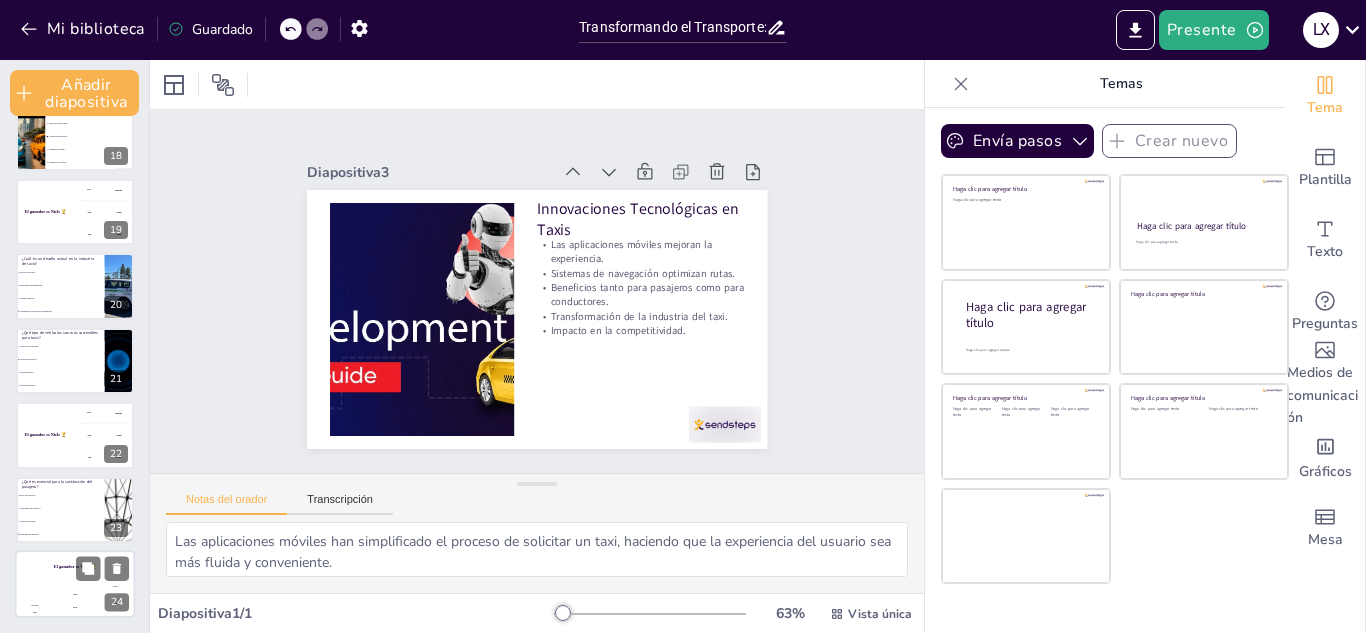 click on "El ganador es    Niels 🏆" at bounding box center (75, 567) 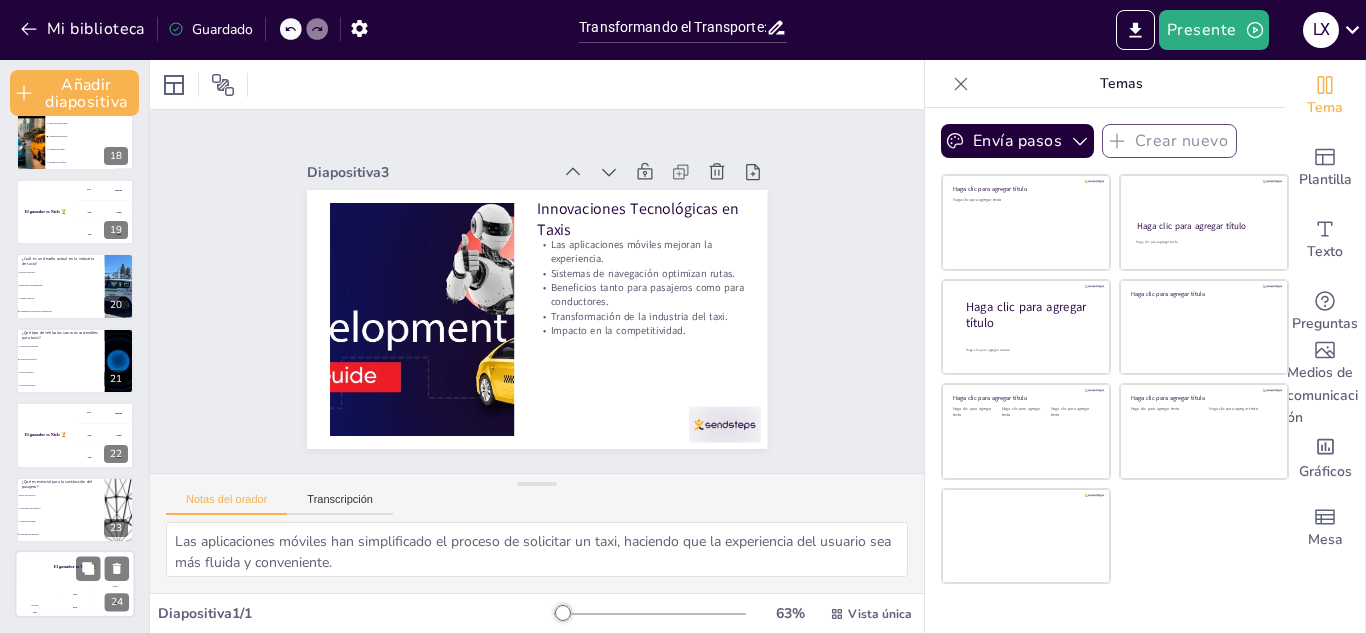 type 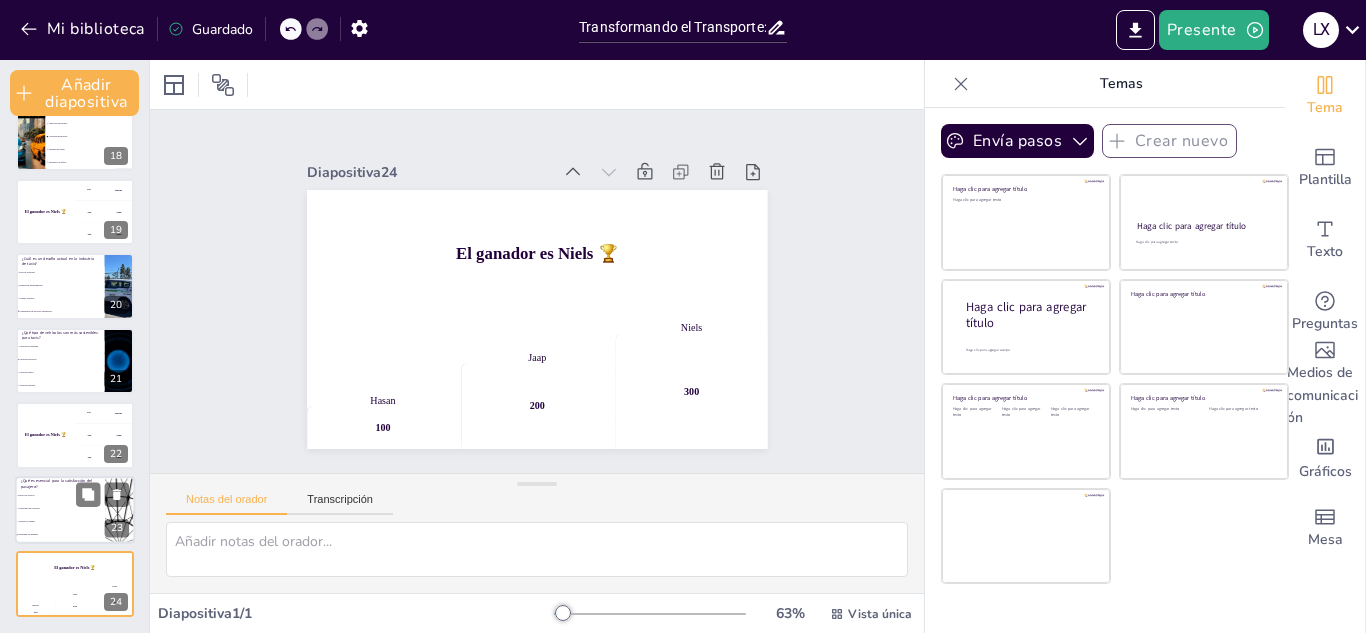 checkbox on "true" 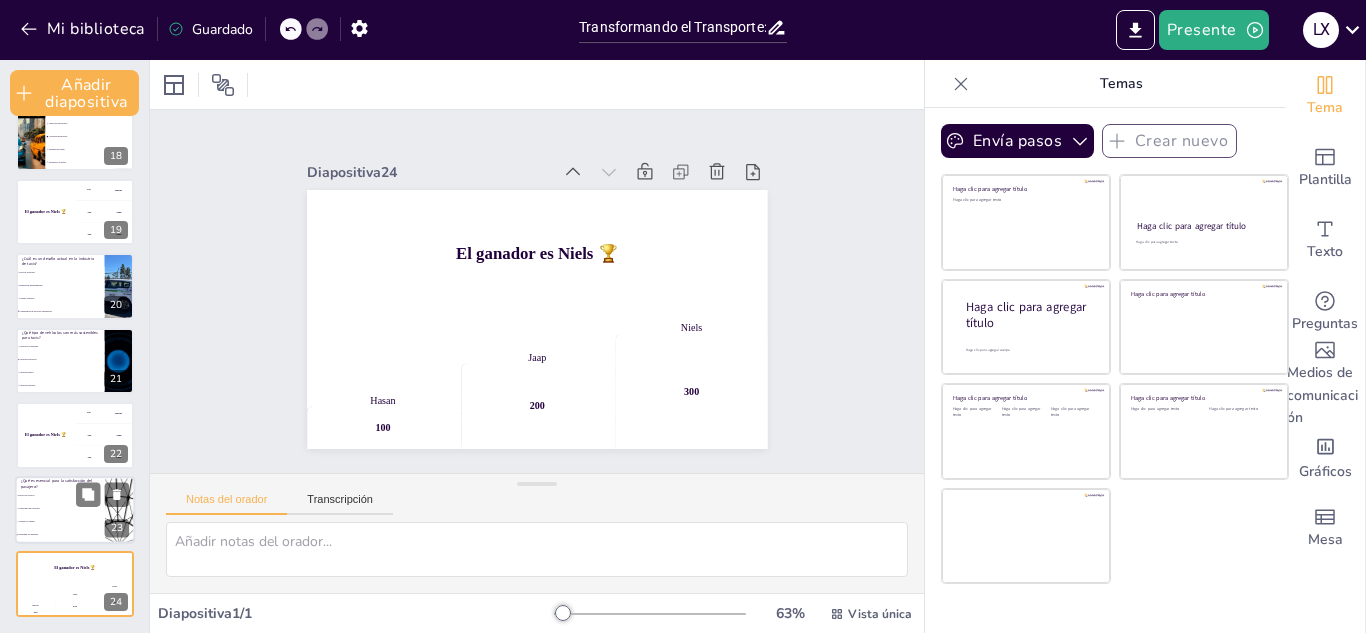 checkbox on "true" 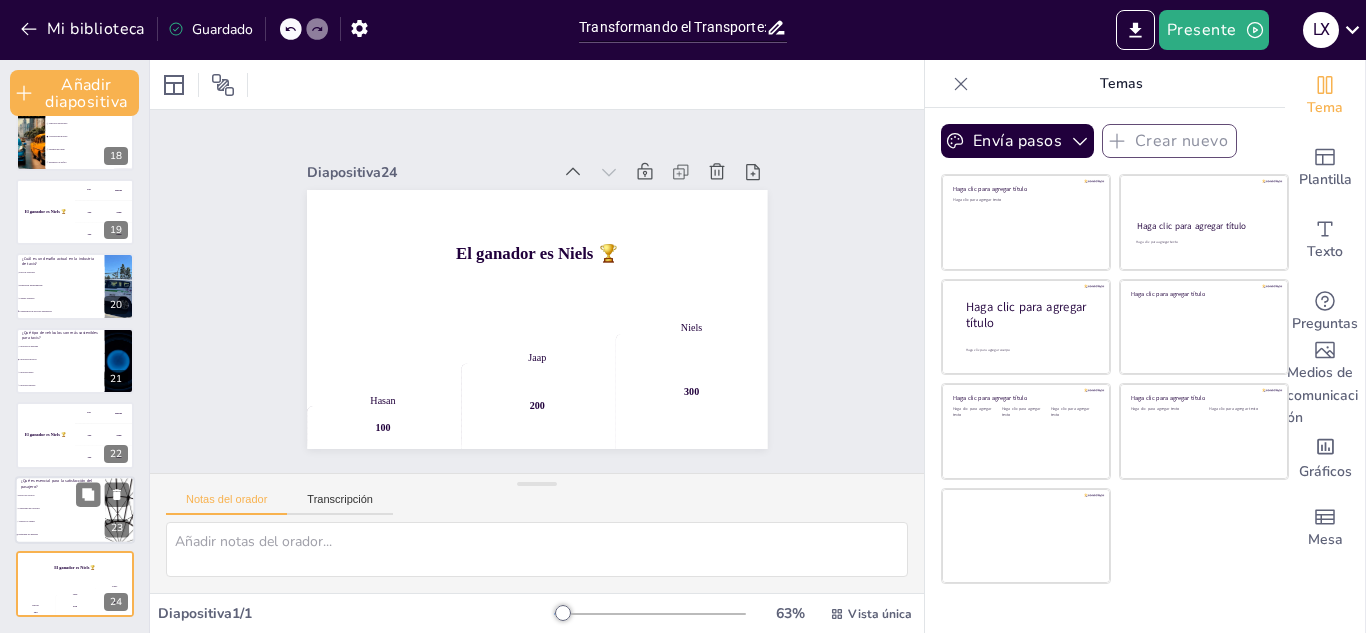 checkbox on "true" 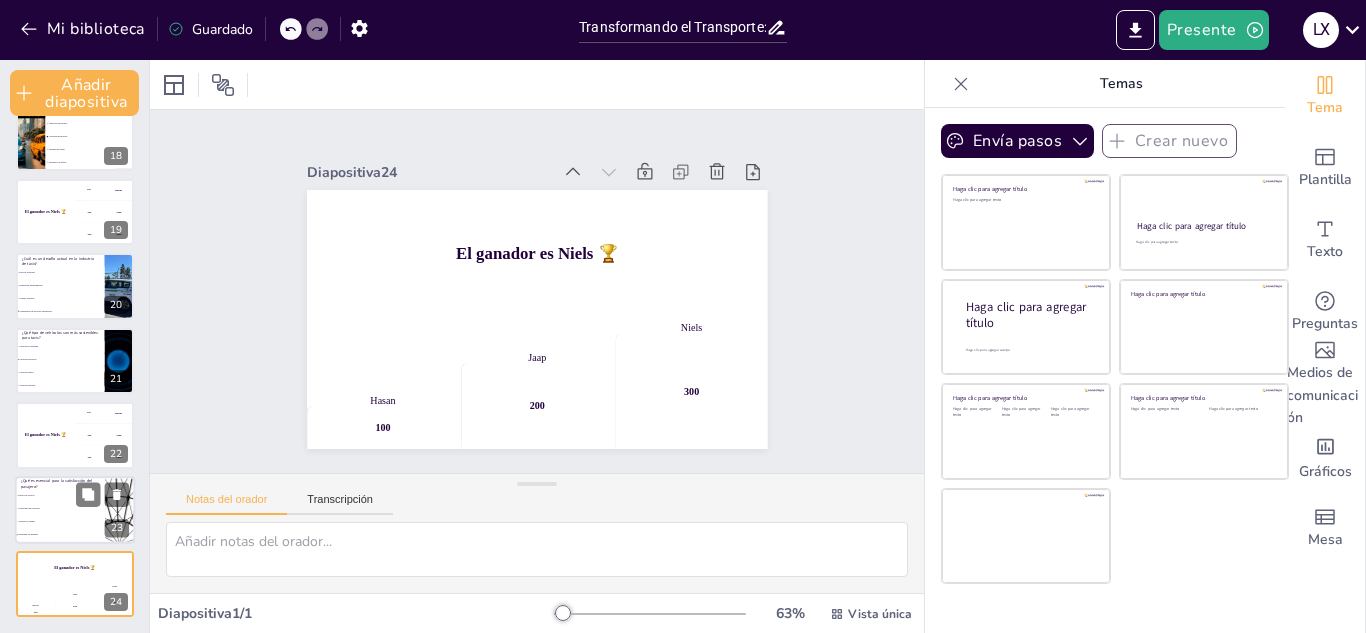 checkbox on "true" 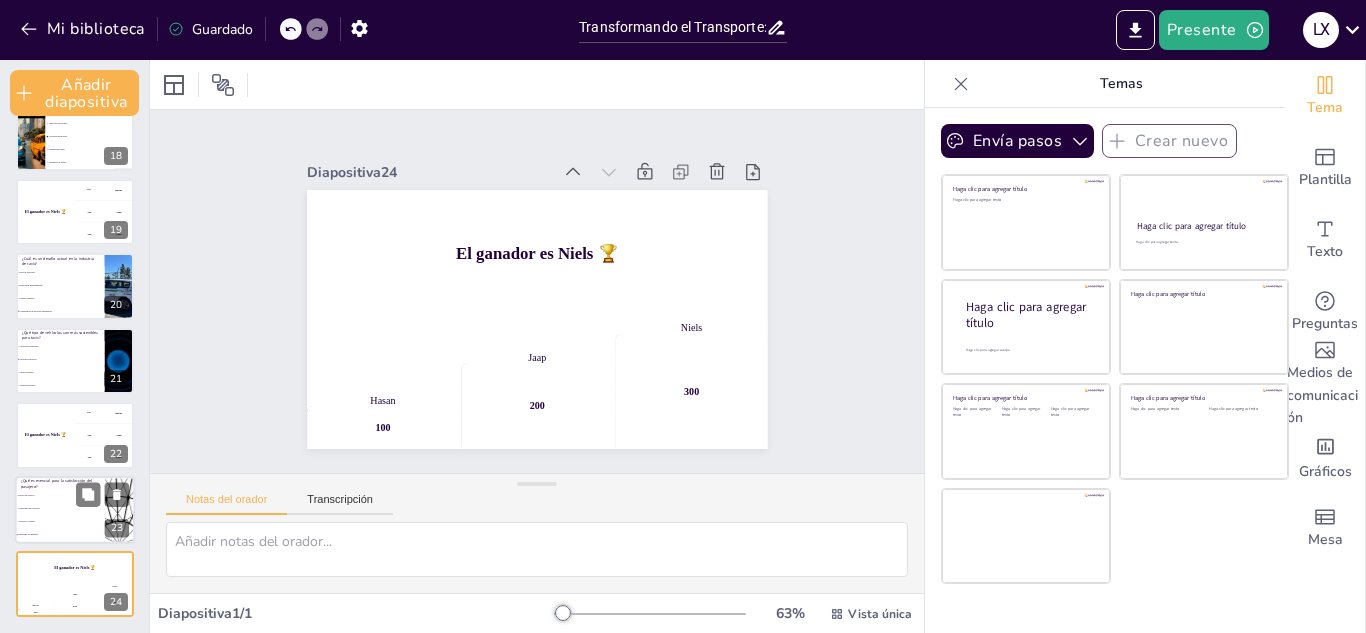 checkbox on "true" 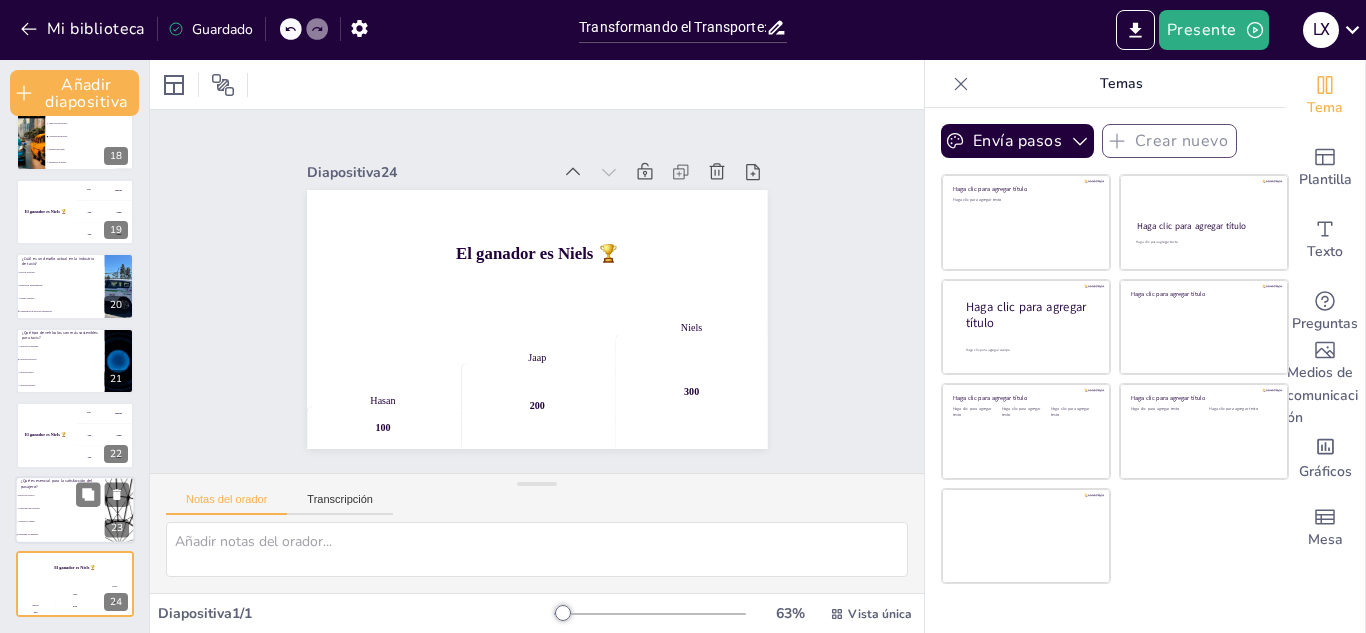 checkbox on "true" 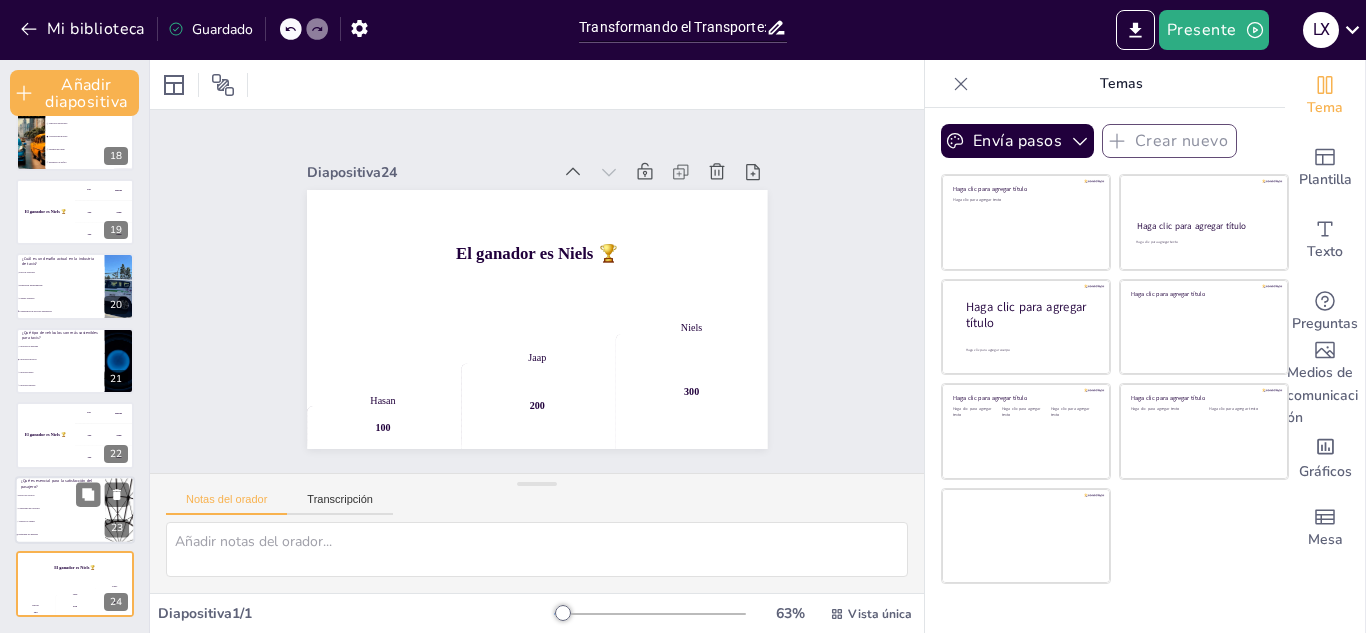 checkbox on "true" 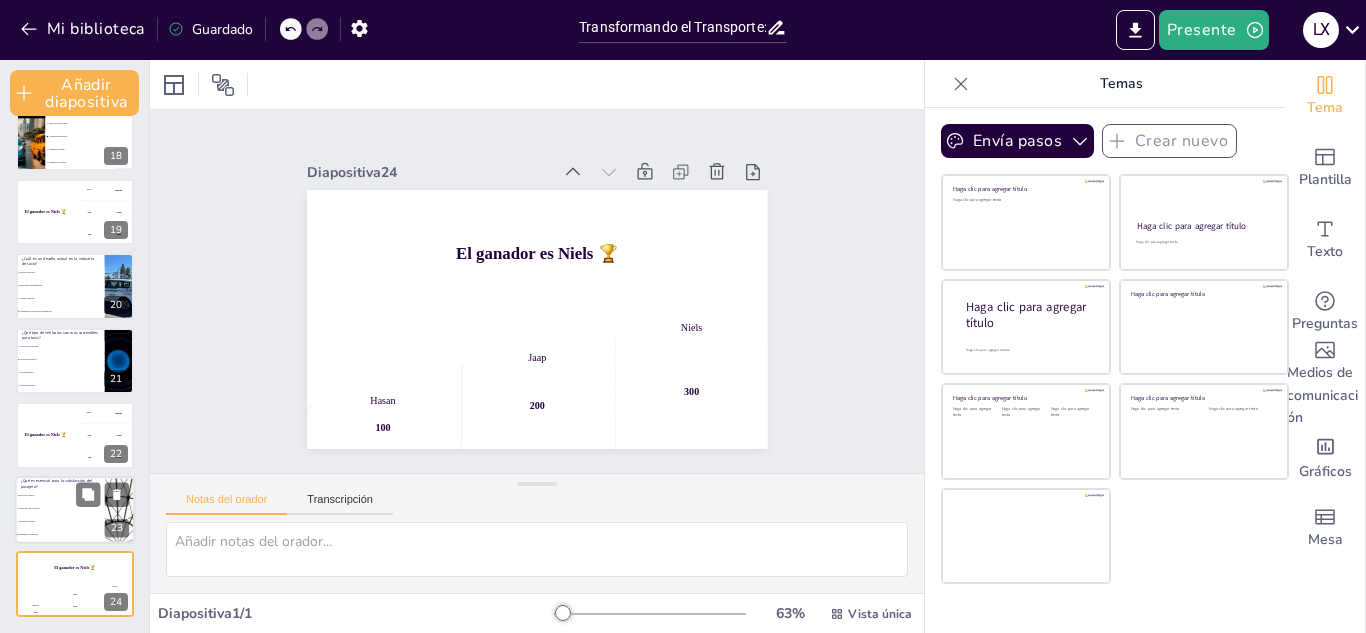 checkbox on "true" 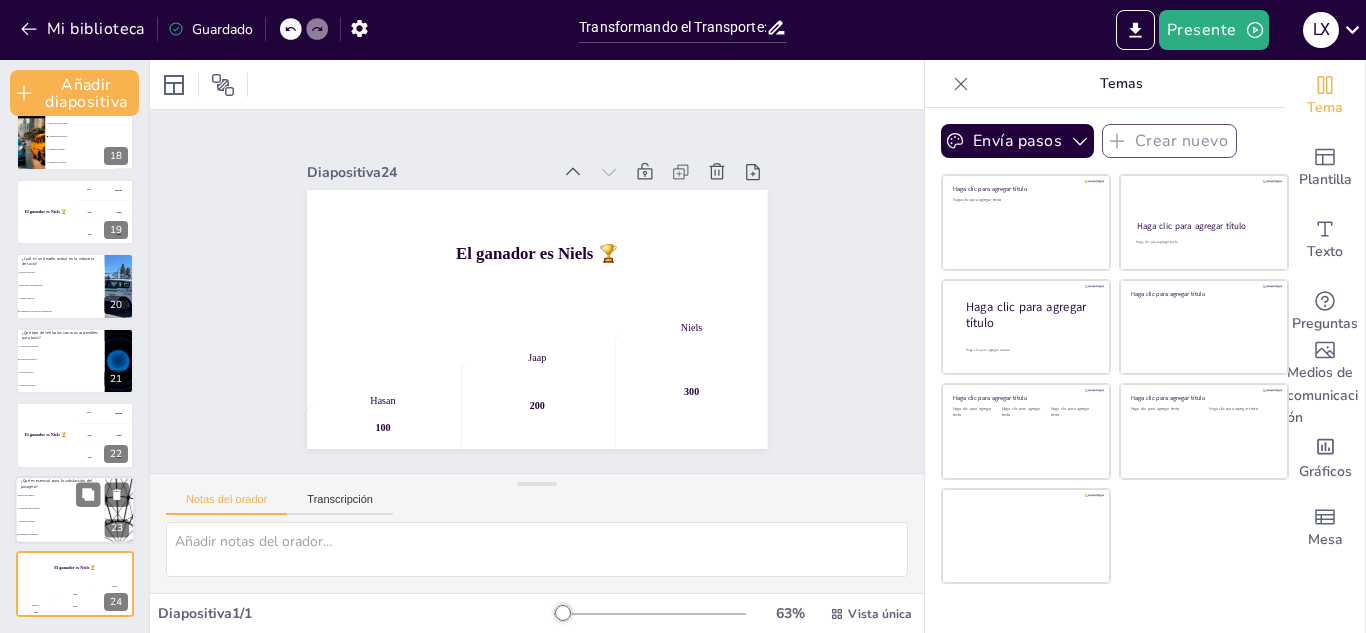 checkbox on "true" 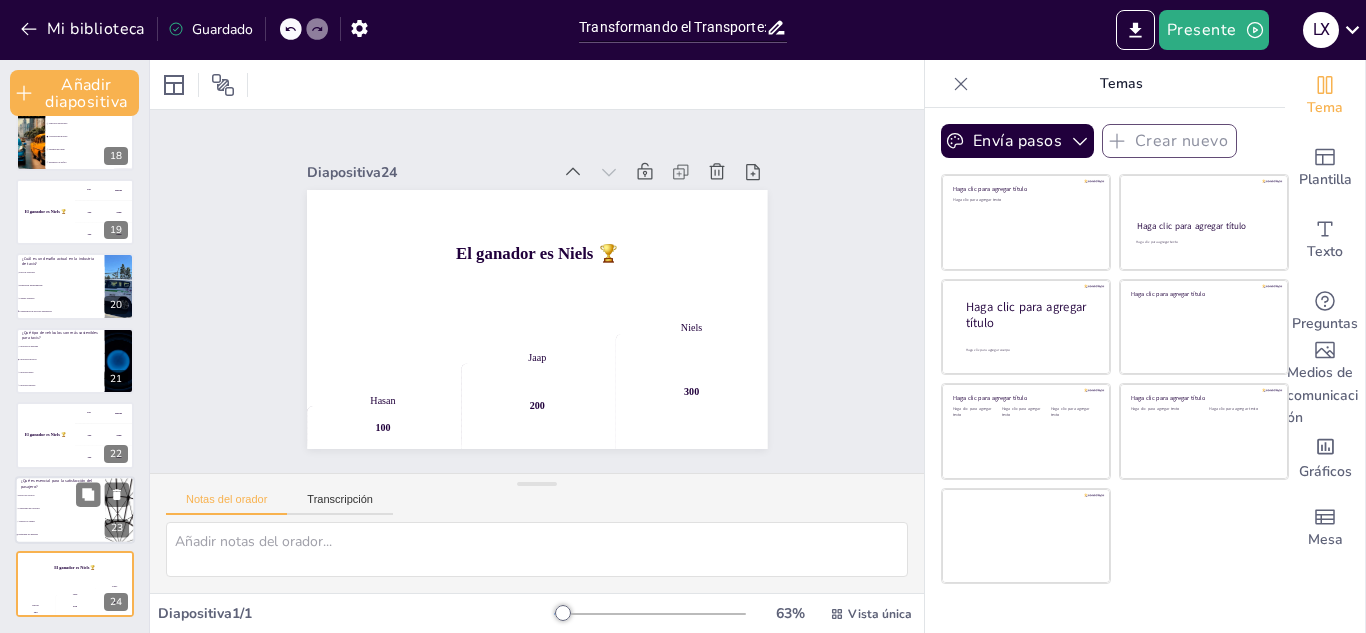 checkbox on "true" 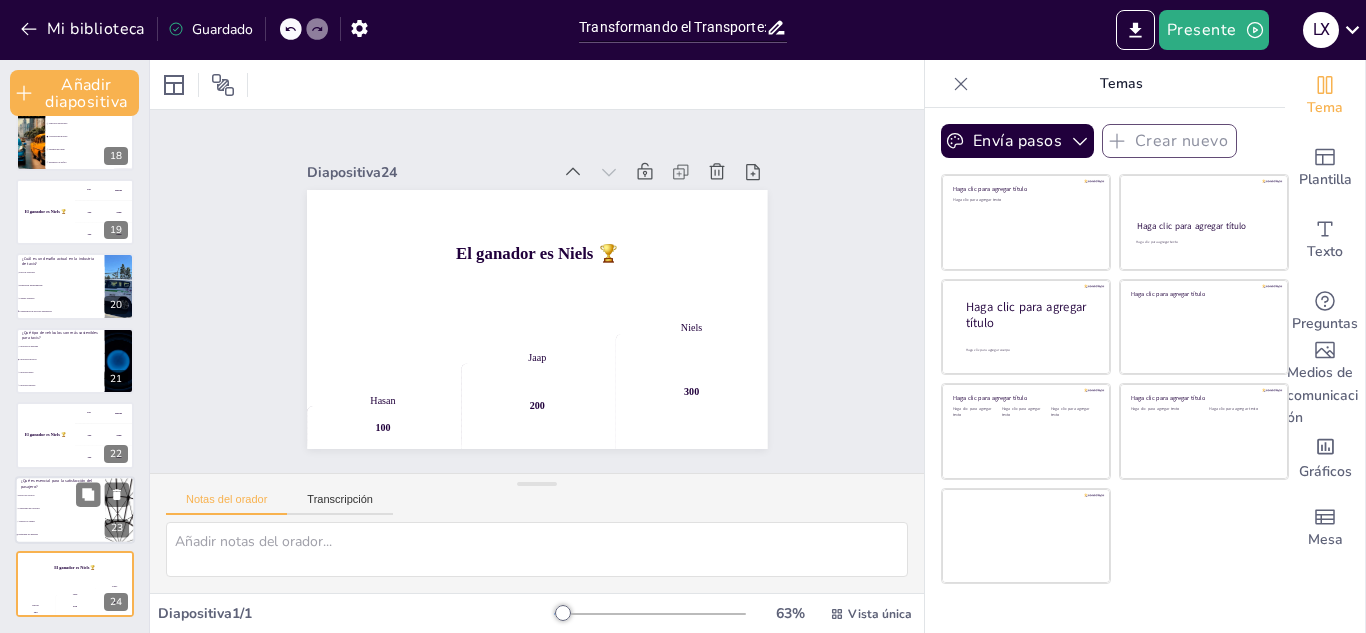 checkbox on "true" 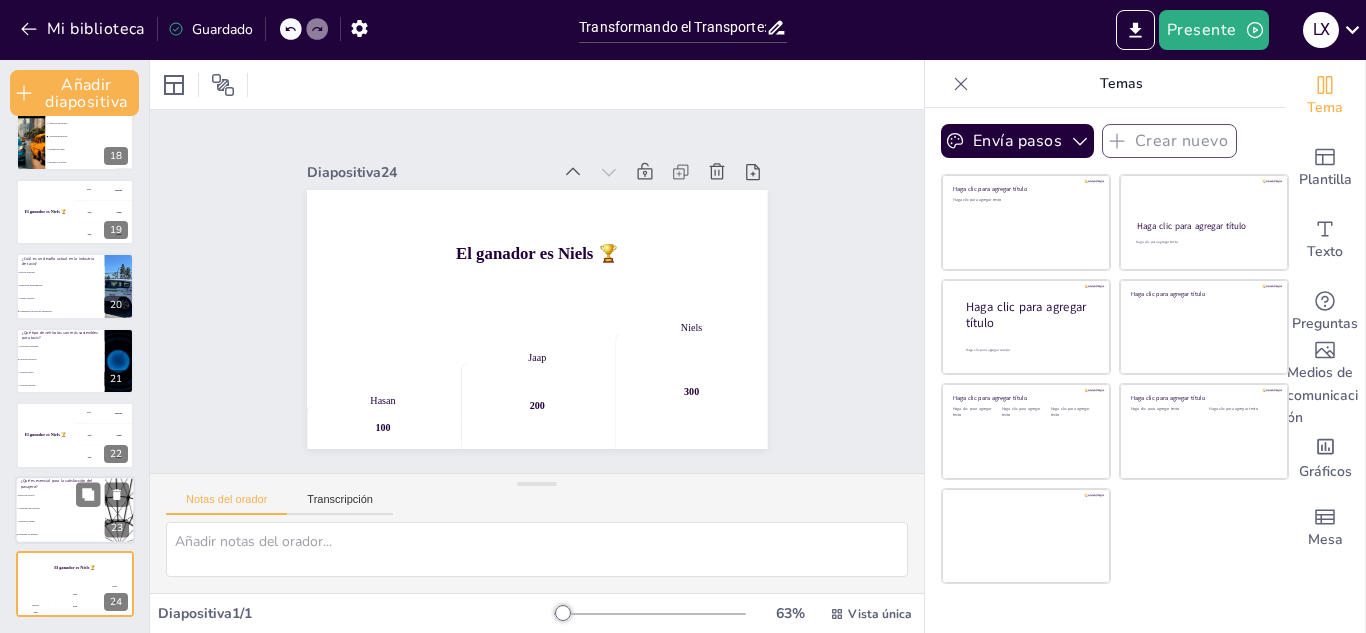 checkbox on "true" 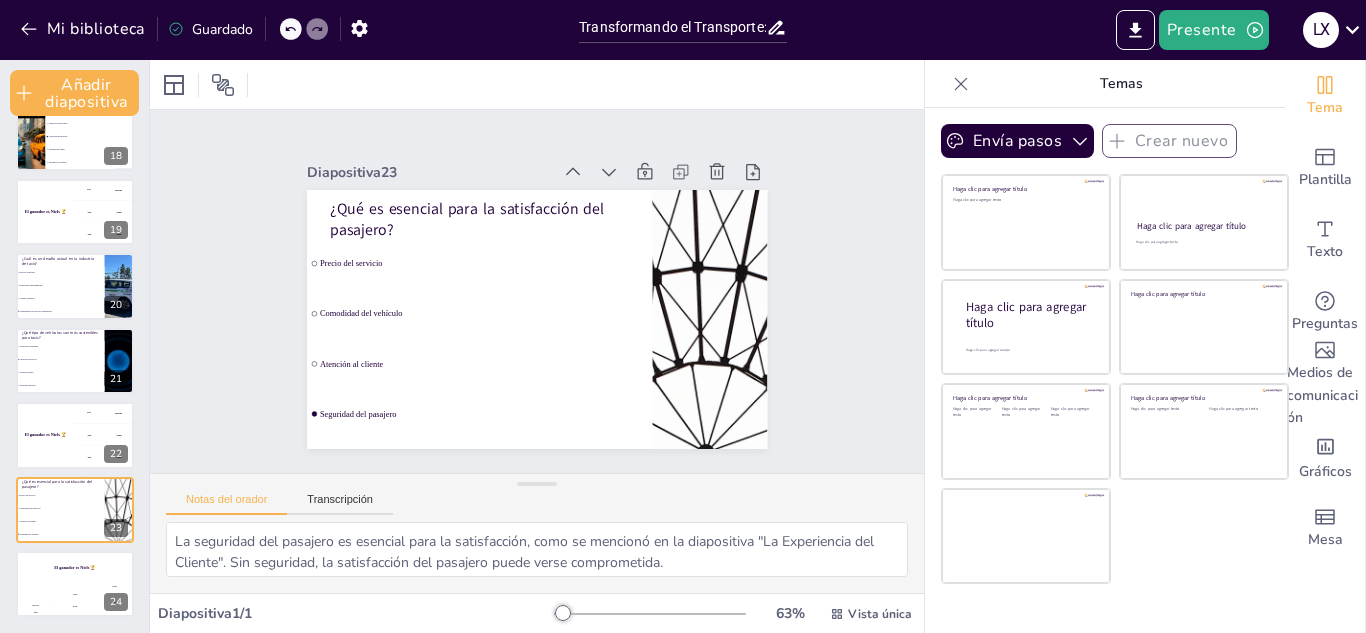 checkbox on "true" 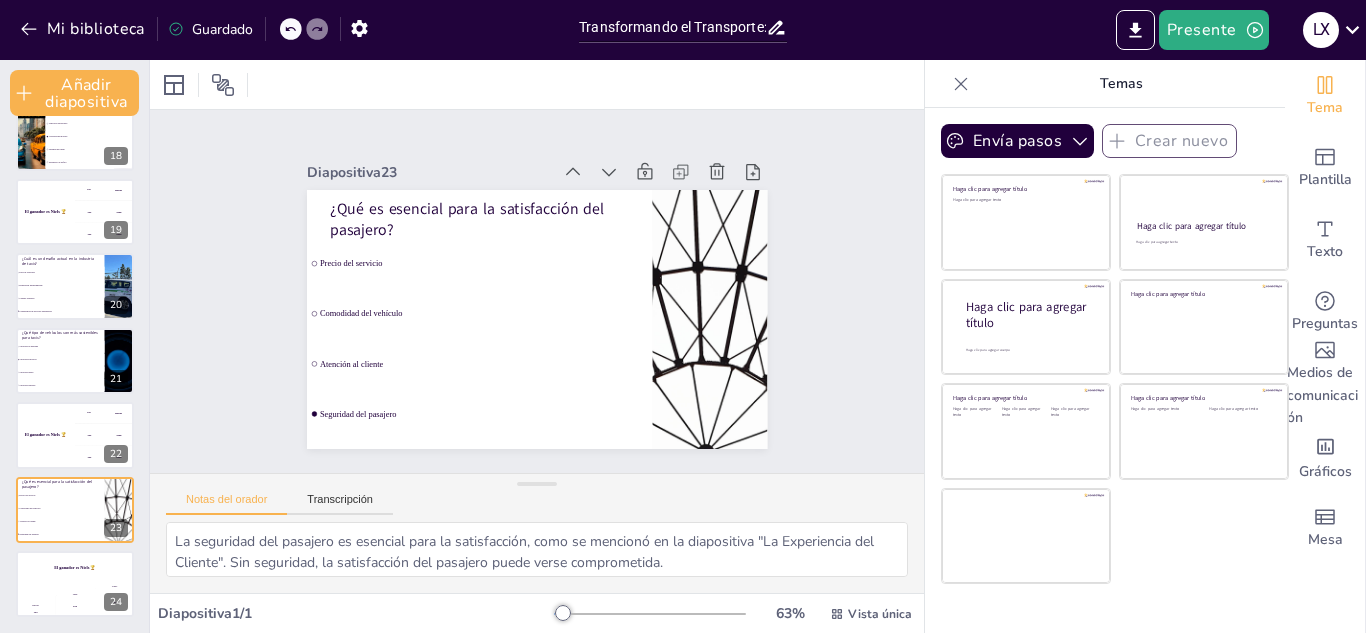 checkbox on "true" 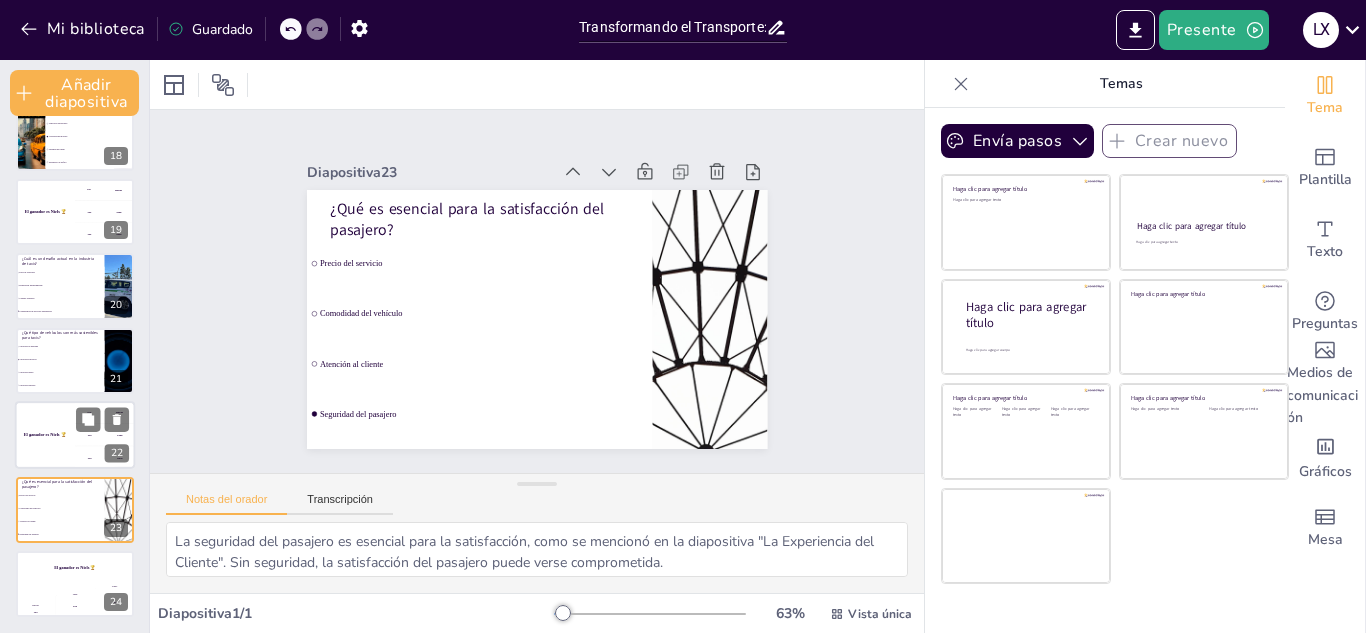 checkbox on "true" 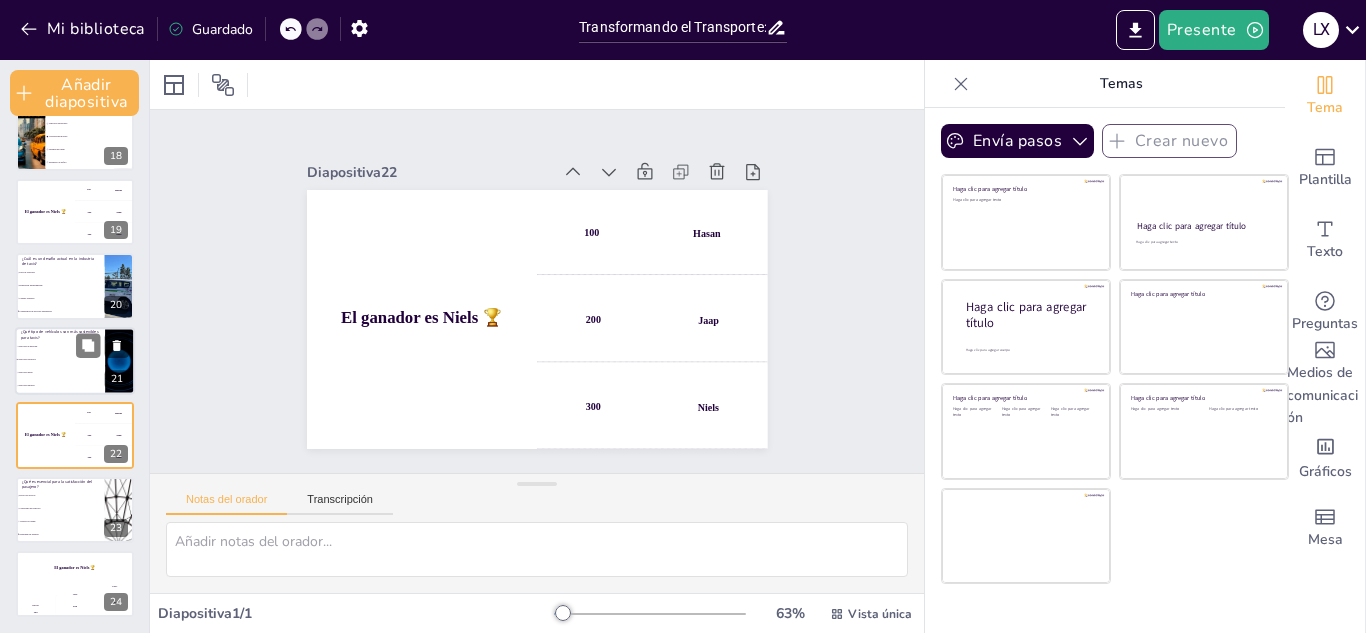 click on "Vehículos diésel" at bounding box center (60, 372) 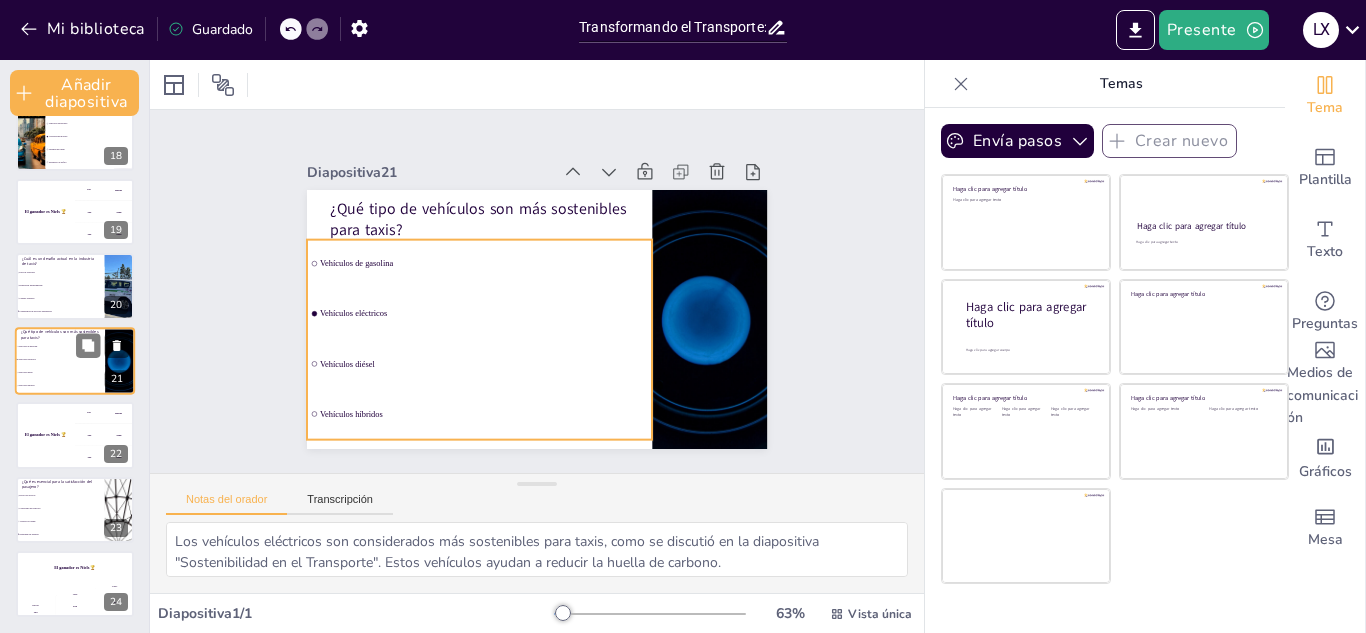 scroll, scrollTop: 1278, scrollLeft: 0, axis: vertical 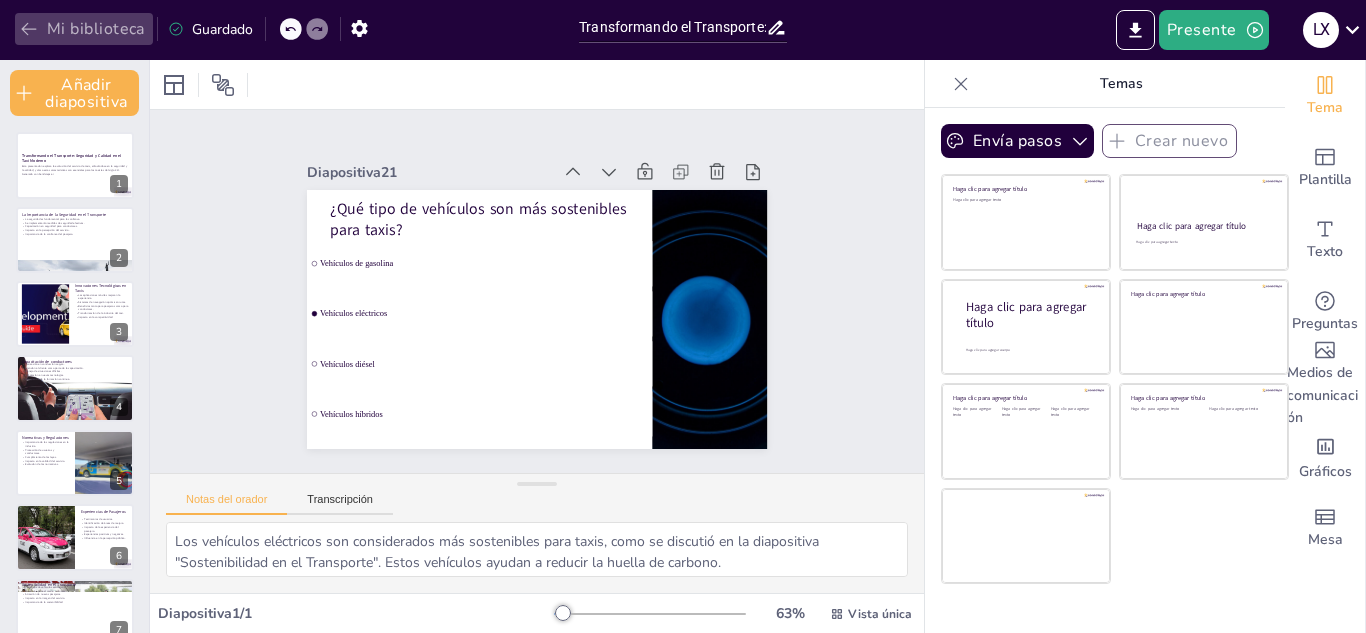 click 